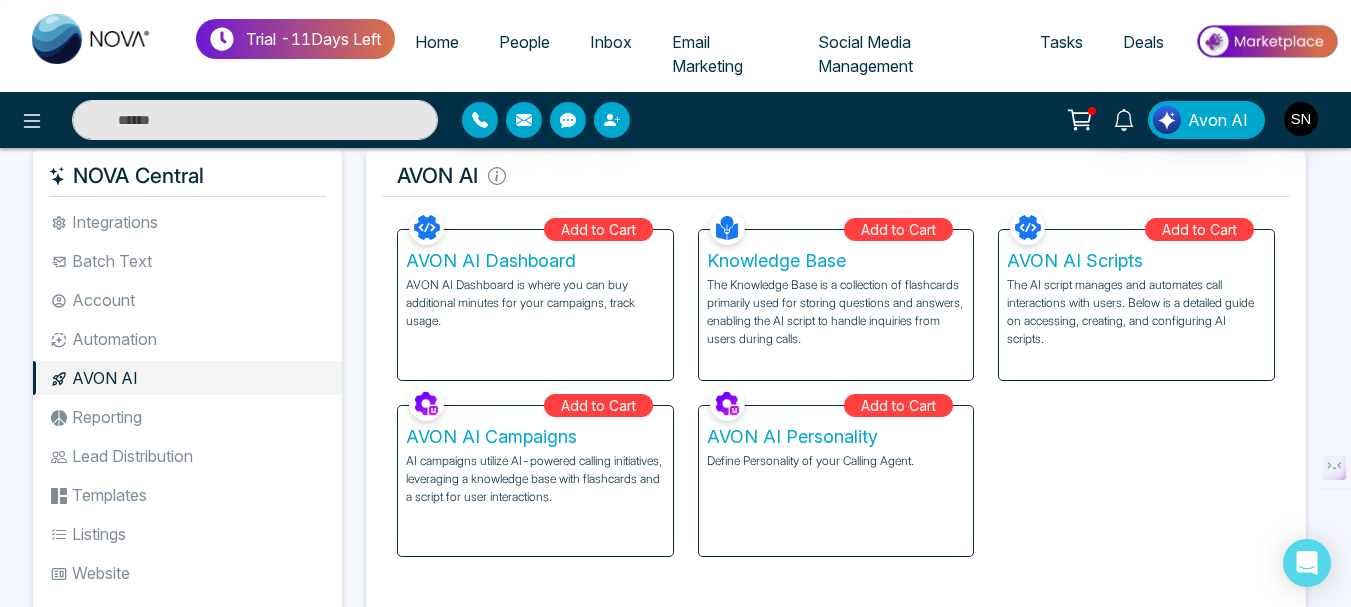 scroll, scrollTop: 30, scrollLeft: 0, axis: vertical 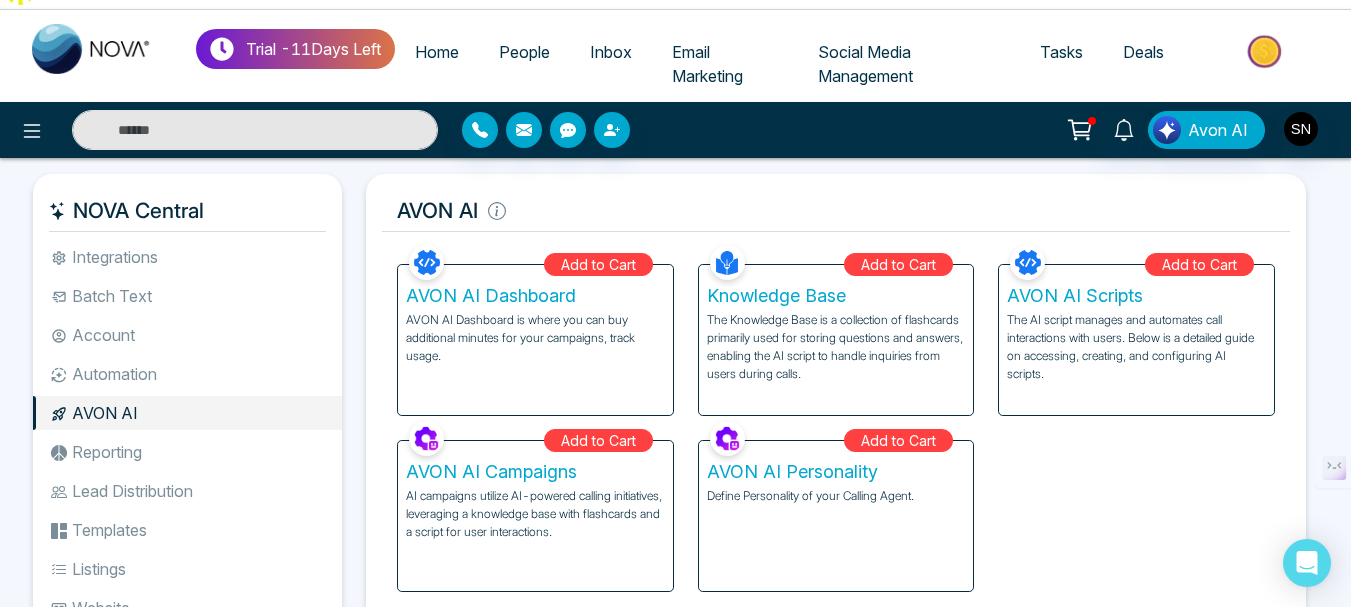 click on "AVON AI Dashboard" at bounding box center (535, 296) 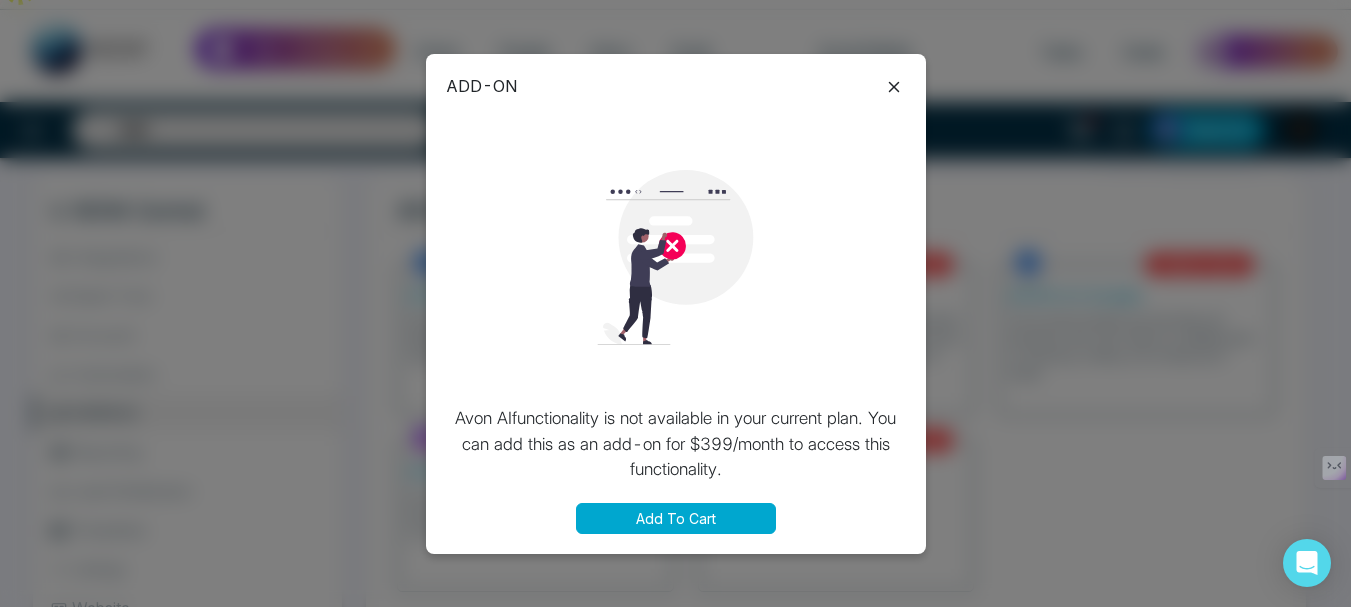 click 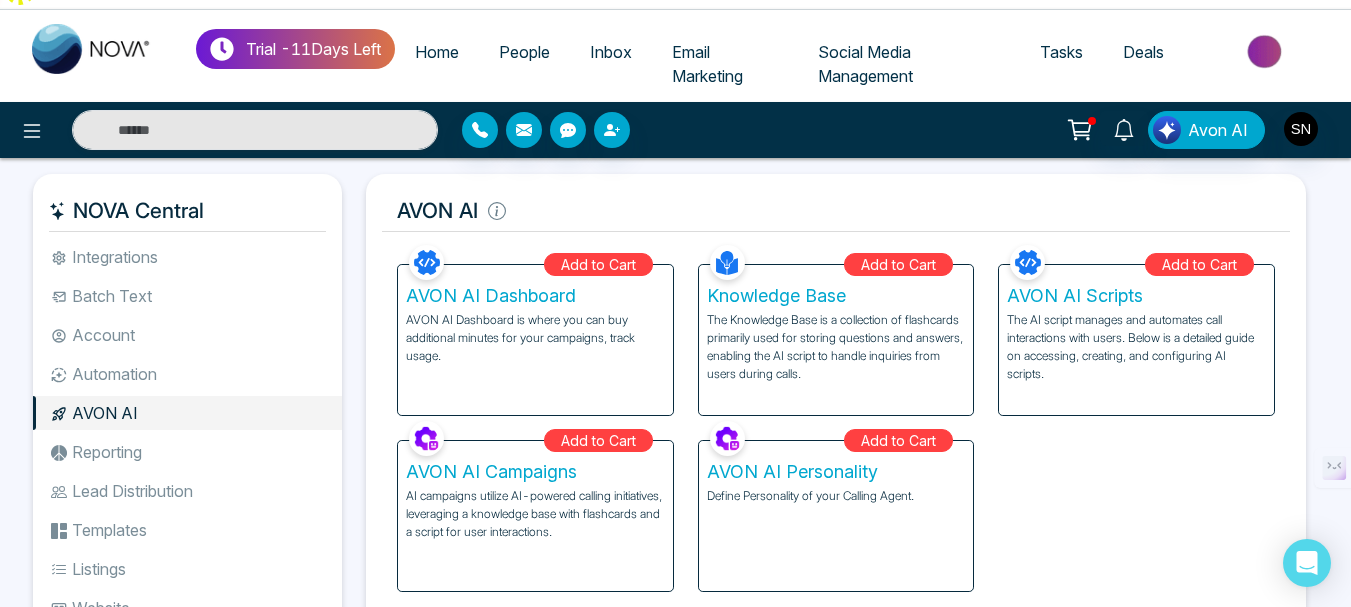 click on "Knowledge Base" at bounding box center (836, 296) 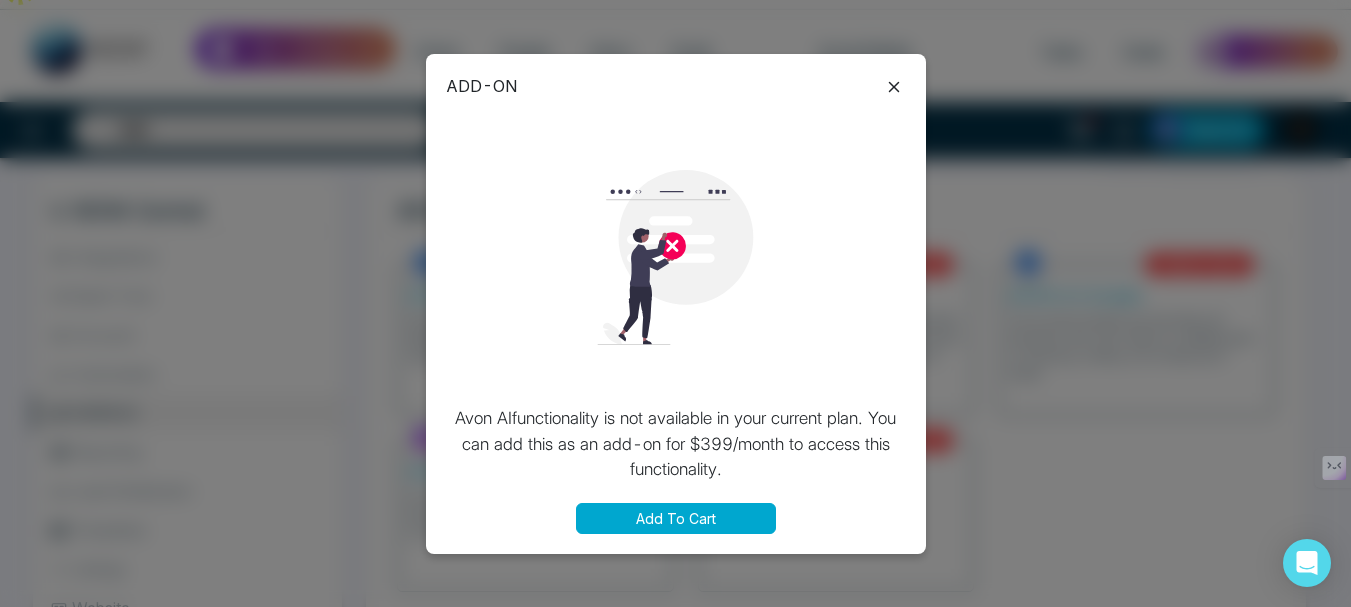 click 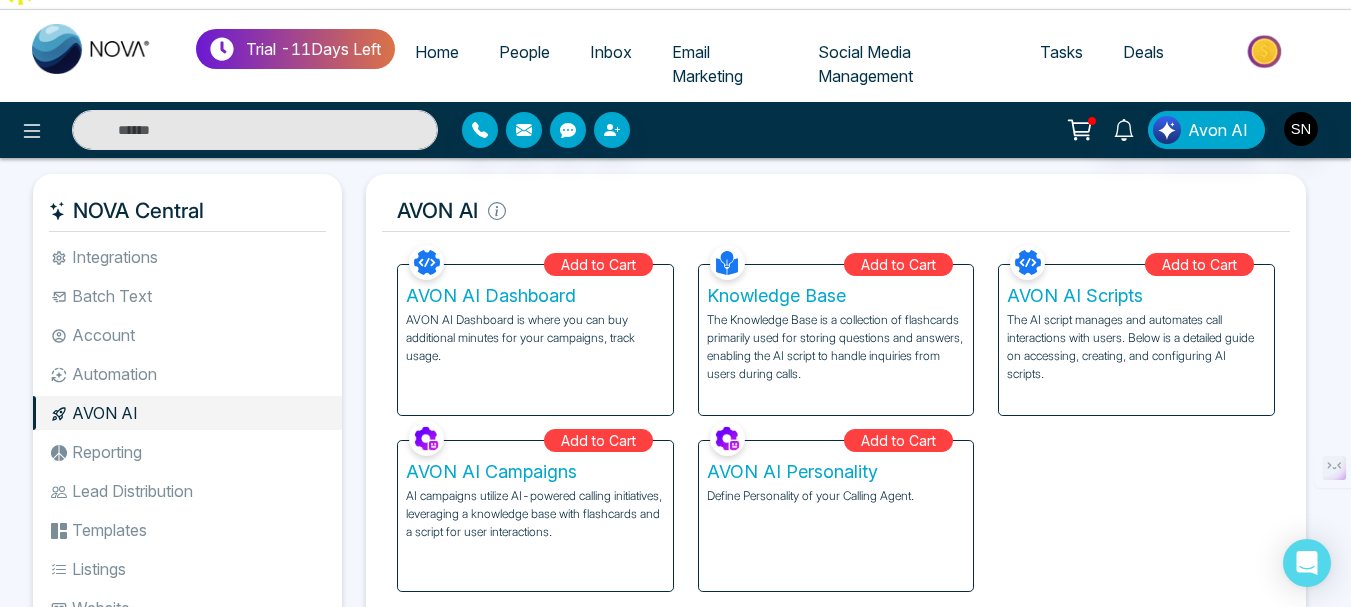 click on "AVON AI Campaigns" at bounding box center [535, 472] 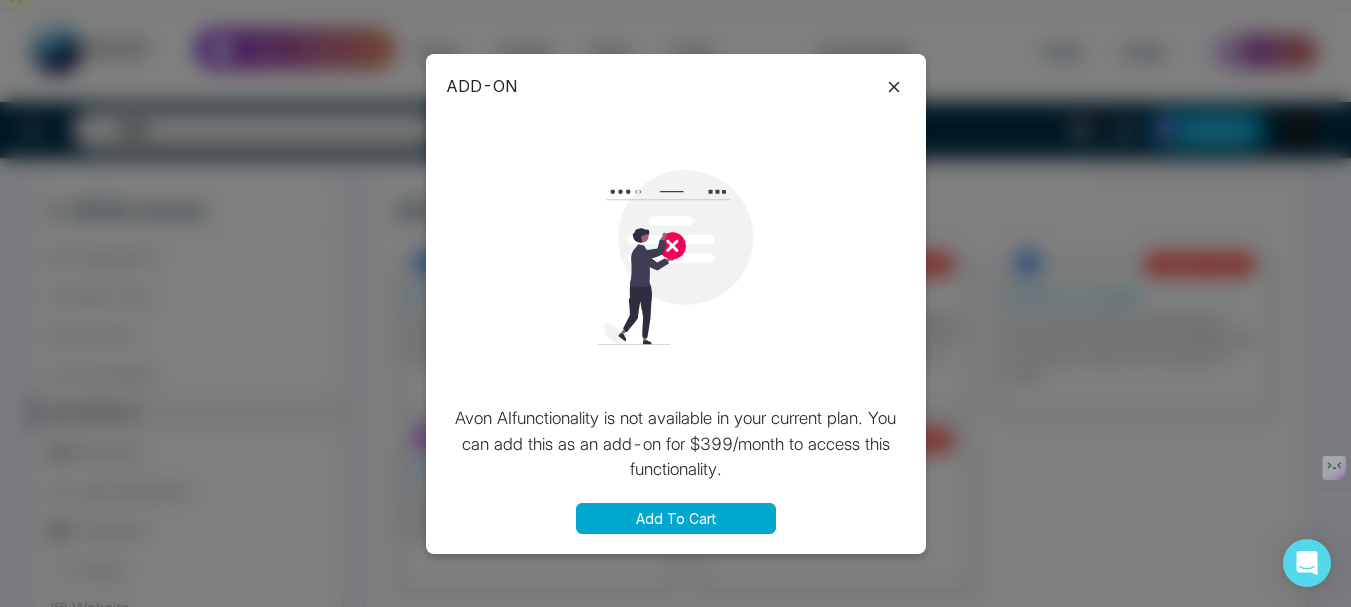 click 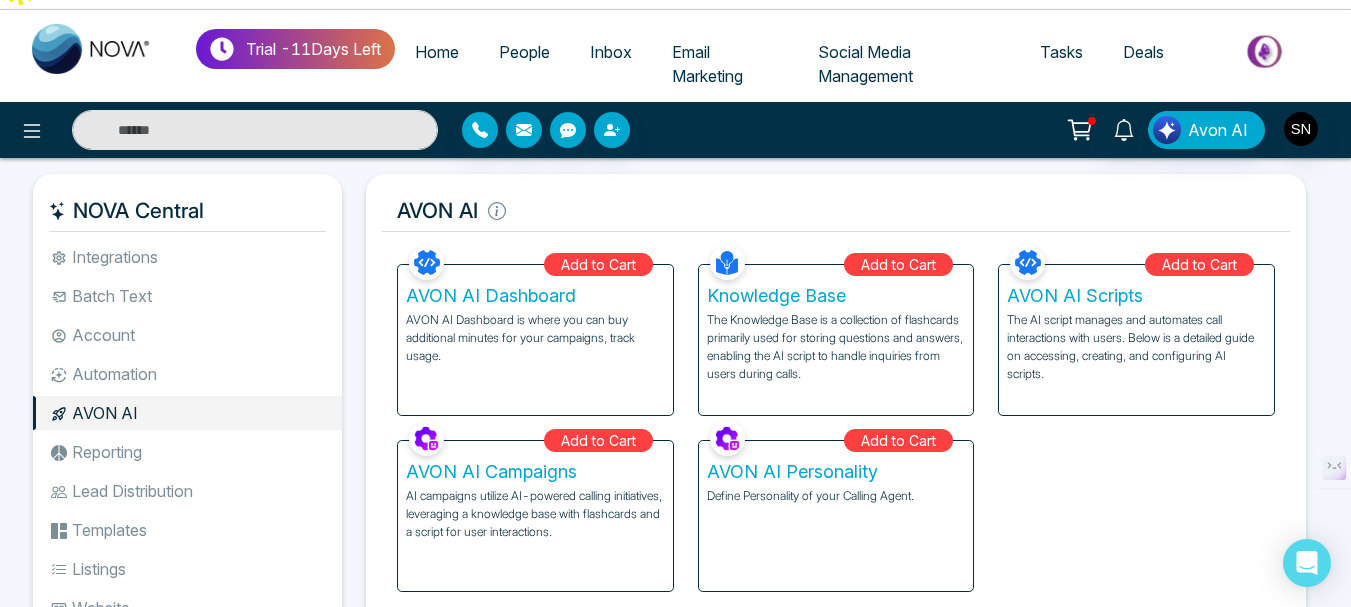 click on "AVON AI Personality" at bounding box center [836, 472] 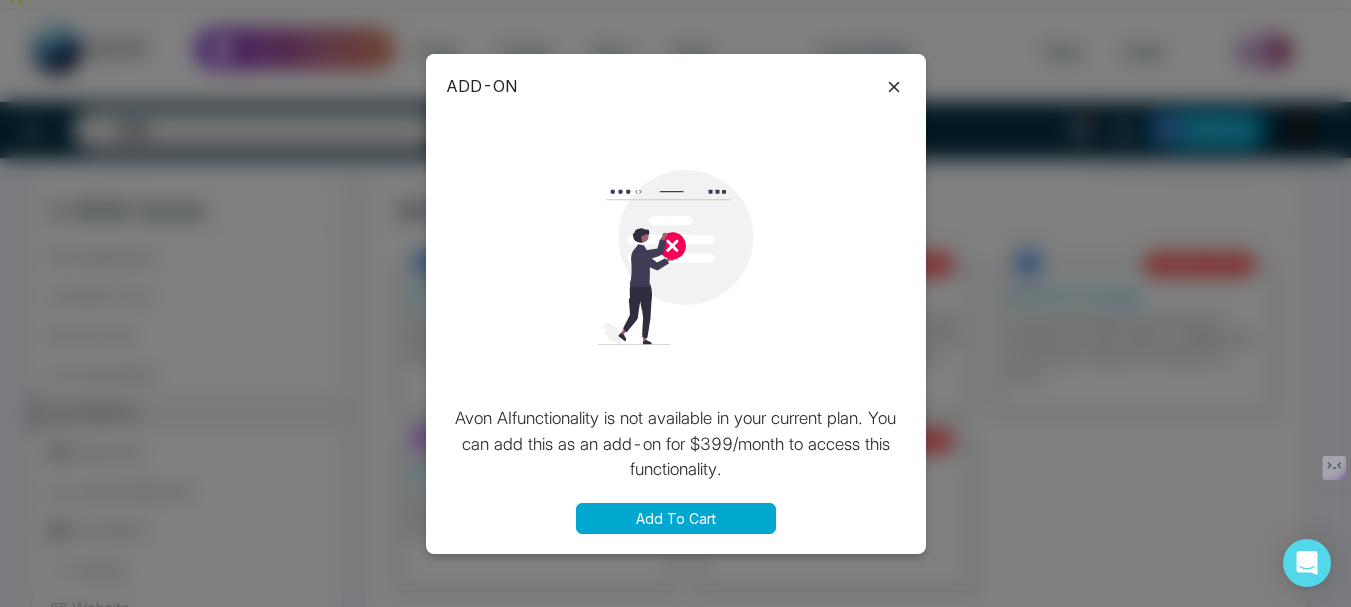 click 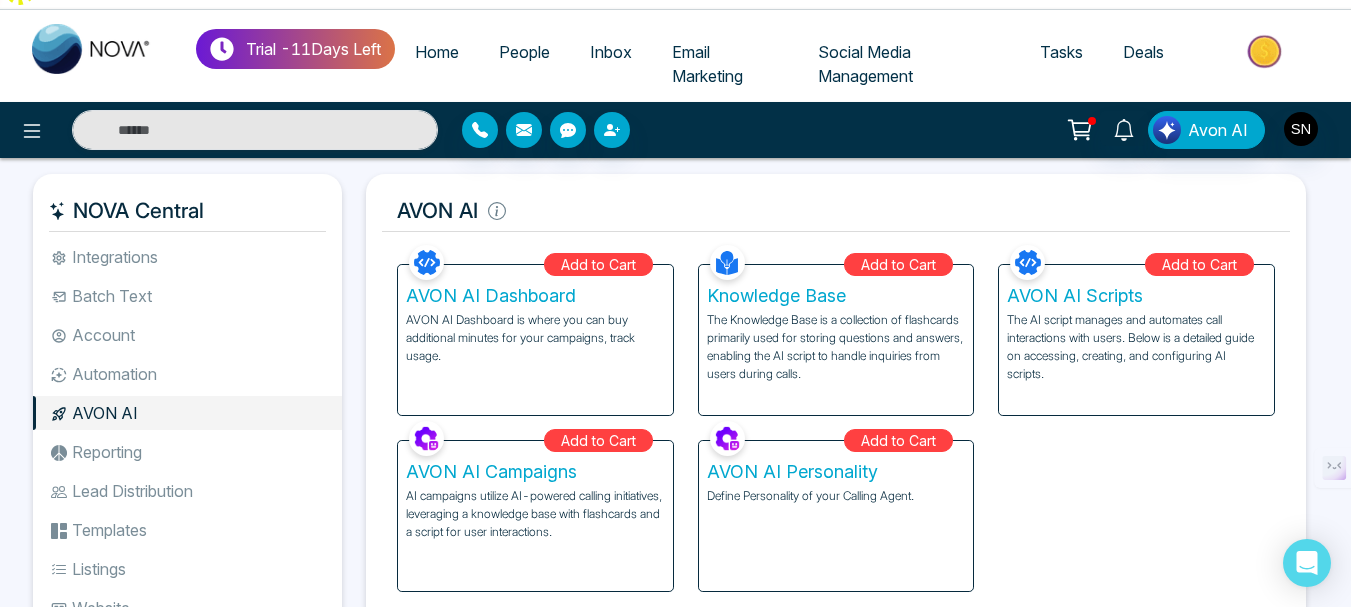 click on "Email Marketing" at bounding box center [707, 64] 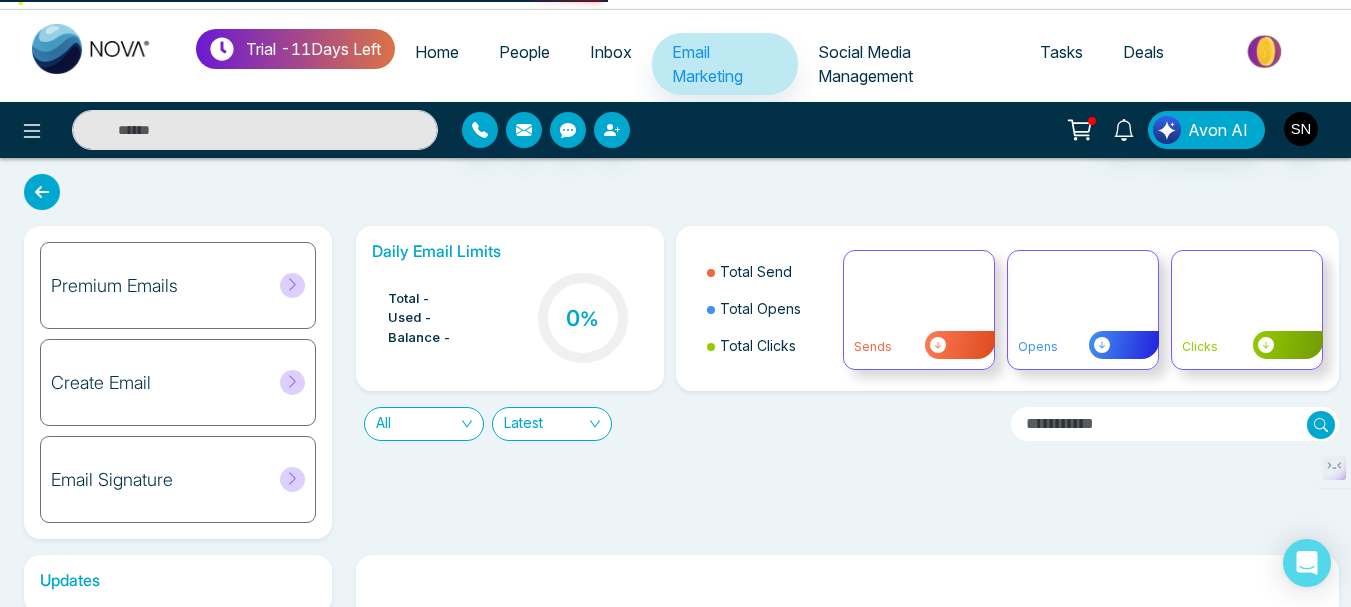 scroll, scrollTop: 0, scrollLeft: 0, axis: both 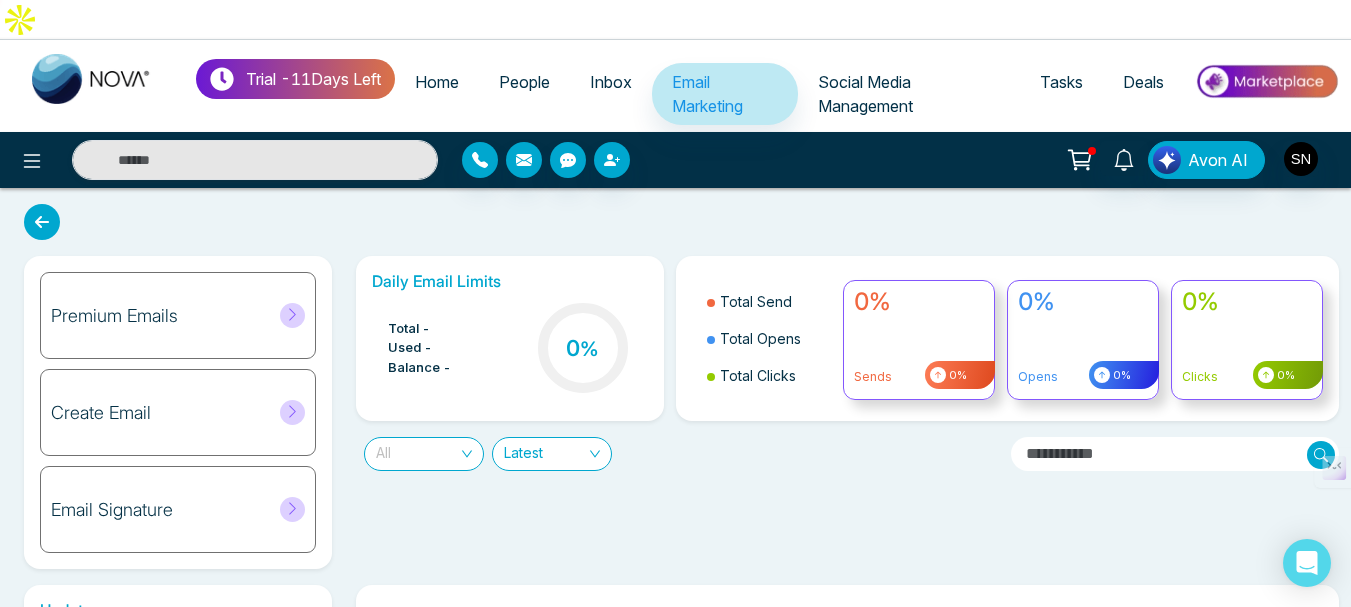 click on "All" at bounding box center [424, 454] 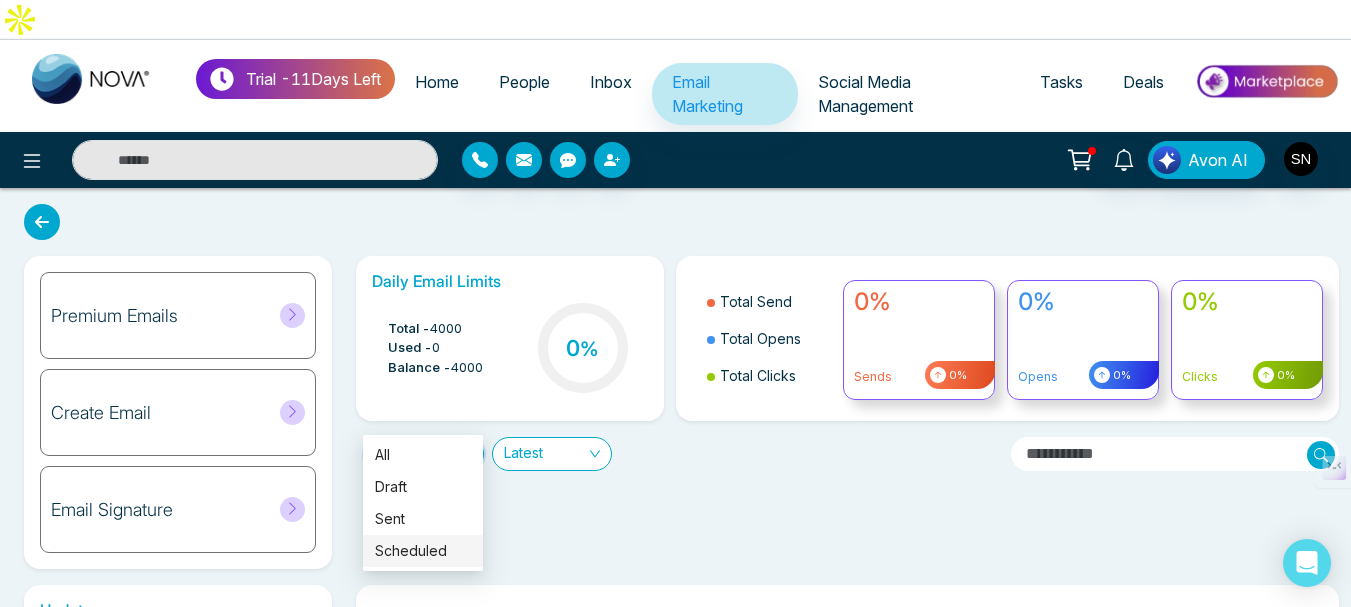 click on "Scheduled" at bounding box center (423, 551) 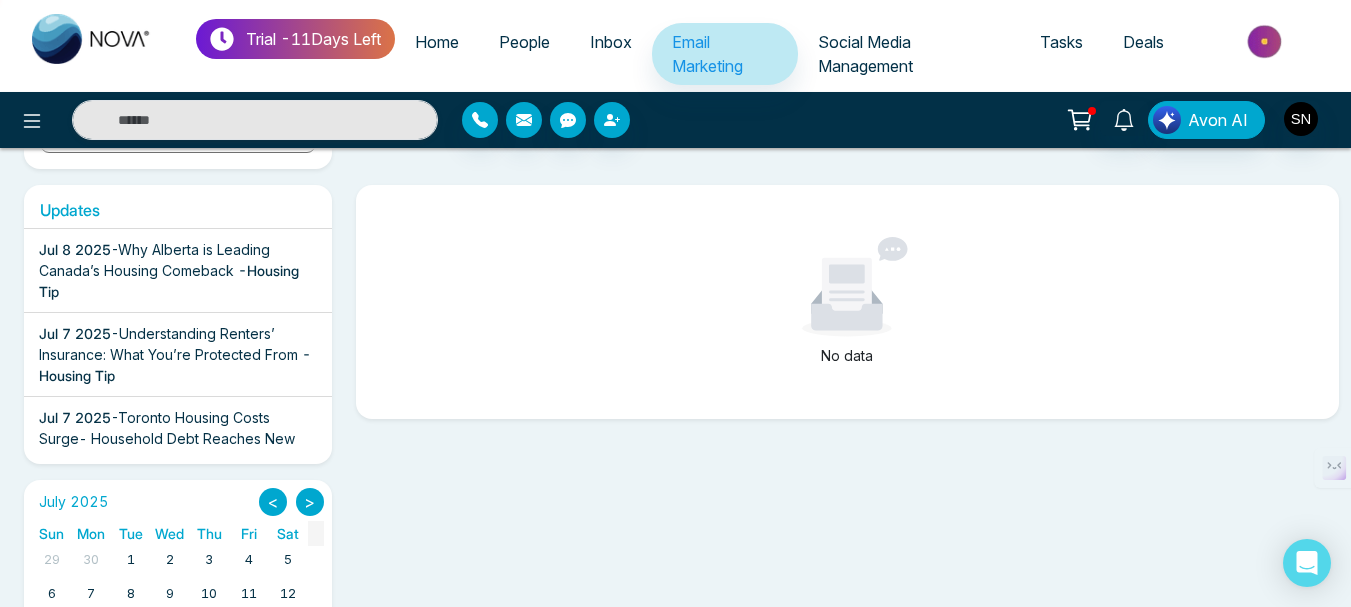 scroll, scrollTop: 0, scrollLeft: 0, axis: both 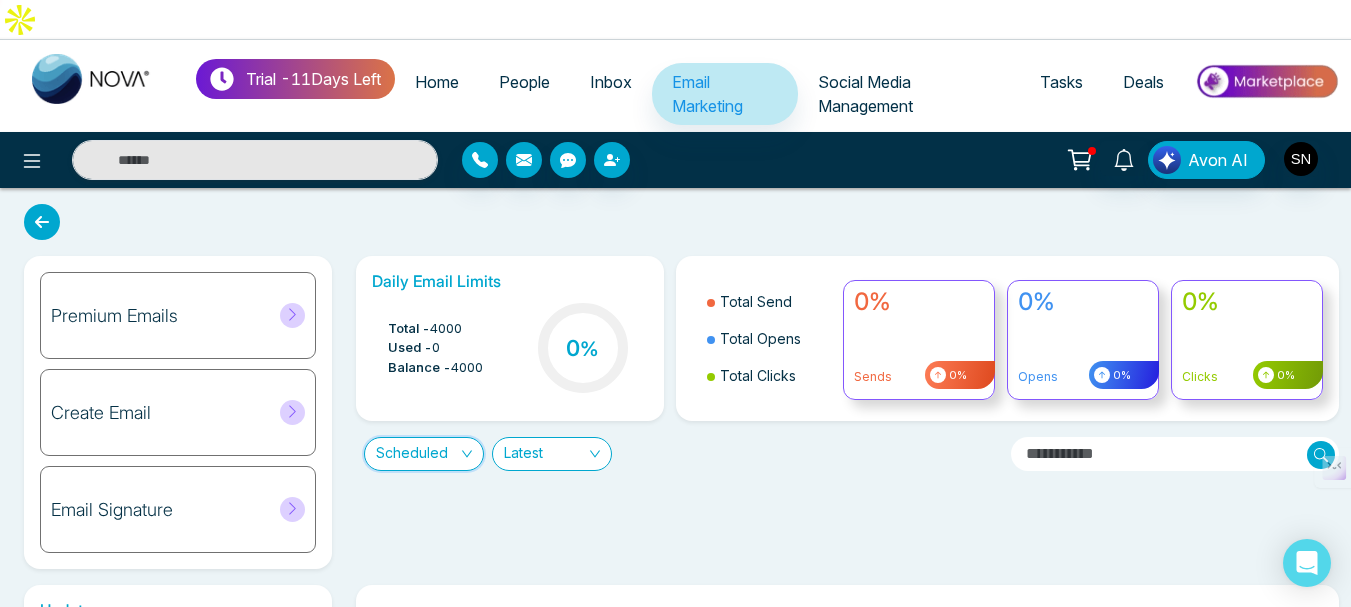 click on "Latest" at bounding box center [552, 454] 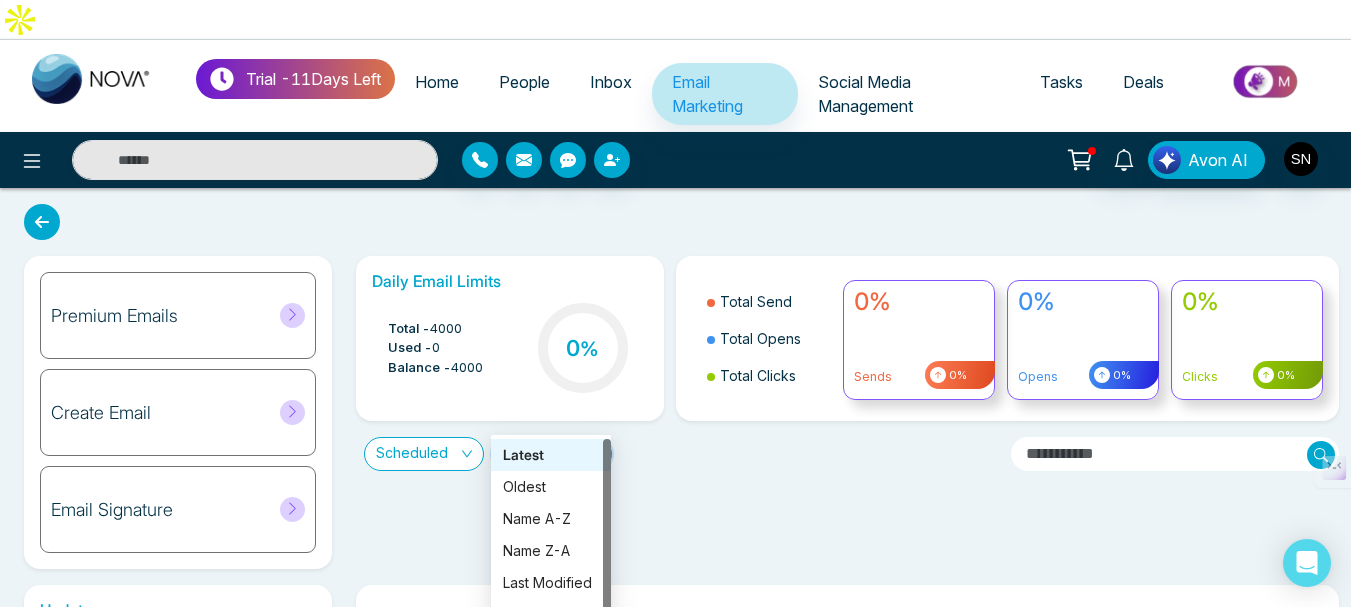 click on "Scheduled" at bounding box center [424, 454] 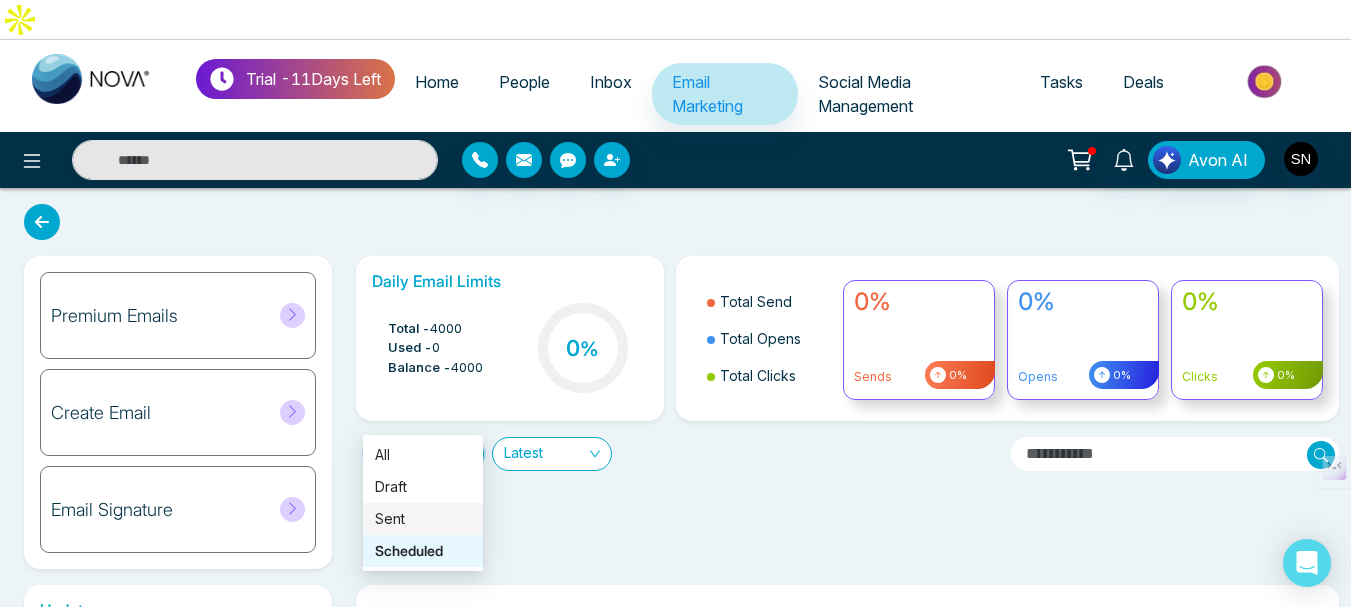 click on "Sent" at bounding box center [423, 519] 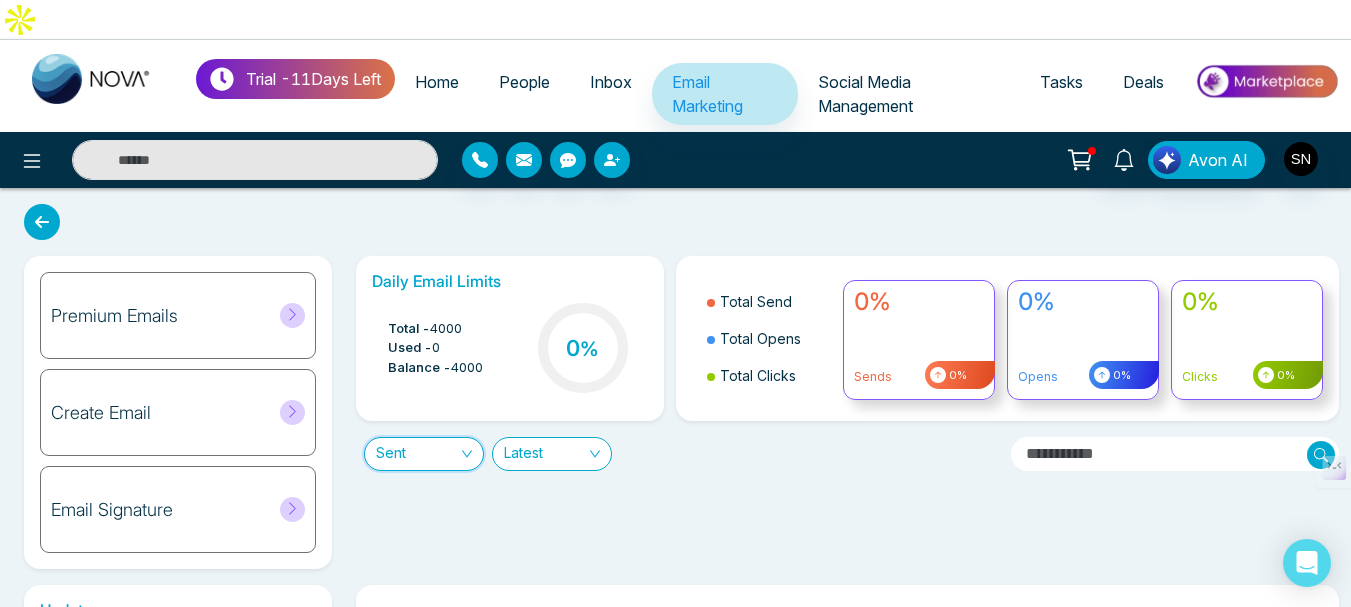 click on "Sent" at bounding box center (424, 454) 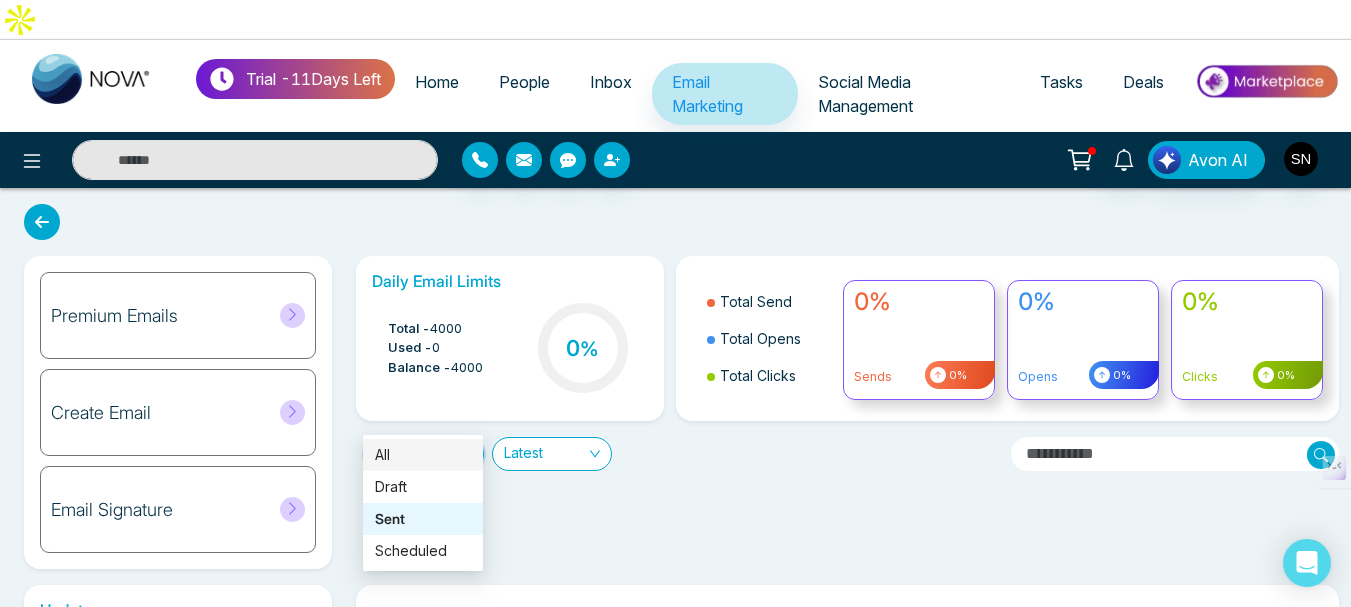 click on "All" at bounding box center [423, 455] 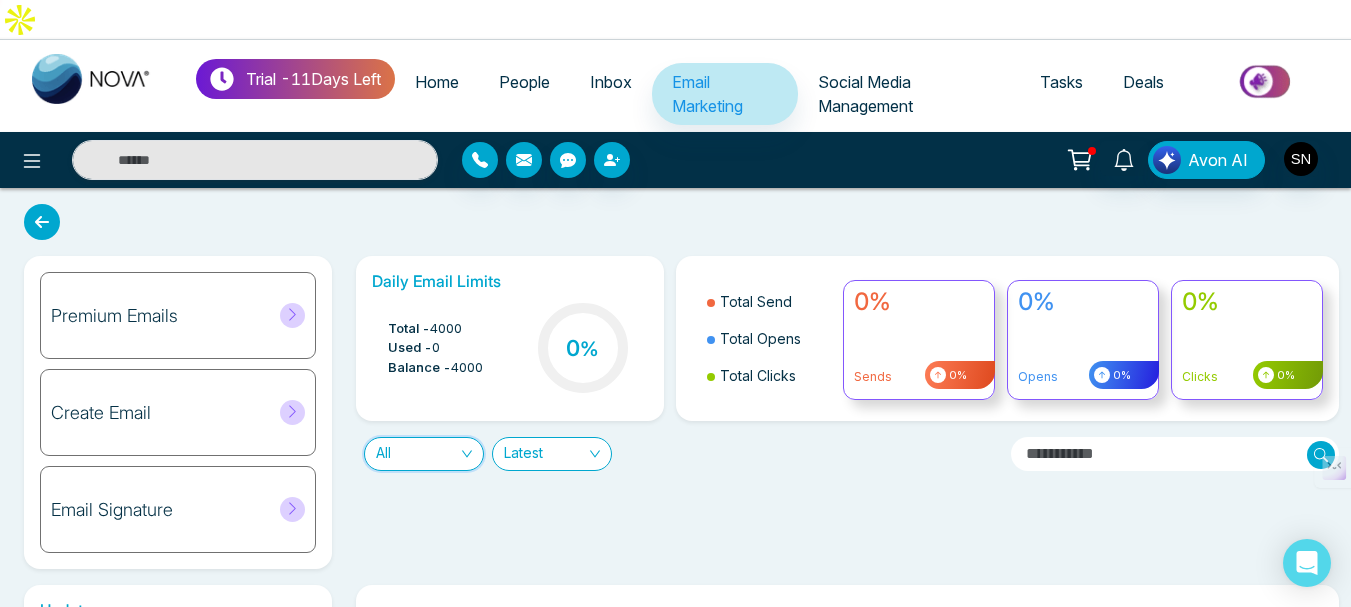 click on "Premium Emails" at bounding box center [114, 316] 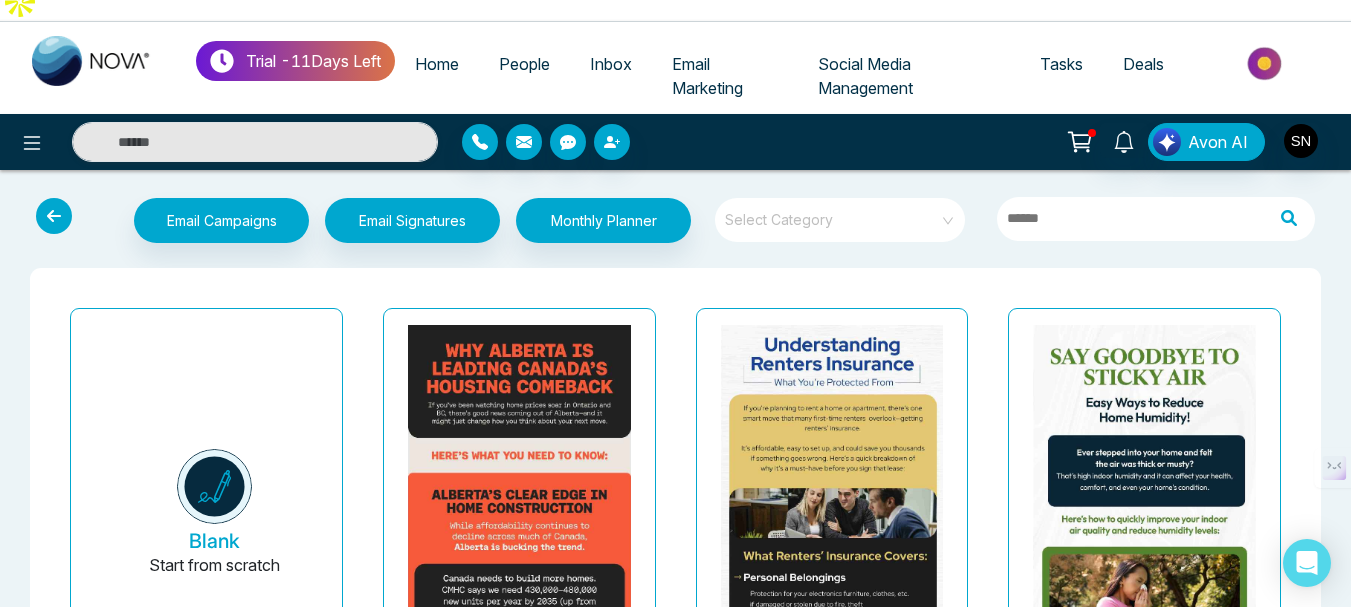 scroll, scrollTop: 0, scrollLeft: 0, axis: both 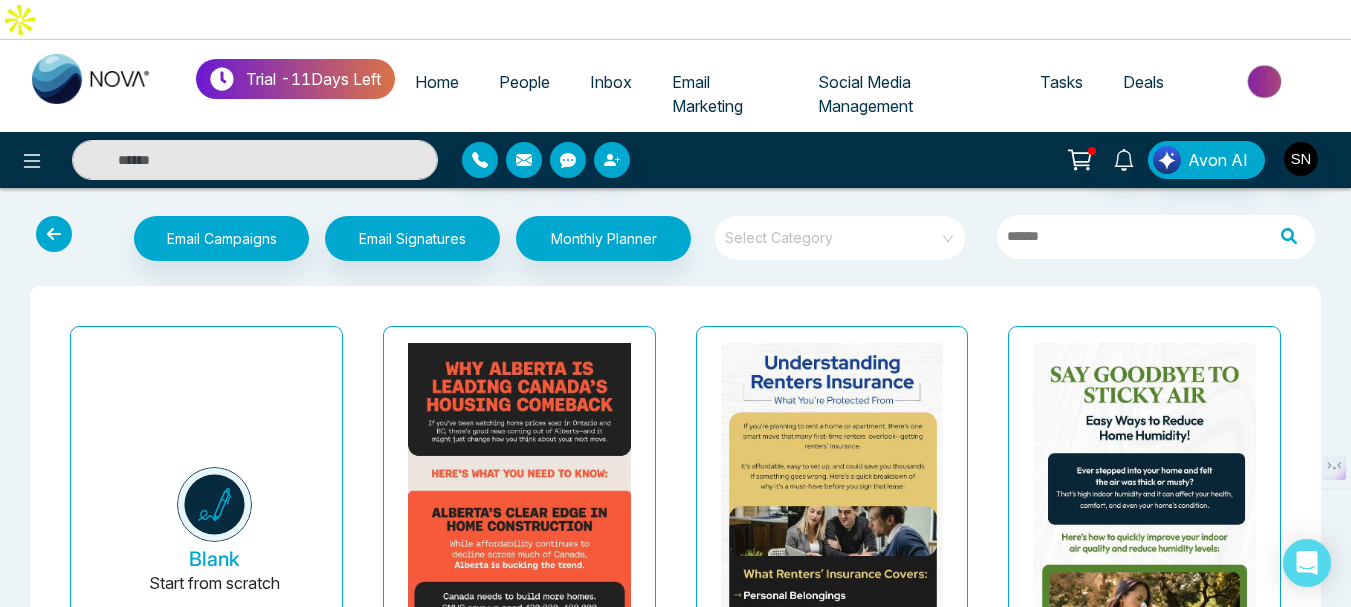 click at bounding box center [833, 231] 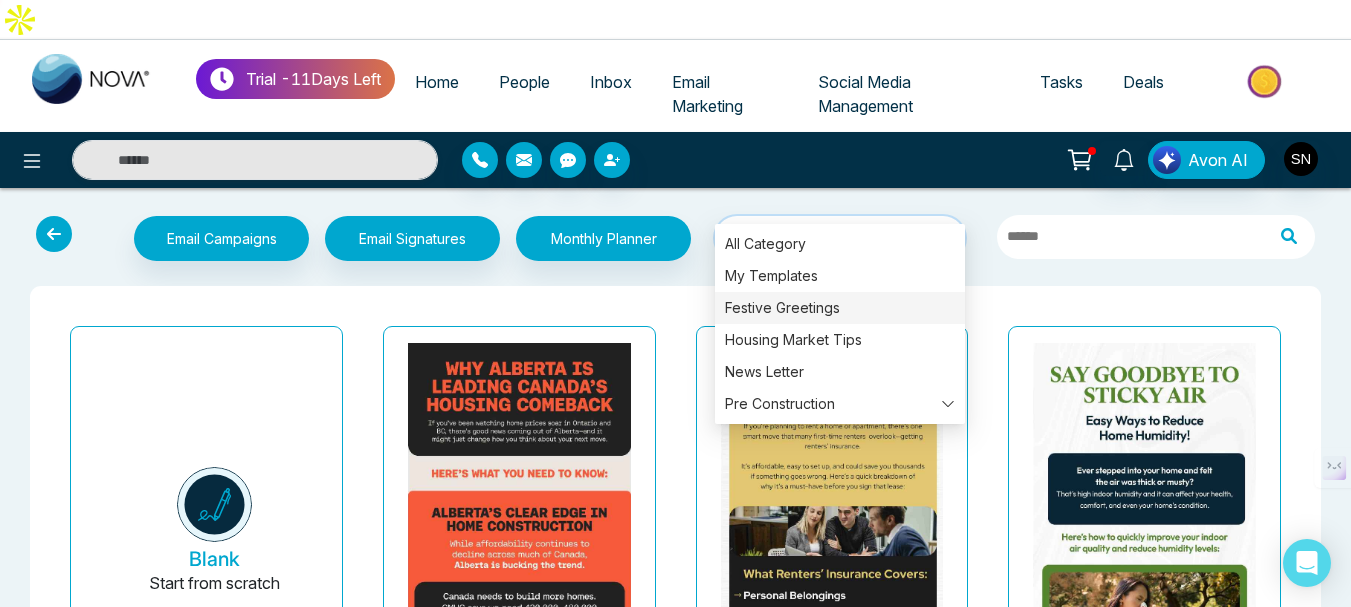 click on "Festive Greetings" at bounding box center (840, 308) 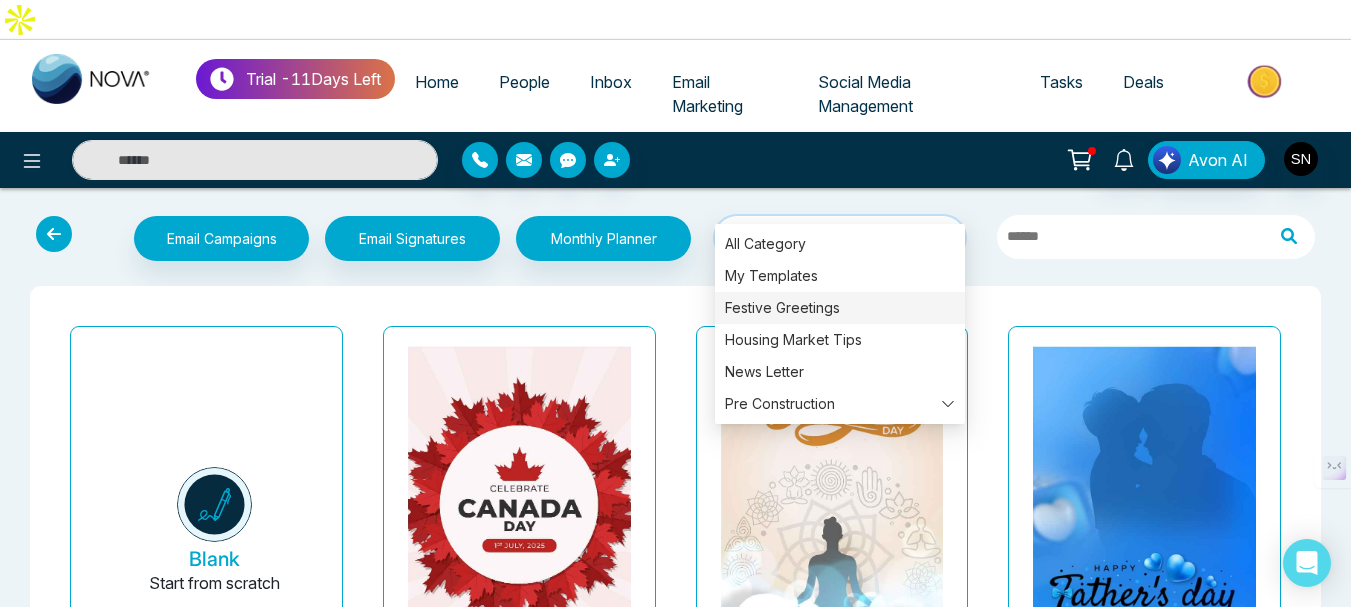 click on "Festive Greetings" at bounding box center (840, 308) 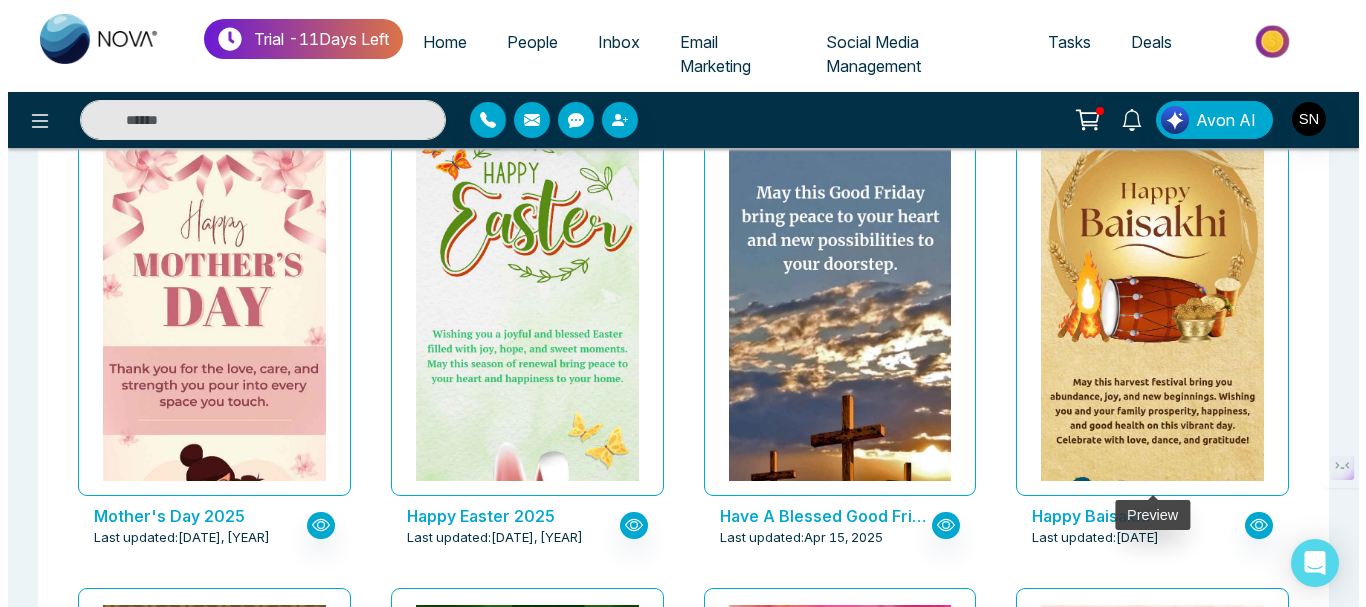 scroll, scrollTop: 1400, scrollLeft: 0, axis: vertical 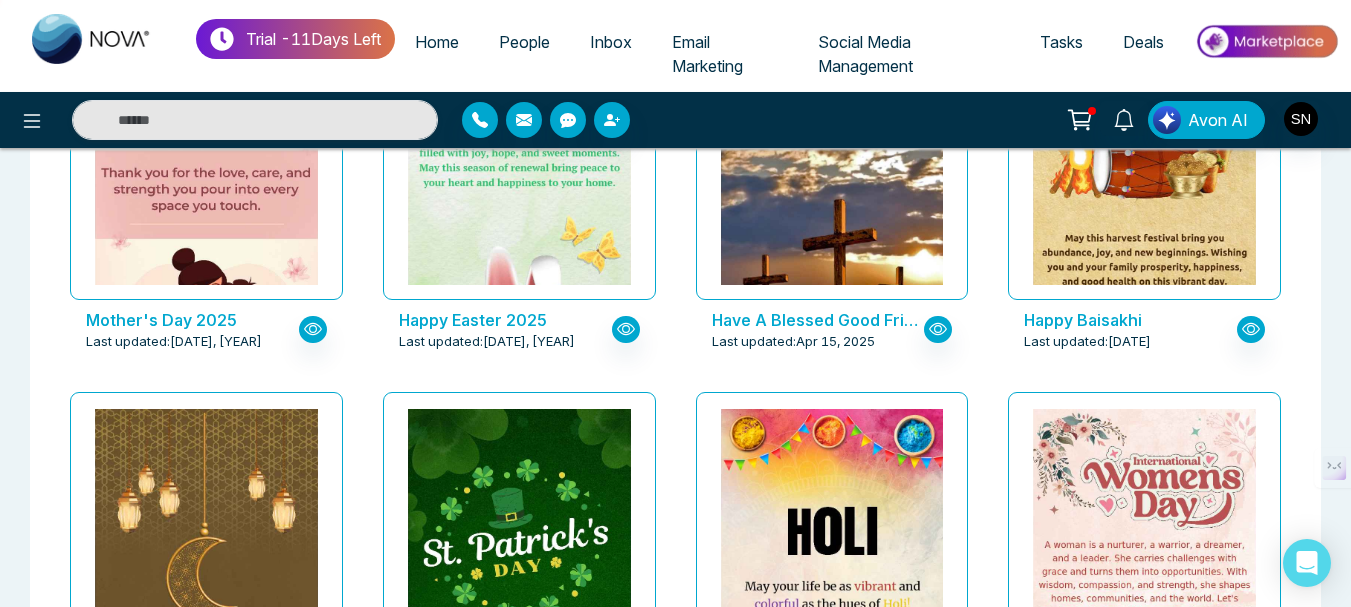 click on "Happy Baisakhi" at bounding box center [1130, 320] 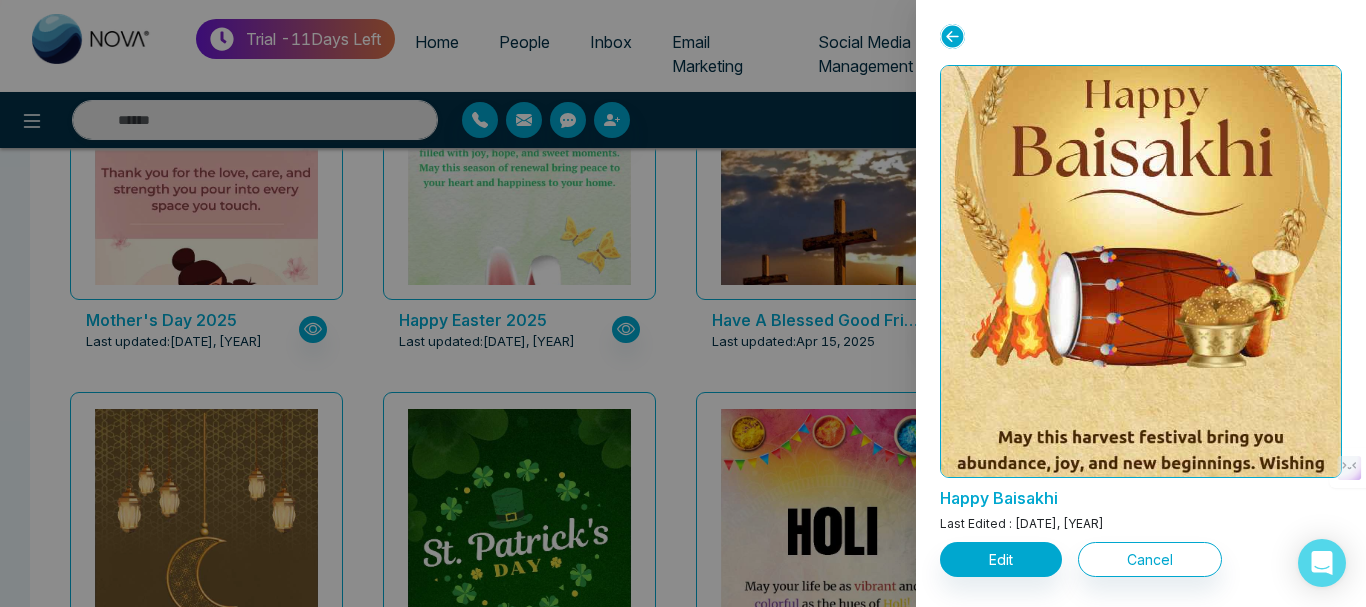 scroll, scrollTop: 200, scrollLeft: 0, axis: vertical 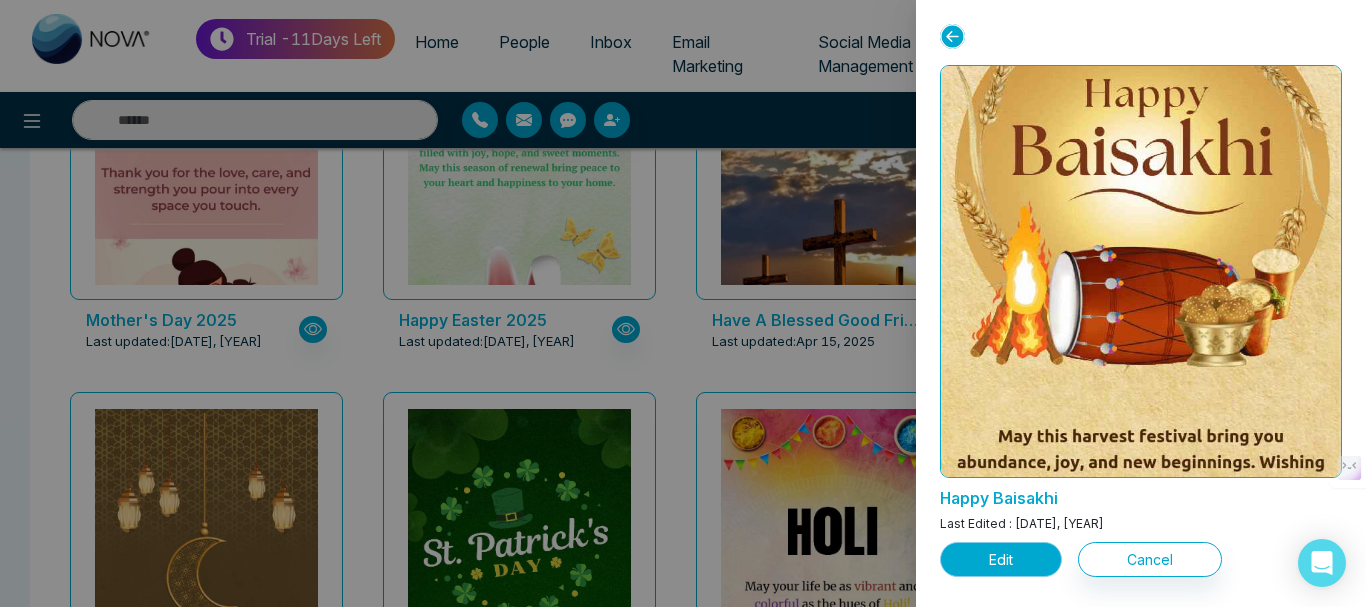 click on "Edit" at bounding box center [1001, 559] 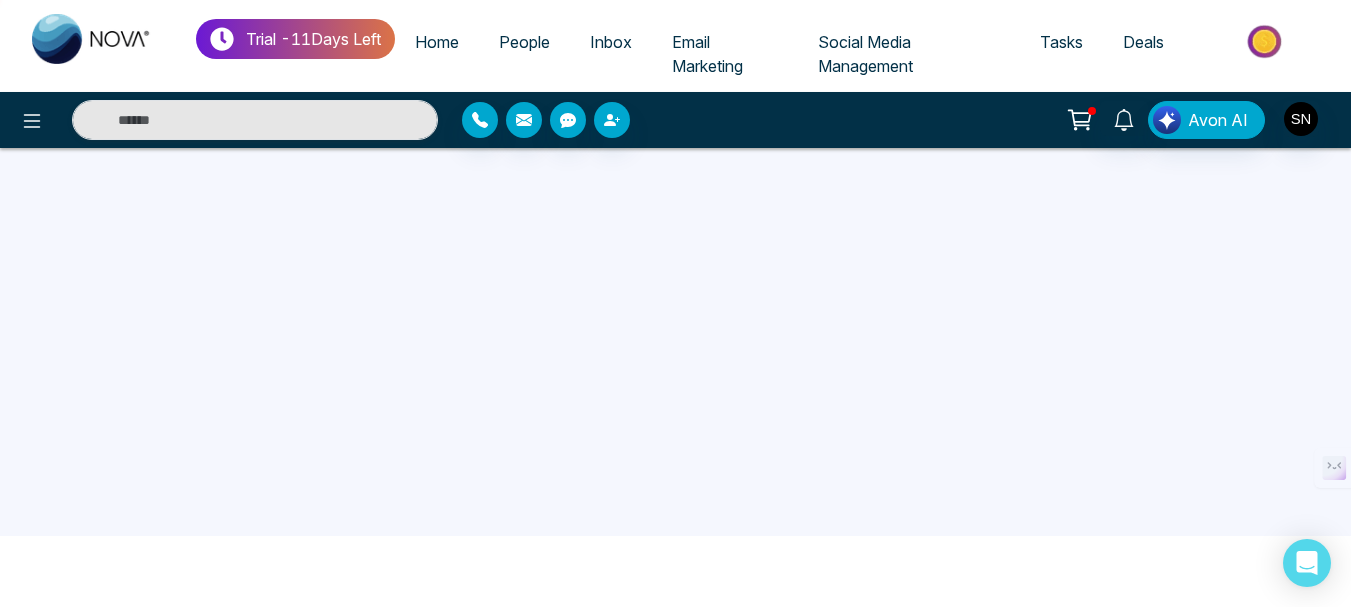 scroll, scrollTop: 0, scrollLeft: 0, axis: both 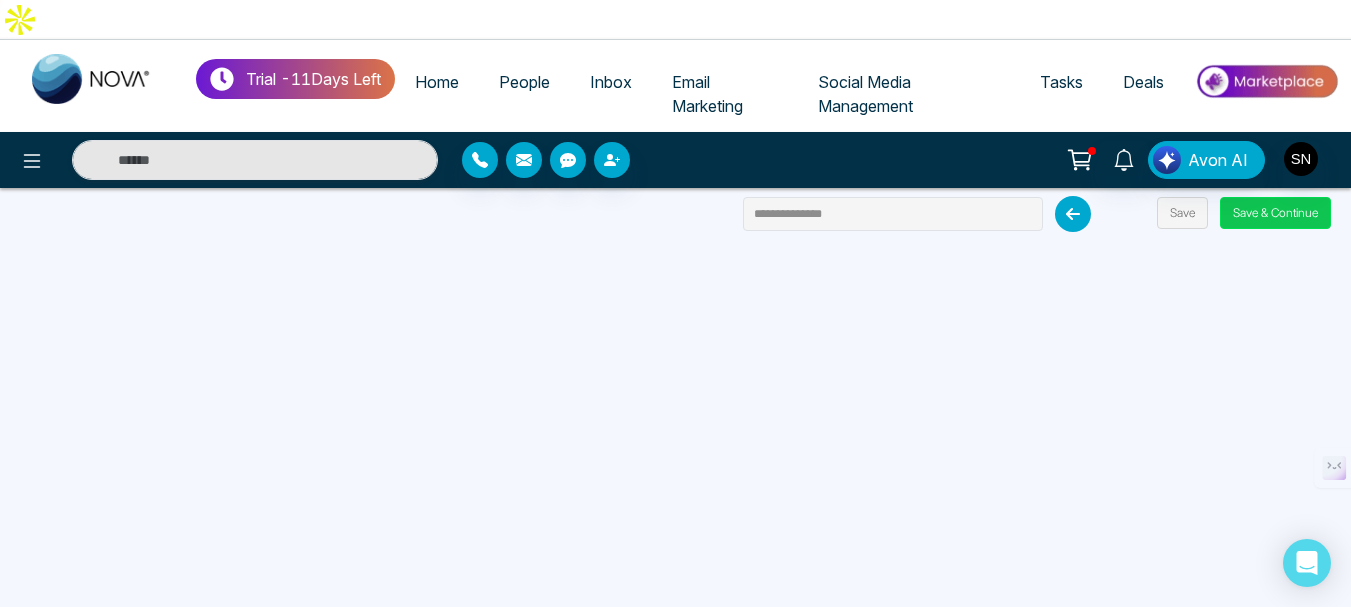 click on "Save & Continue" at bounding box center (1275, 213) 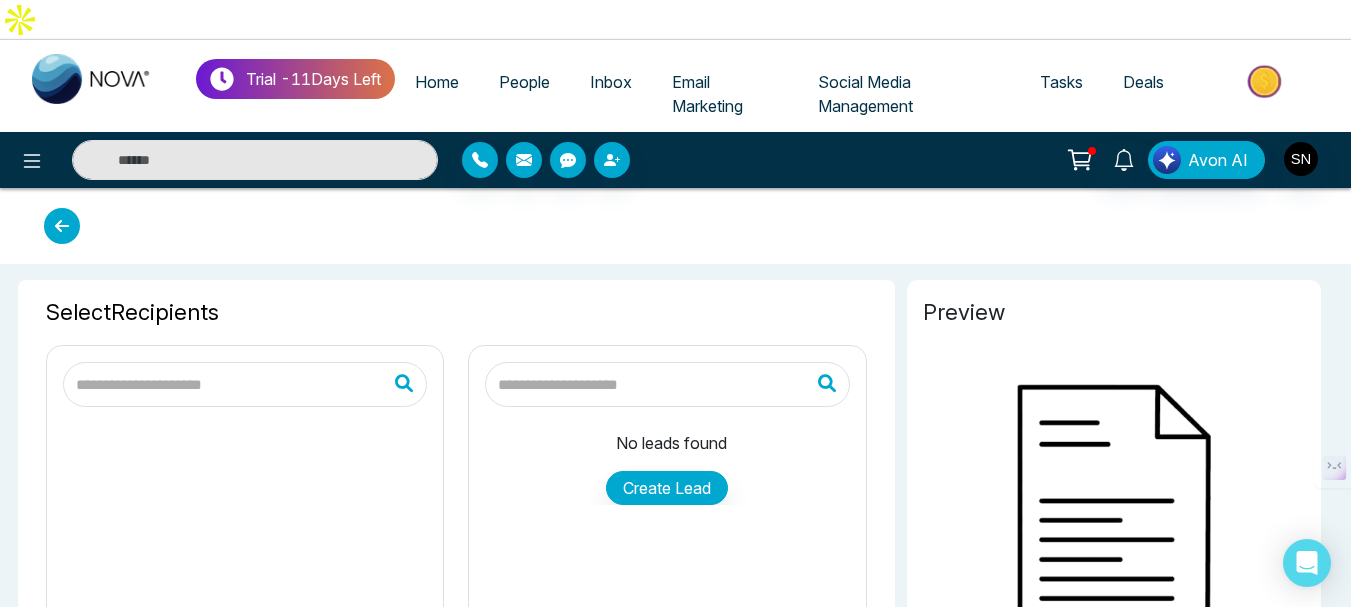 type on "**********" 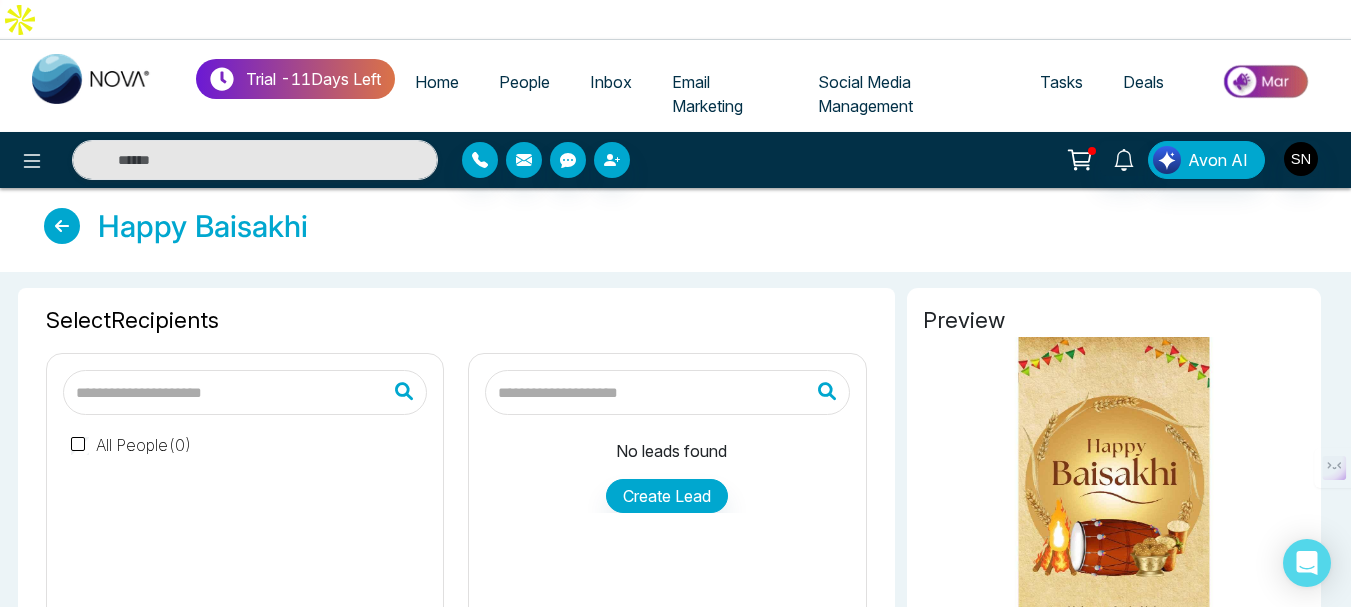 click at bounding box center (245, 392) 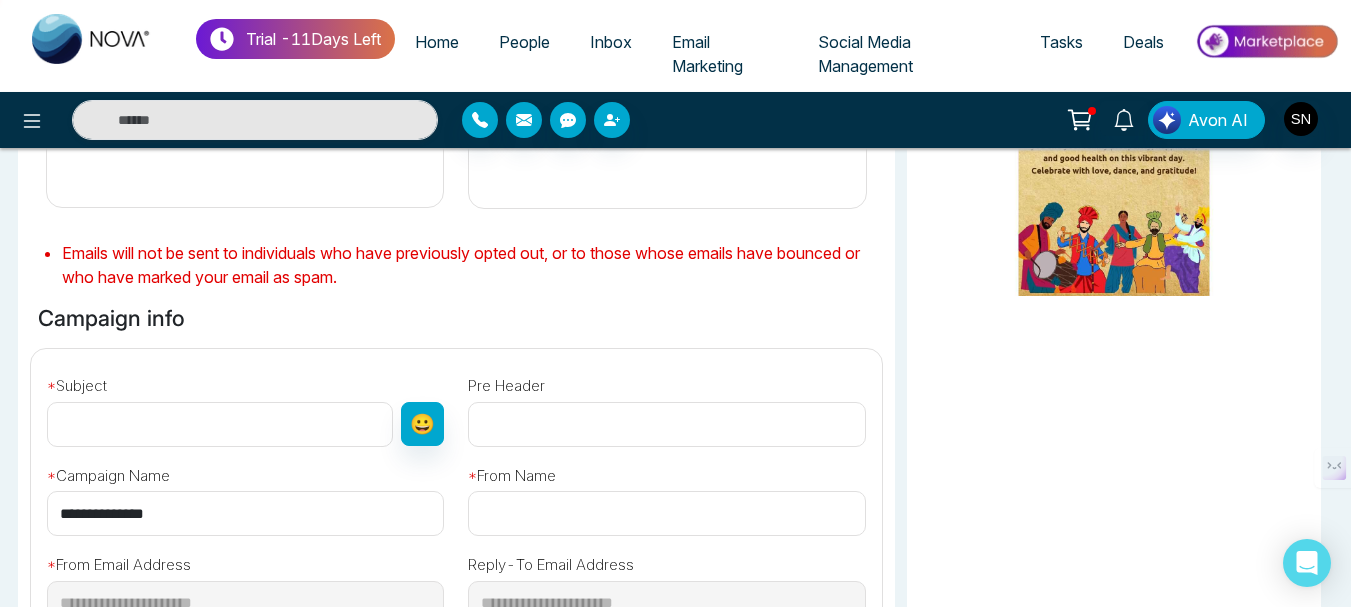 scroll, scrollTop: 600, scrollLeft: 0, axis: vertical 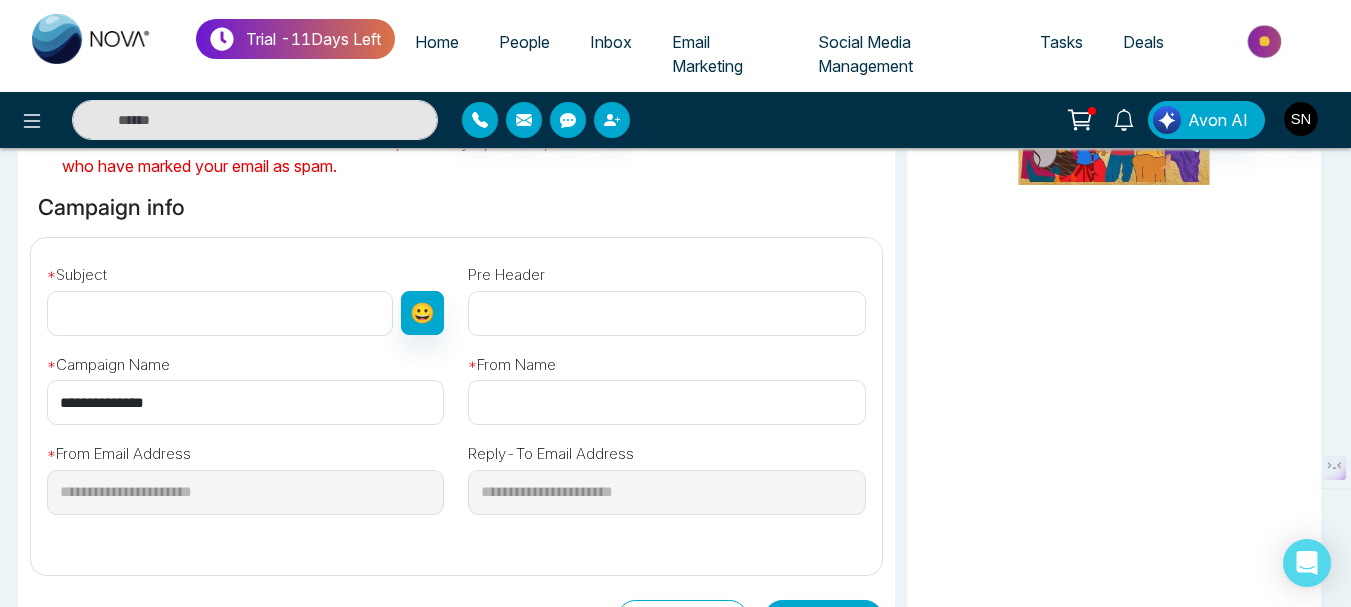 click at bounding box center (220, 313) 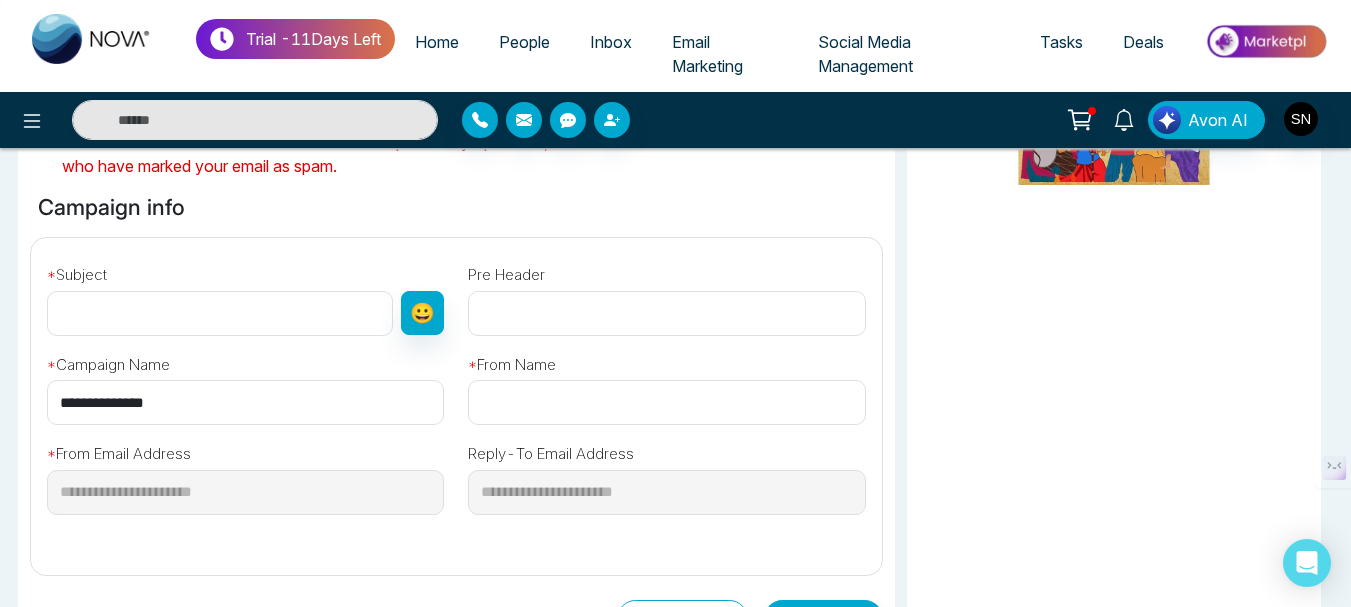 click on "* Subject 😀" at bounding box center (245, 295) 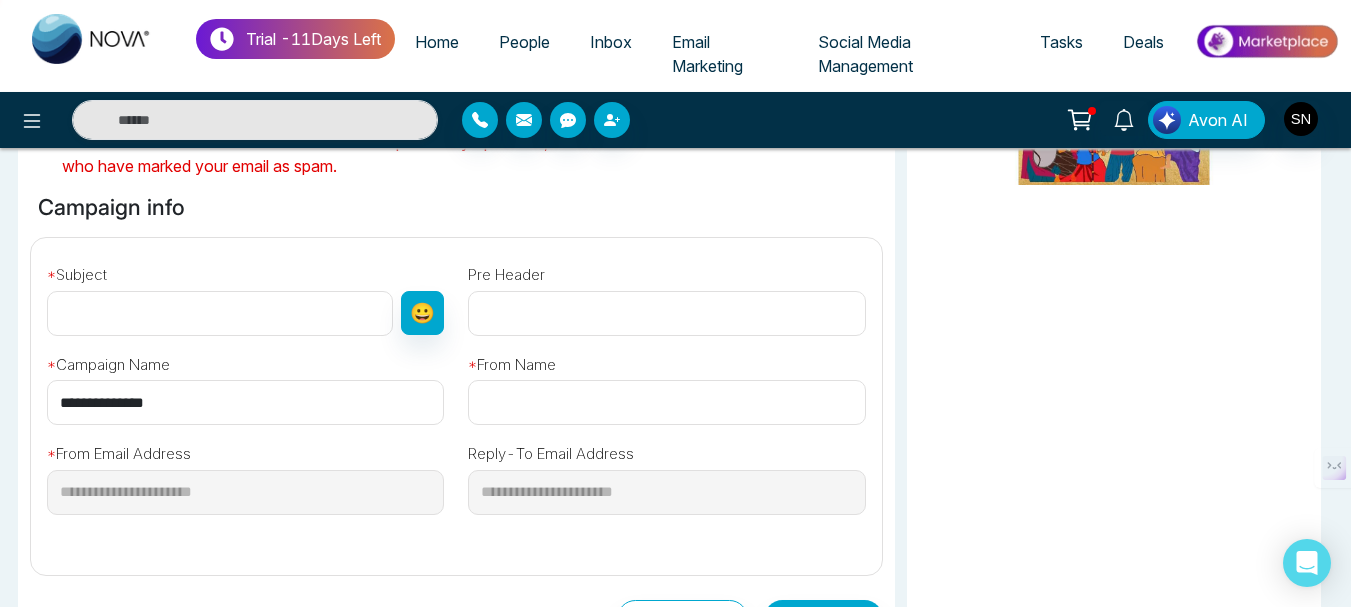 click on "* Subject 😀" at bounding box center (245, 295) 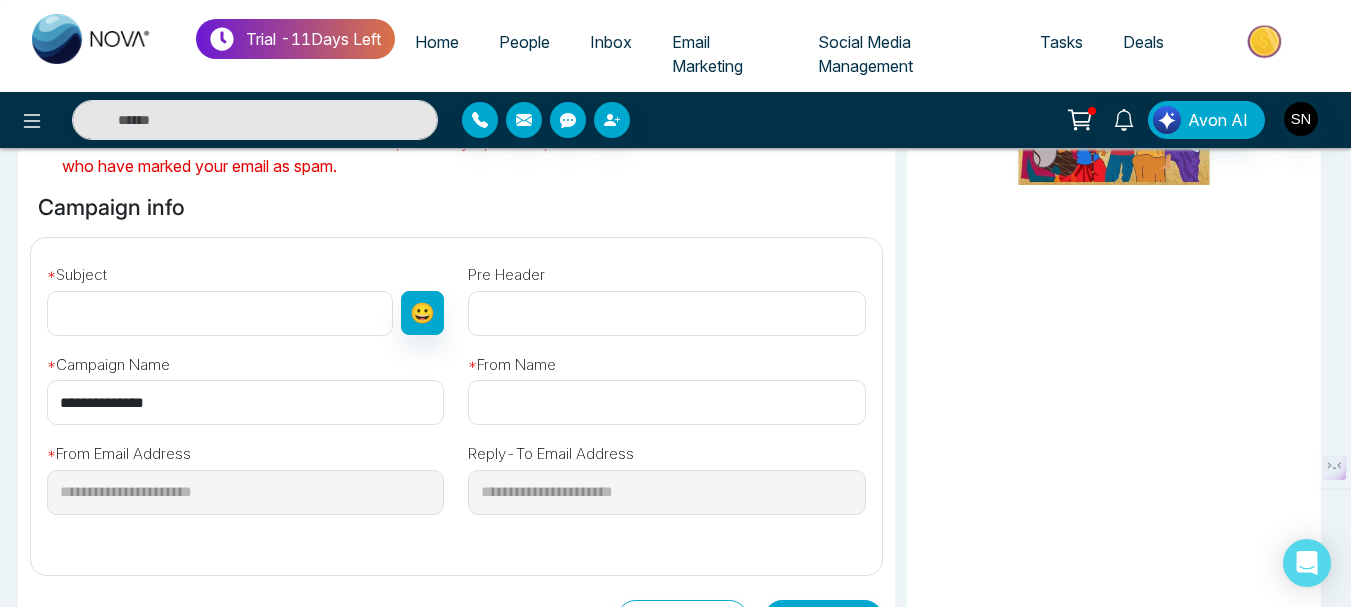 click on "* Subject 😀" at bounding box center (245, 295) 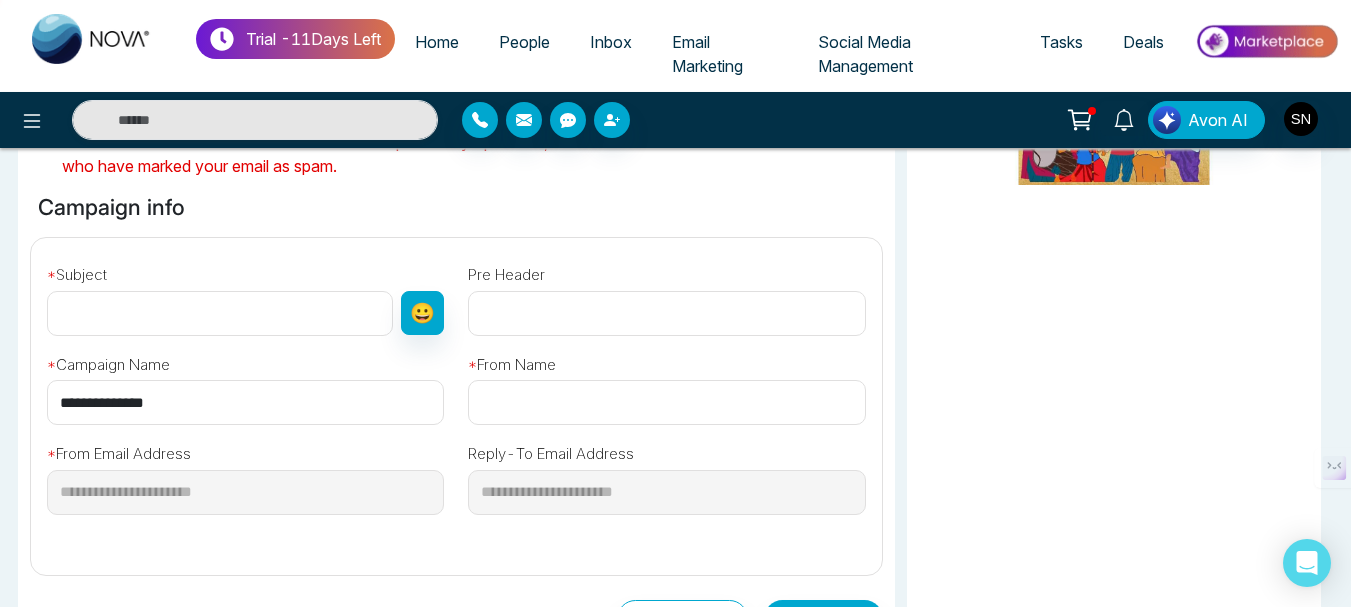 click at bounding box center (220, 313) 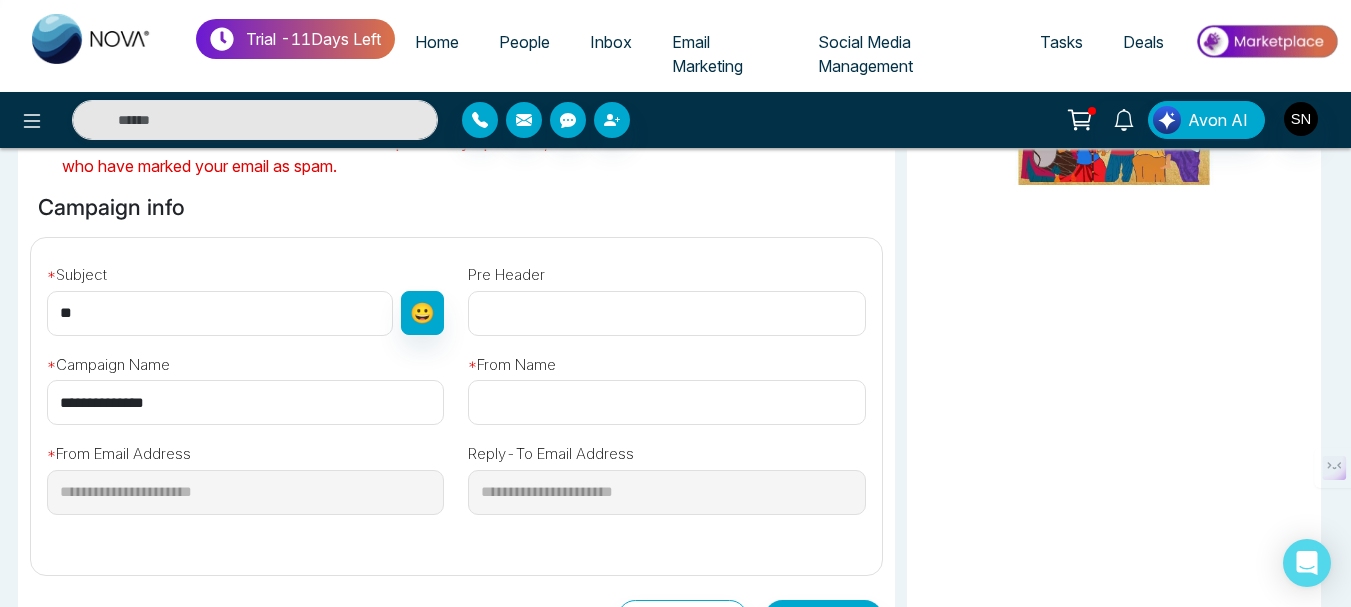 type on "*" 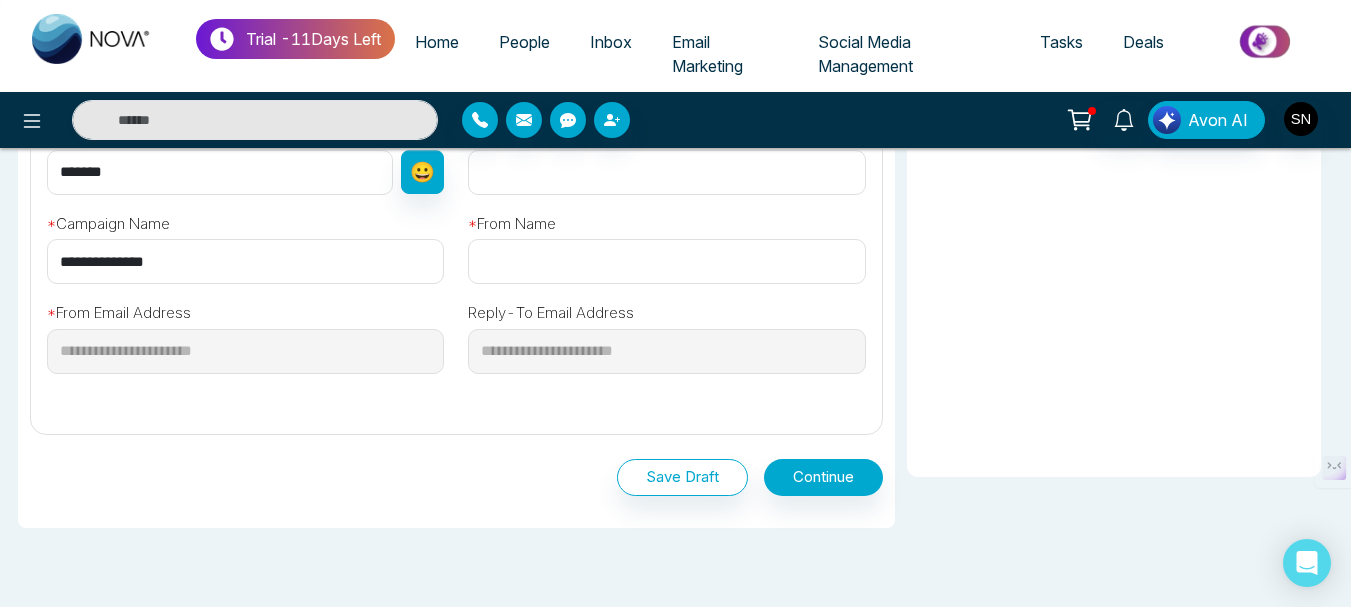 scroll, scrollTop: 696, scrollLeft: 0, axis: vertical 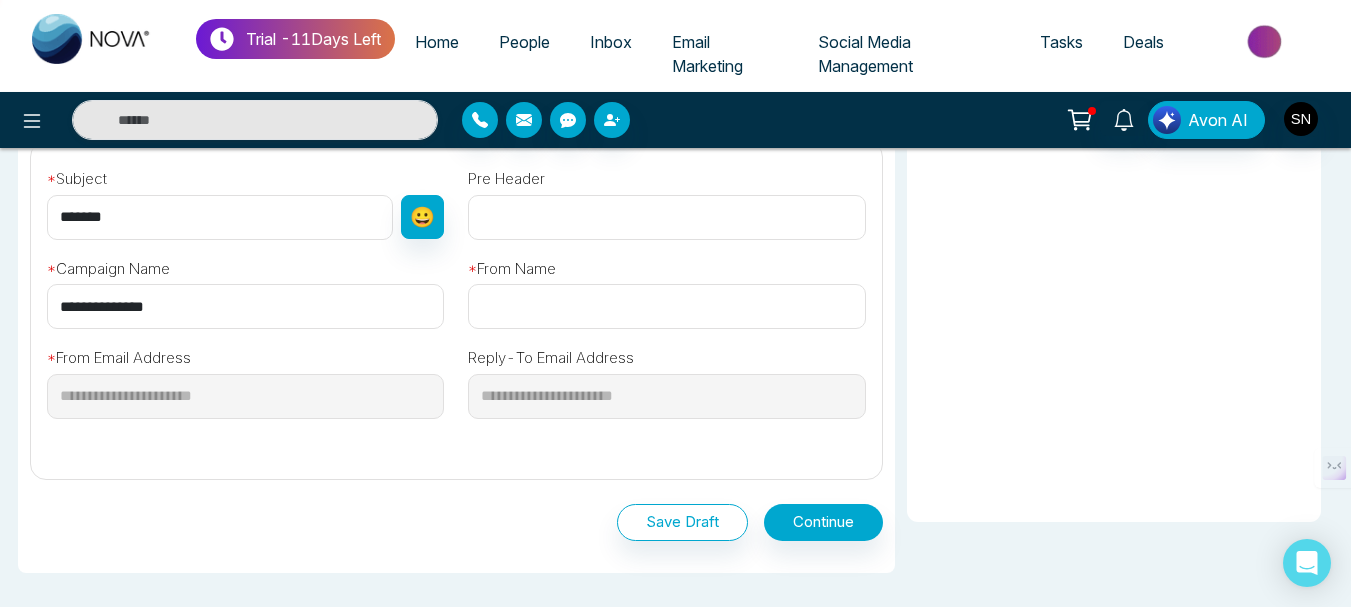 type on "*******" 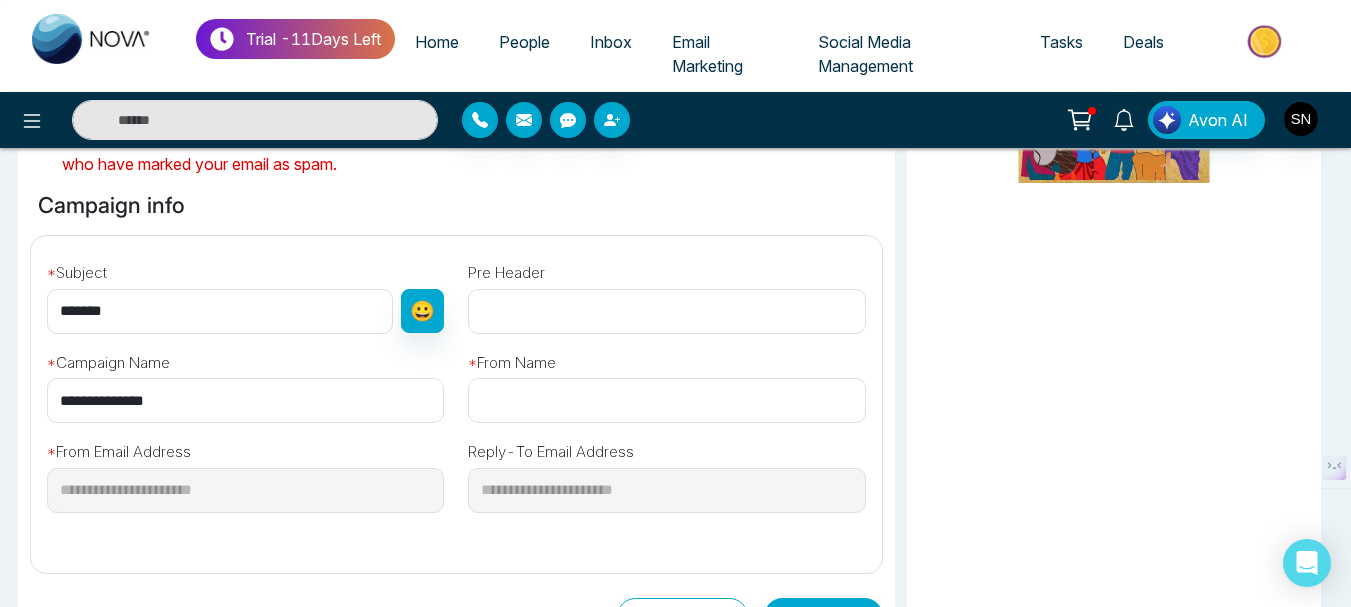scroll, scrollTop: 496, scrollLeft: 0, axis: vertical 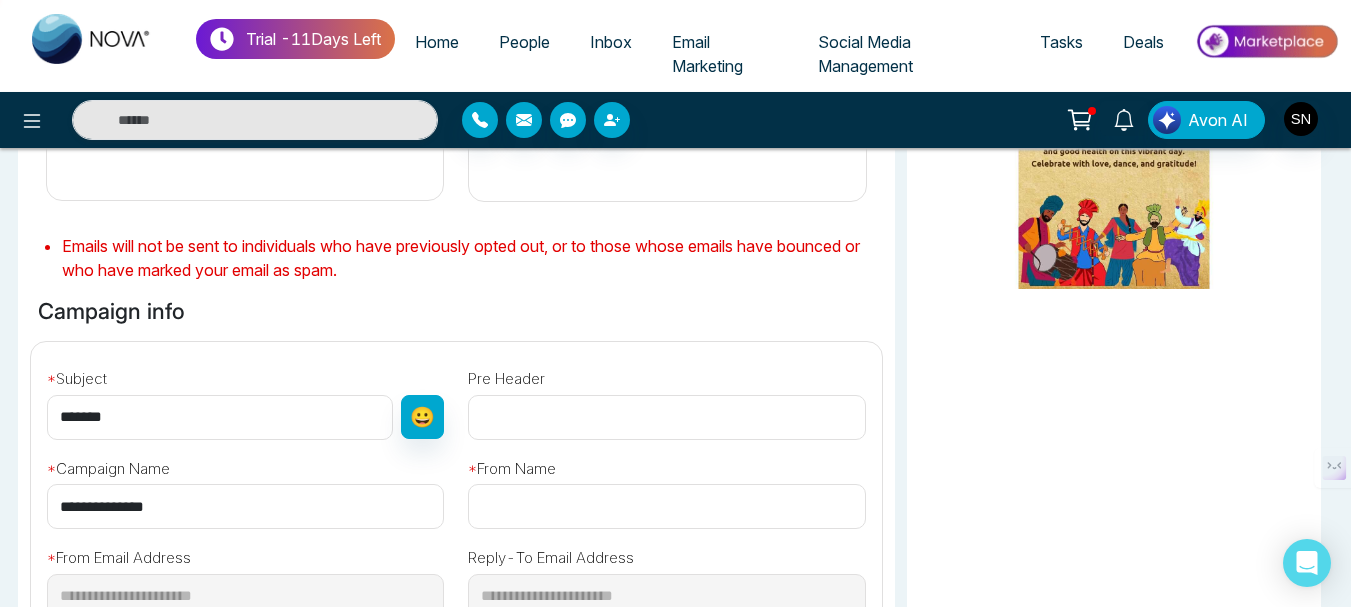 click at bounding box center [666, 417] 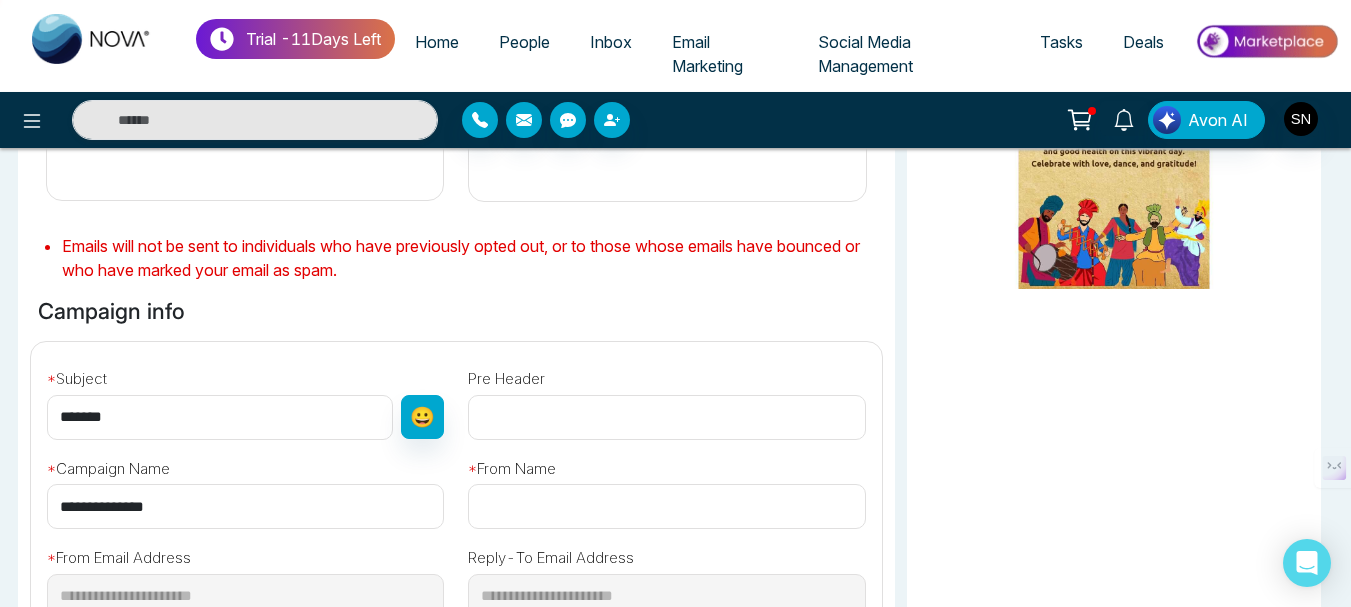 scroll, scrollTop: 696, scrollLeft: 0, axis: vertical 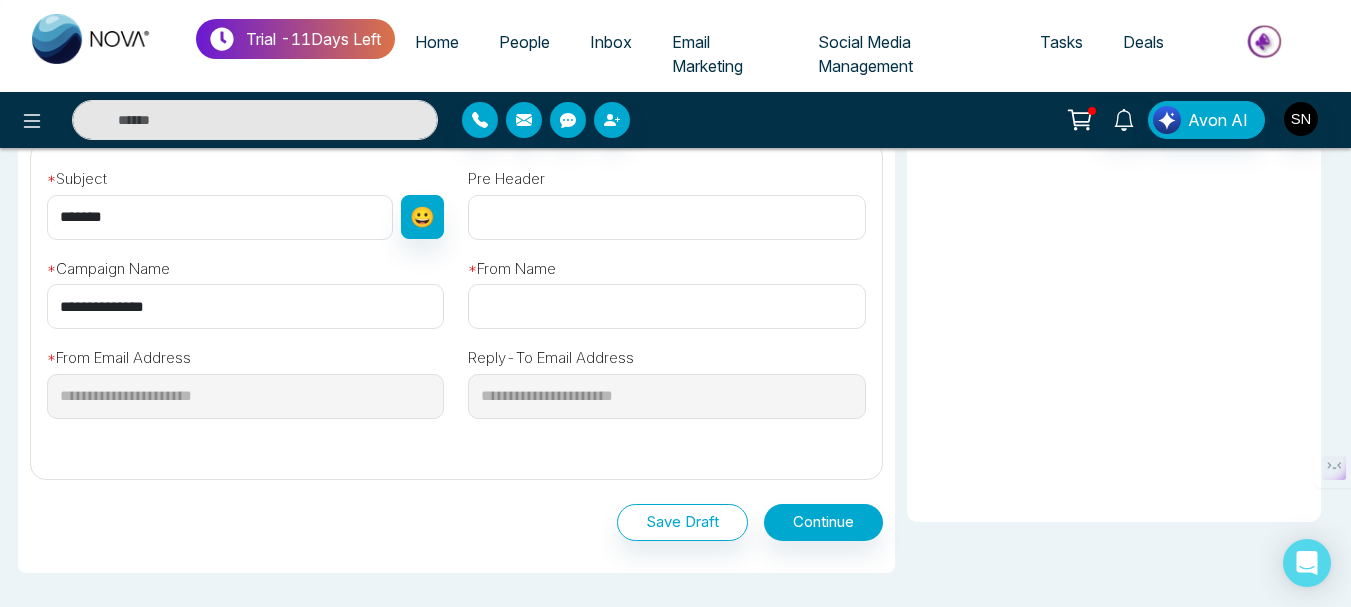 click at bounding box center [666, 306] 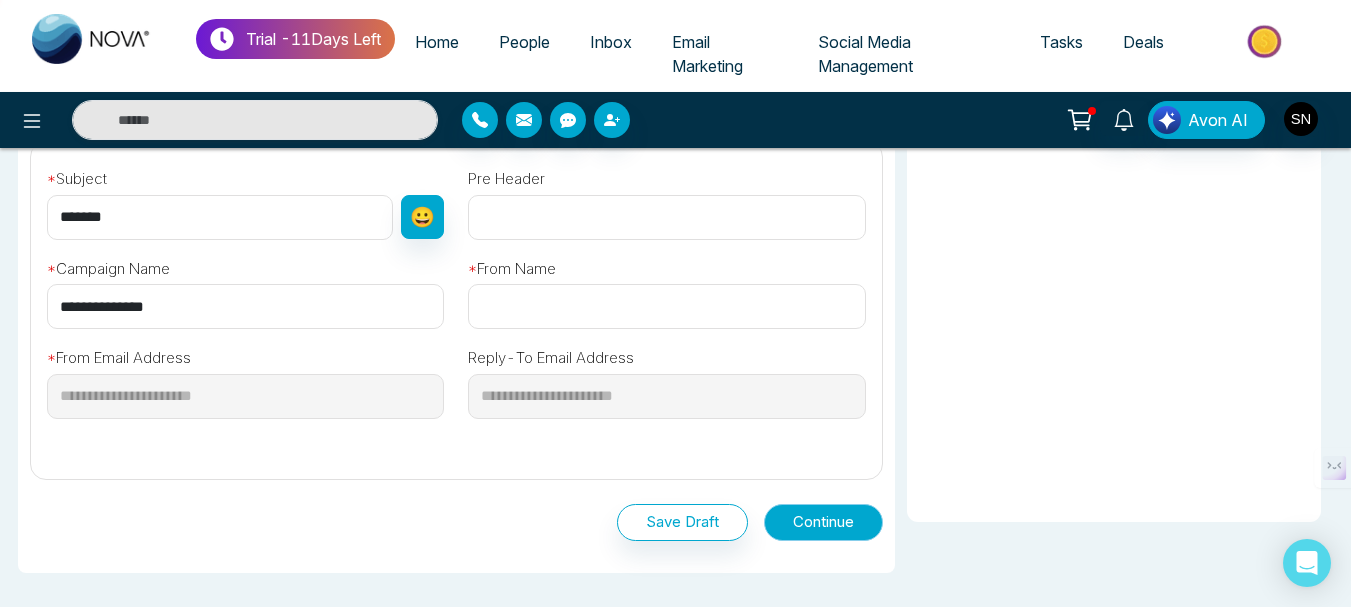click on "Continue" at bounding box center [823, 522] 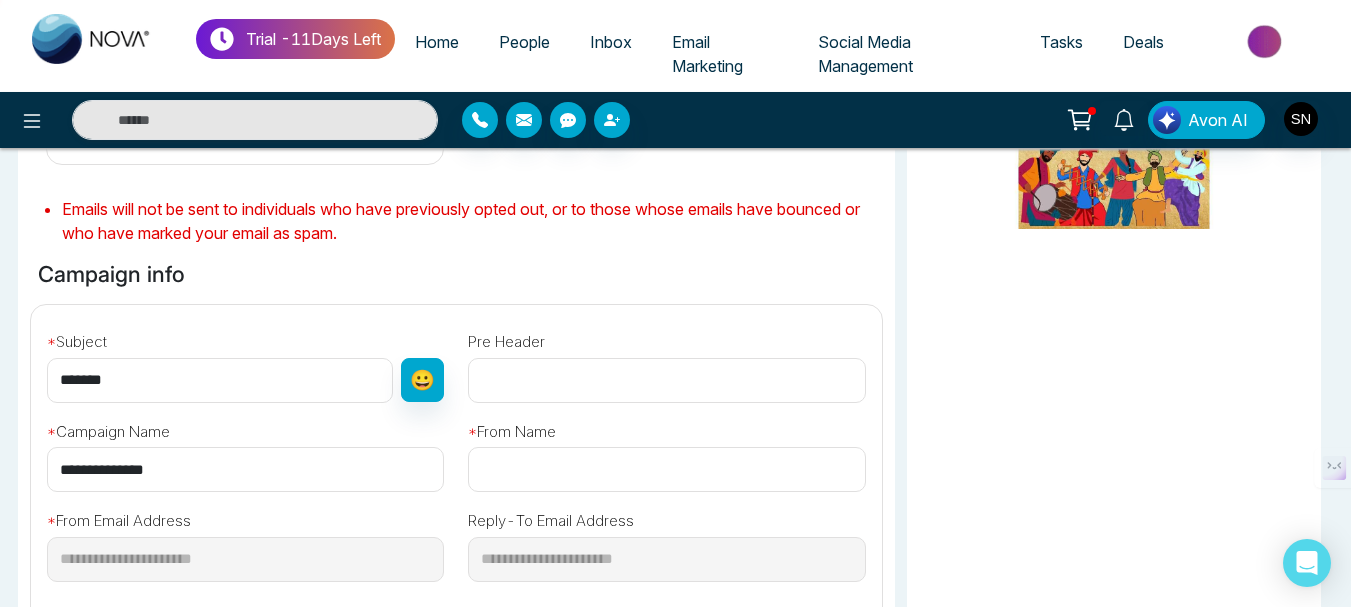 scroll, scrollTop: 819, scrollLeft: 0, axis: vertical 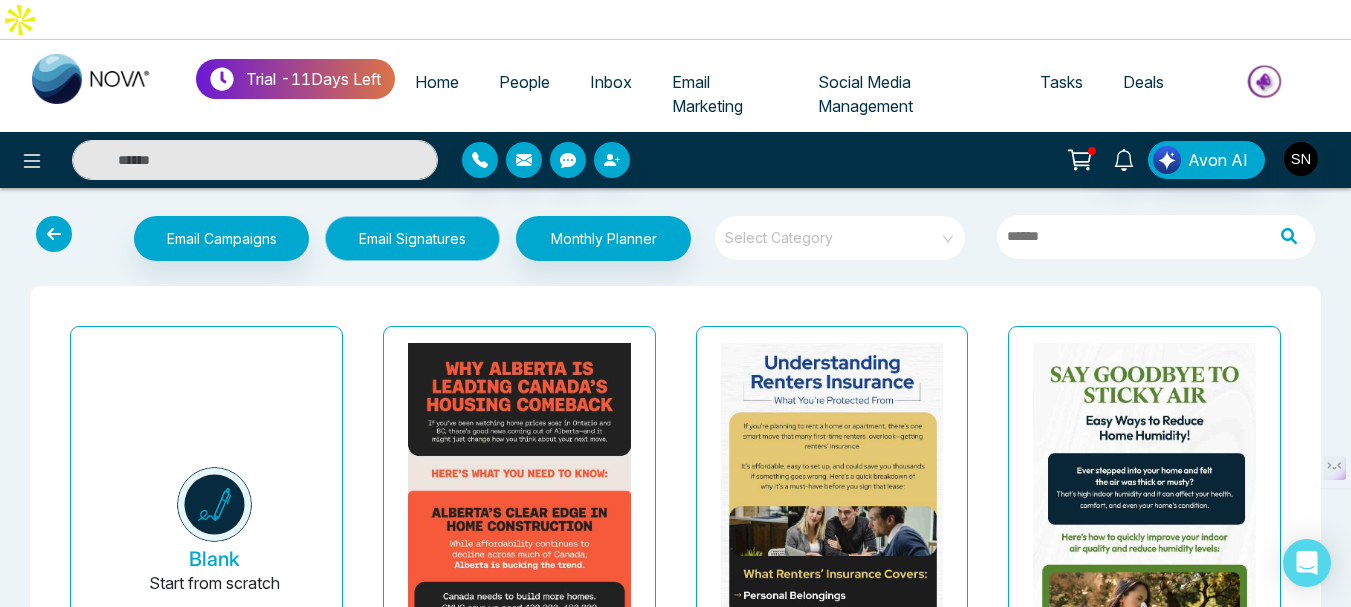 click on "Email Signatures" at bounding box center [412, 238] 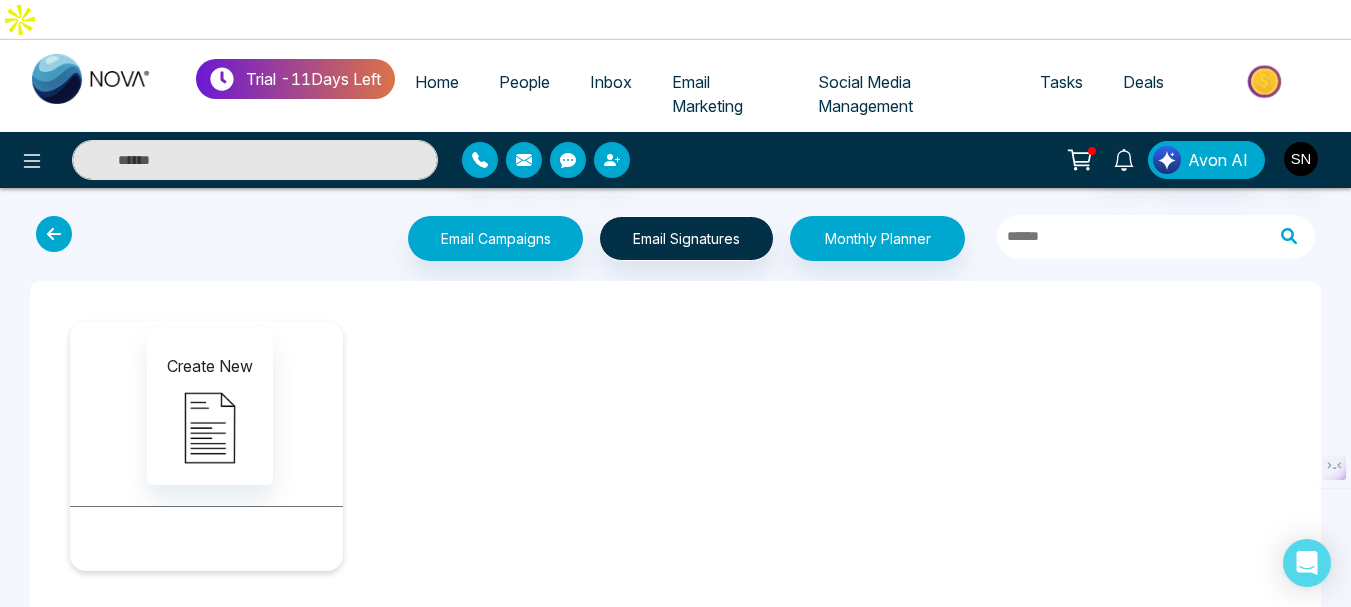 scroll, scrollTop: 4, scrollLeft: 0, axis: vertical 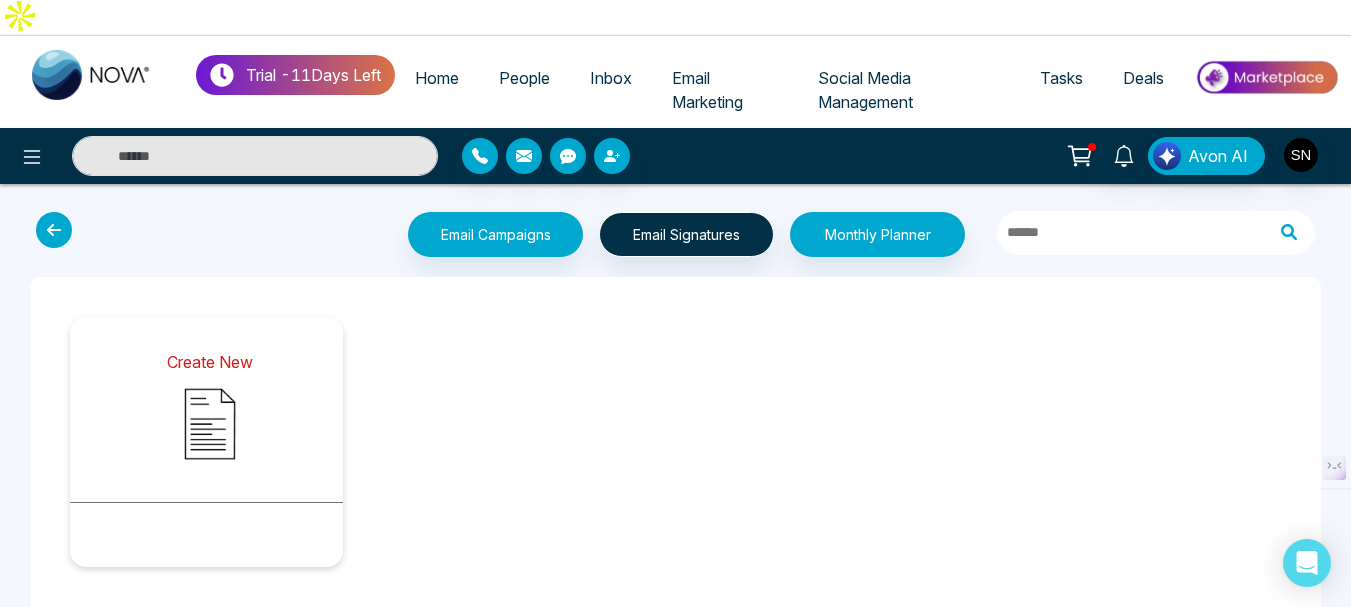 click at bounding box center [210, 424] 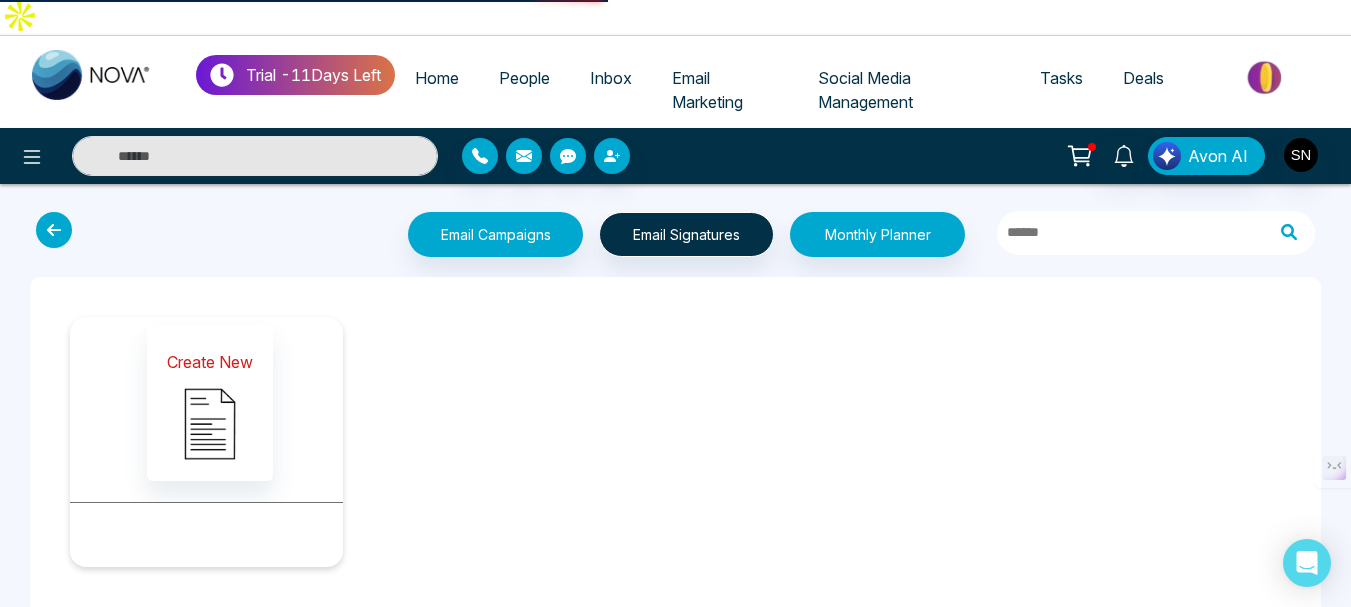 scroll, scrollTop: 0, scrollLeft: 0, axis: both 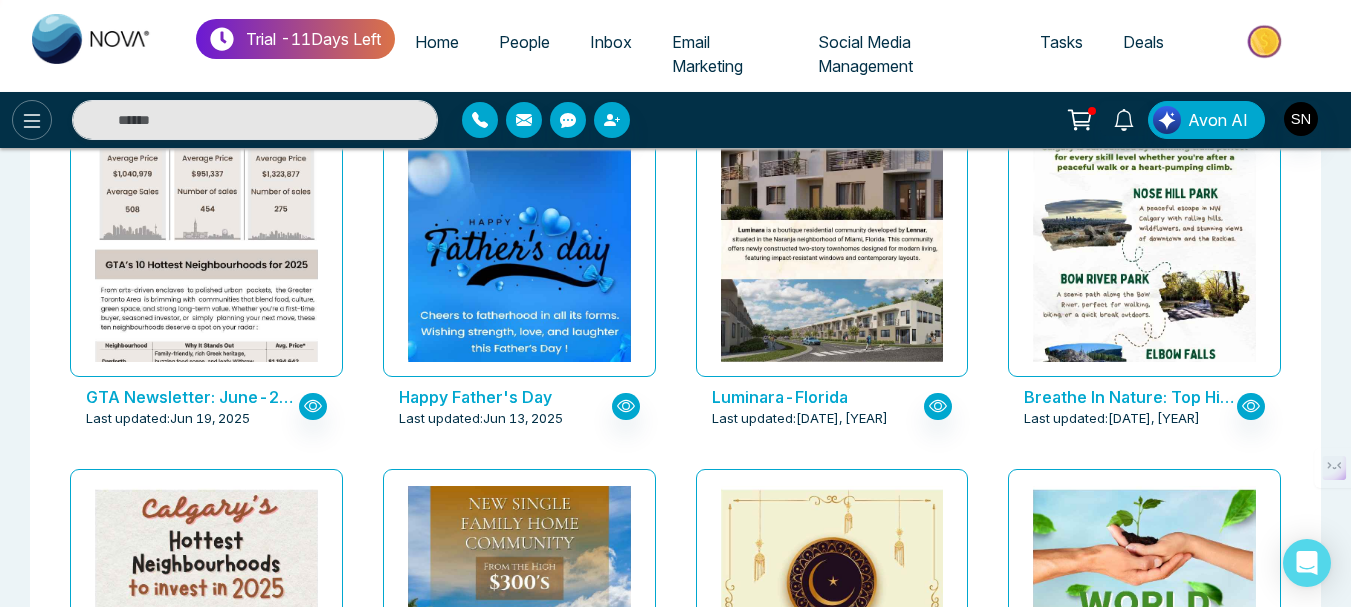 click 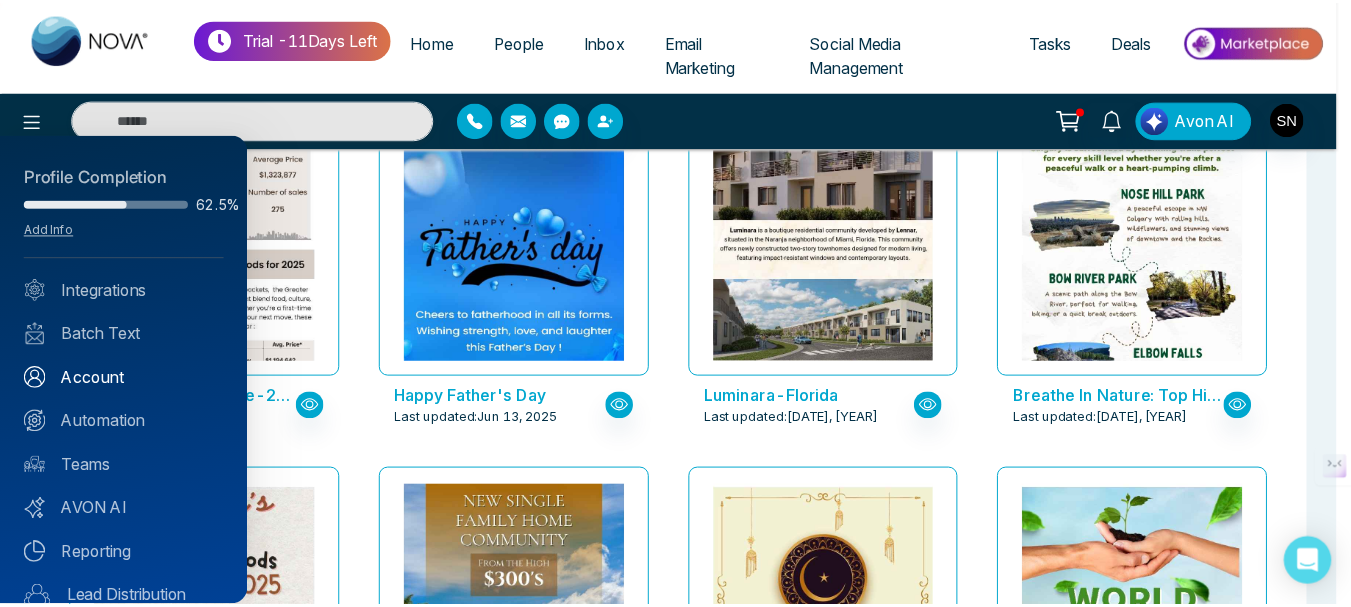 scroll, scrollTop: 200, scrollLeft: 0, axis: vertical 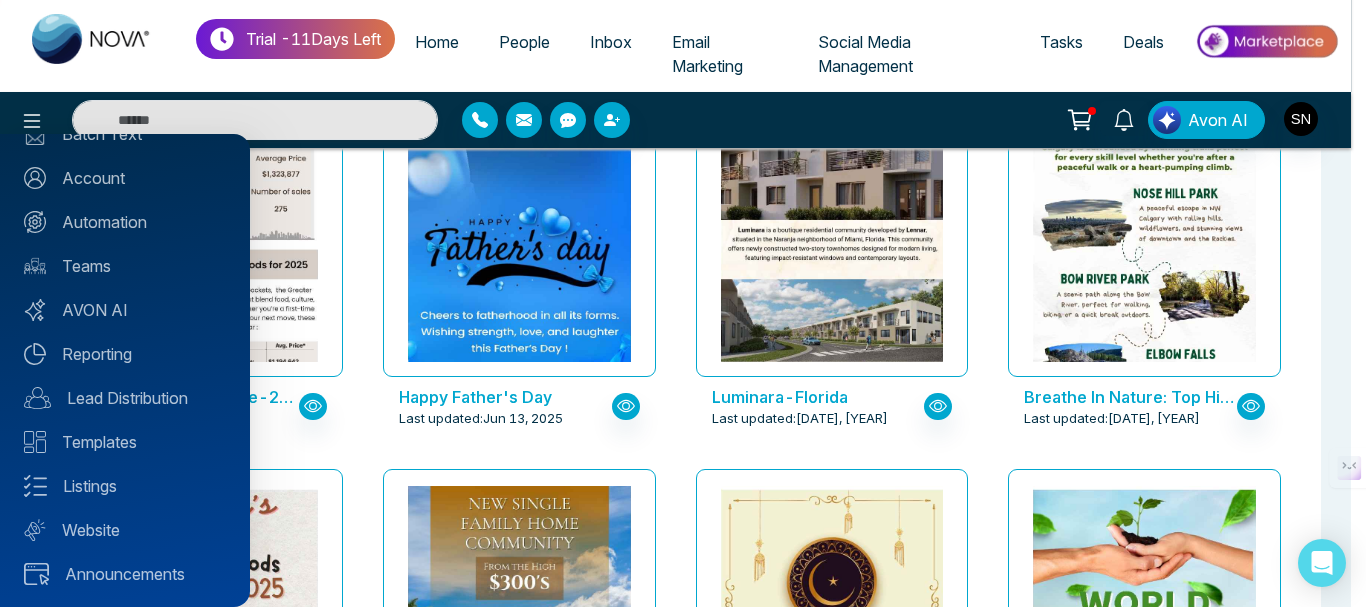 click at bounding box center [683, 303] 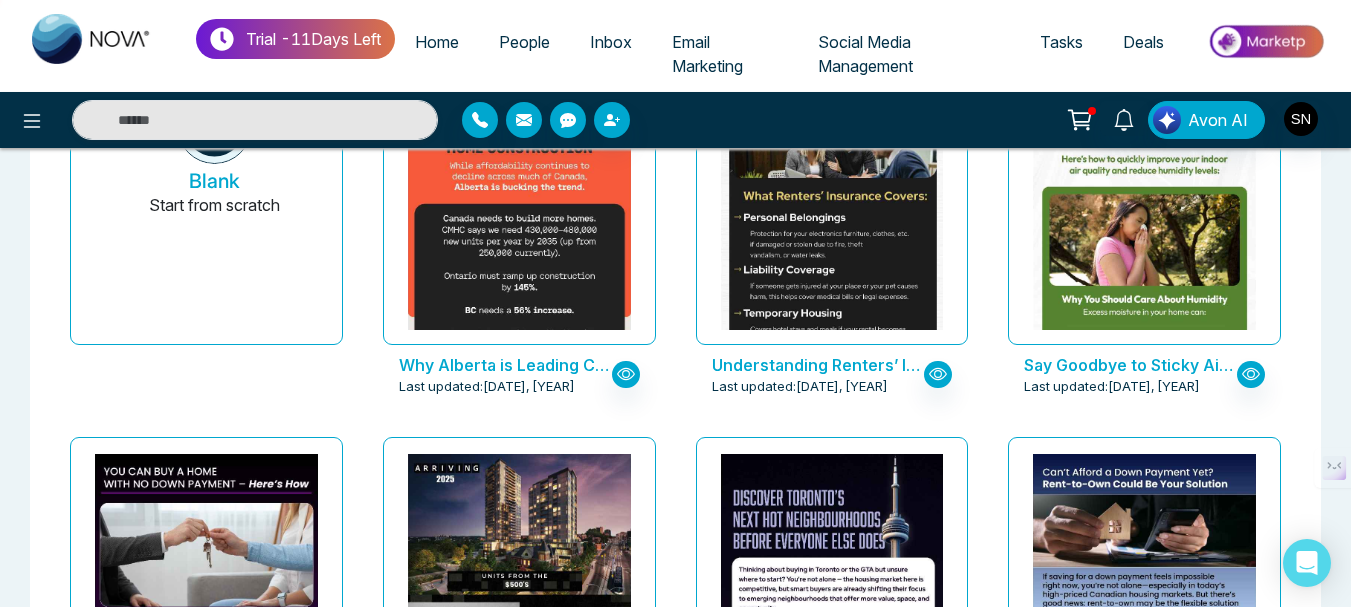 scroll, scrollTop: 0, scrollLeft: 0, axis: both 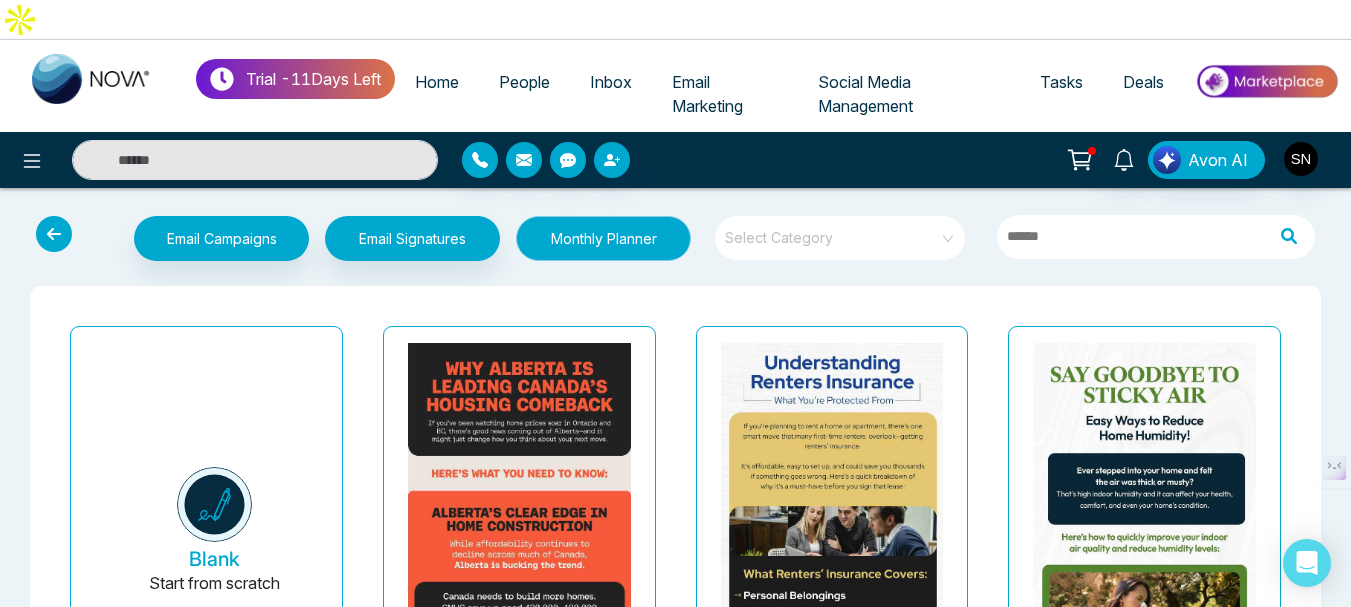 click on "Monthly Planner" at bounding box center [603, 238] 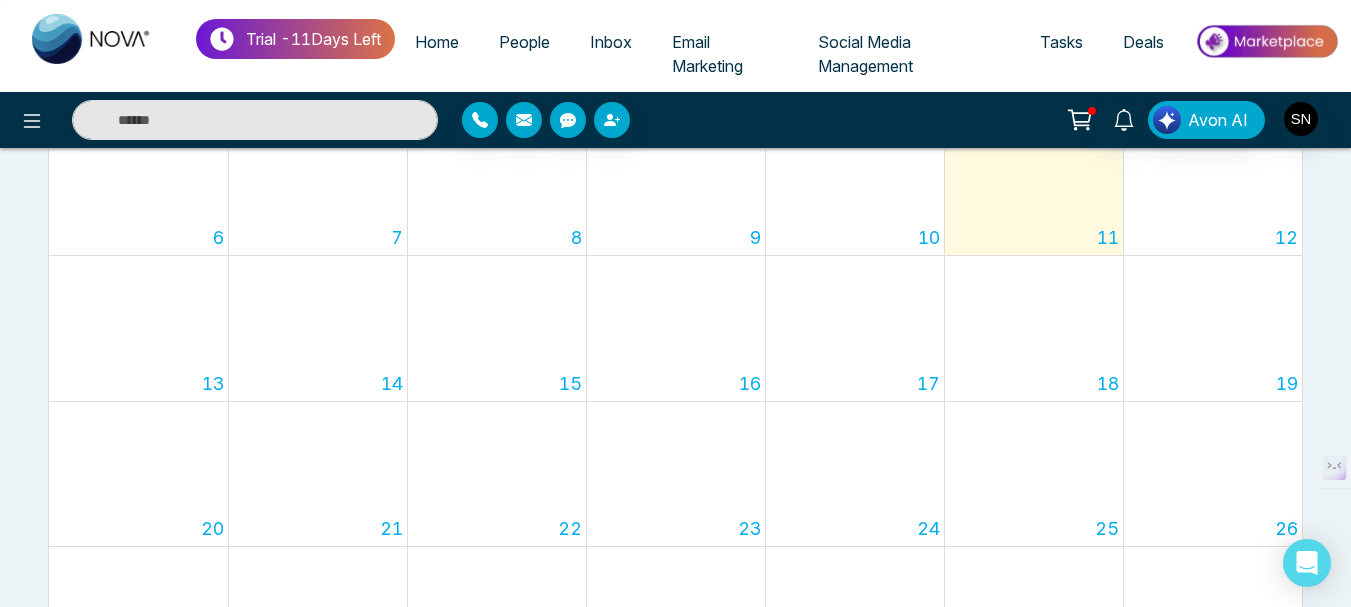 scroll, scrollTop: 633, scrollLeft: 0, axis: vertical 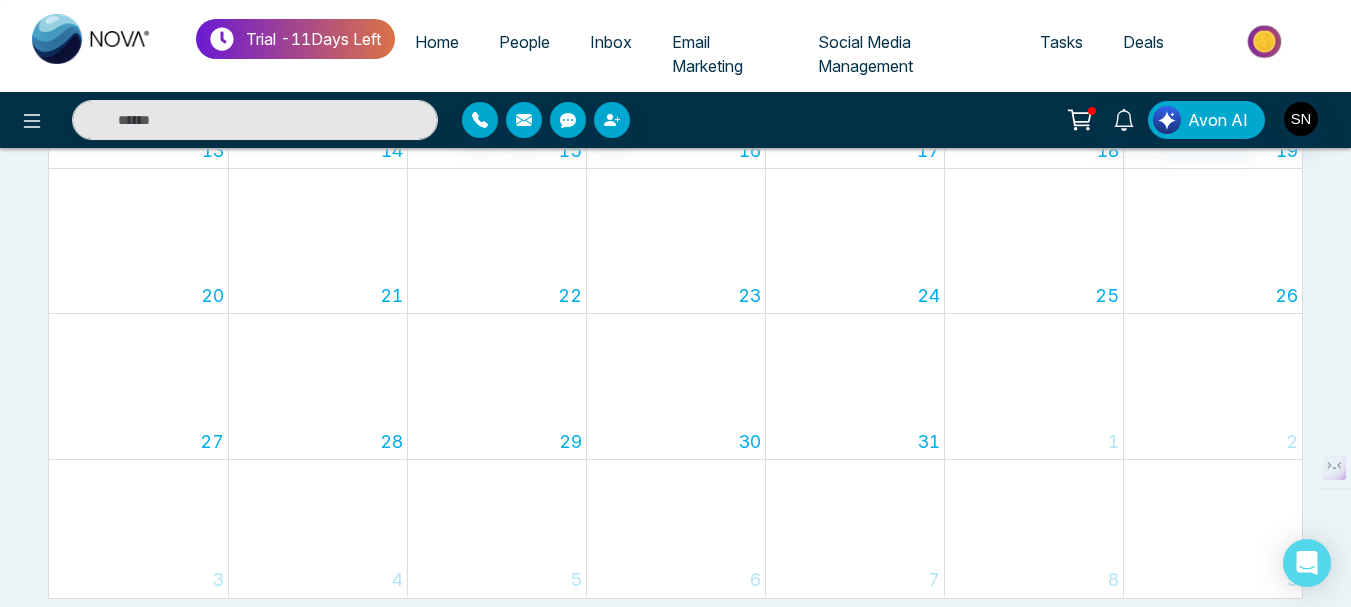 click on "31" at bounding box center (855, 386) 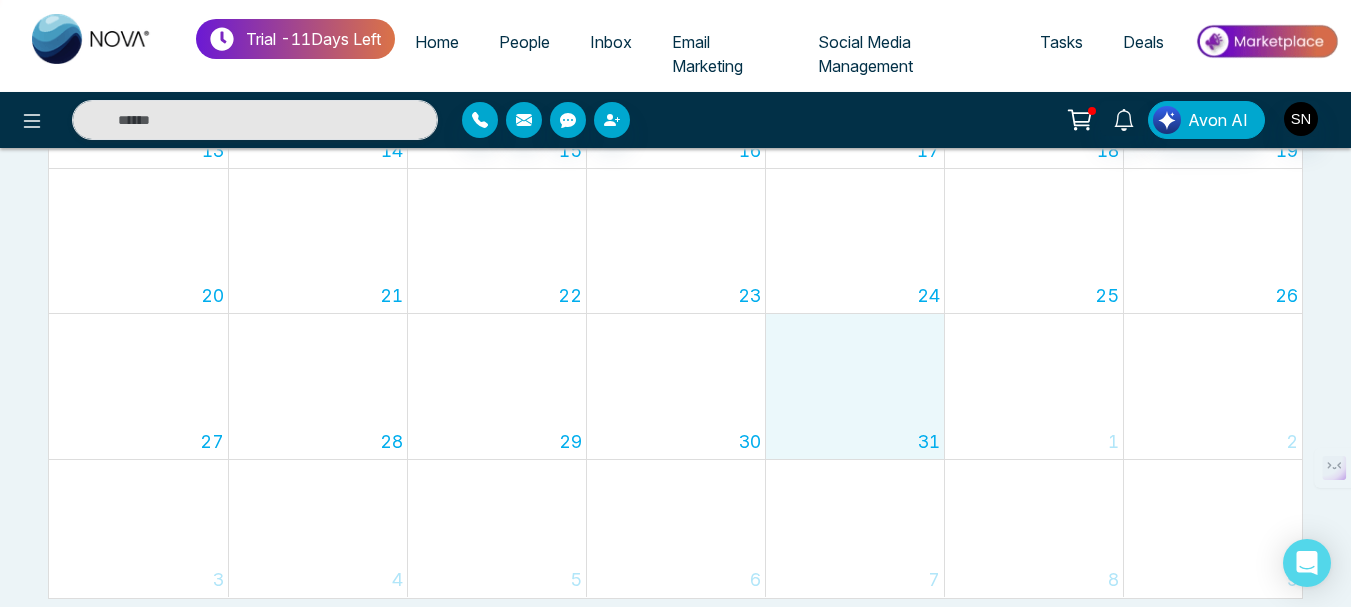 click on "6" at bounding box center [676, 528] 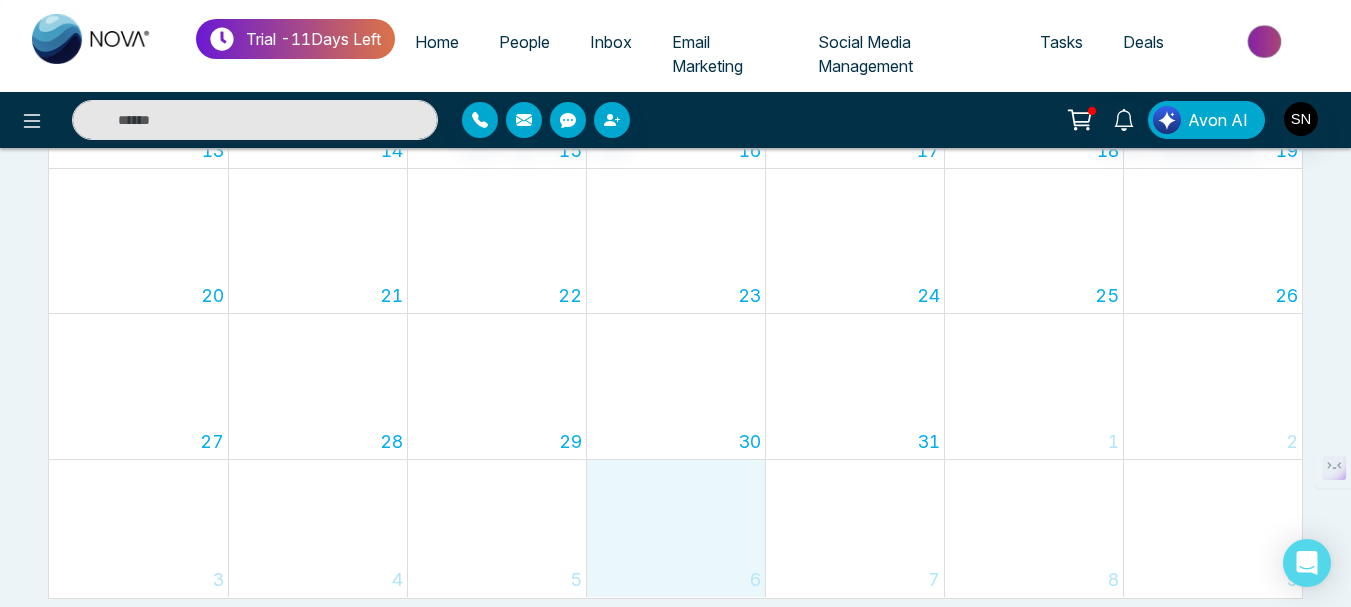 click on "30" at bounding box center (676, 386) 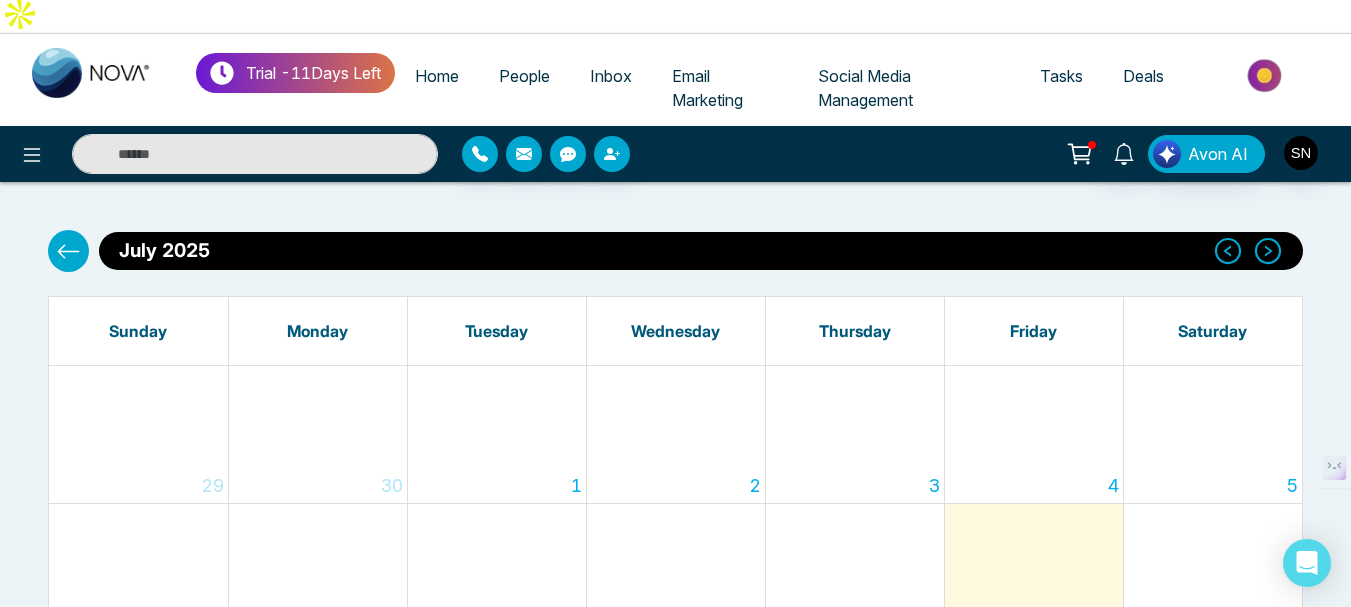 scroll, scrollTop: 0, scrollLeft: 0, axis: both 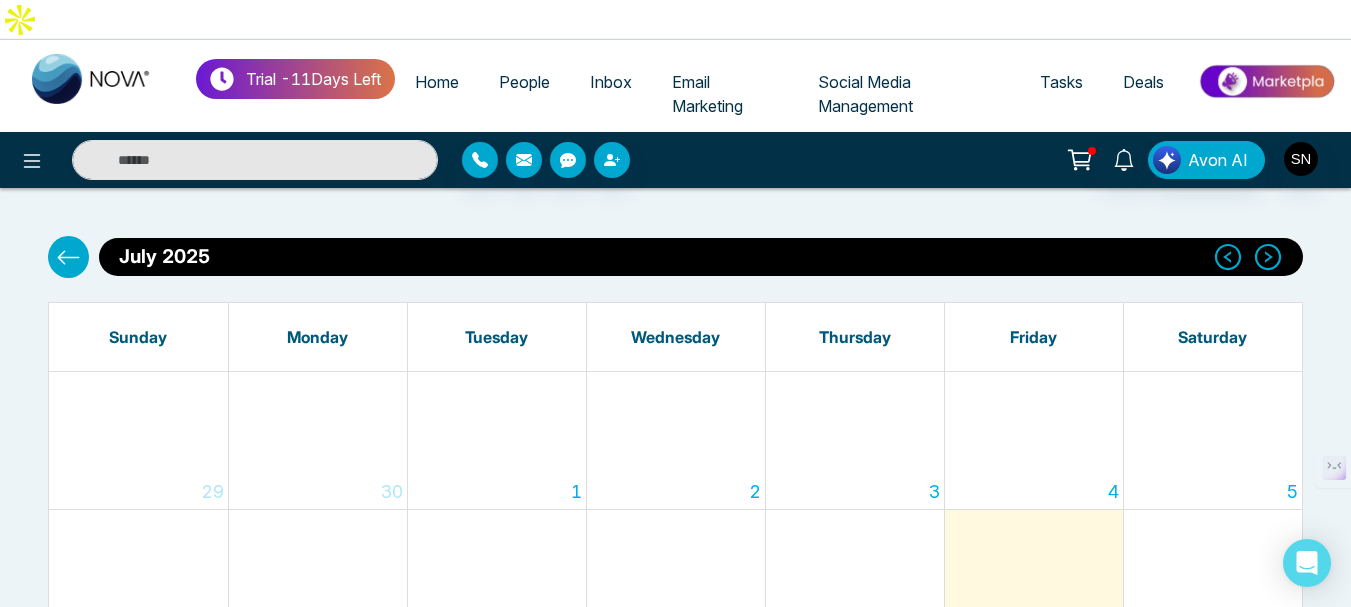 click on "Social Media Management" at bounding box center (865, 94) 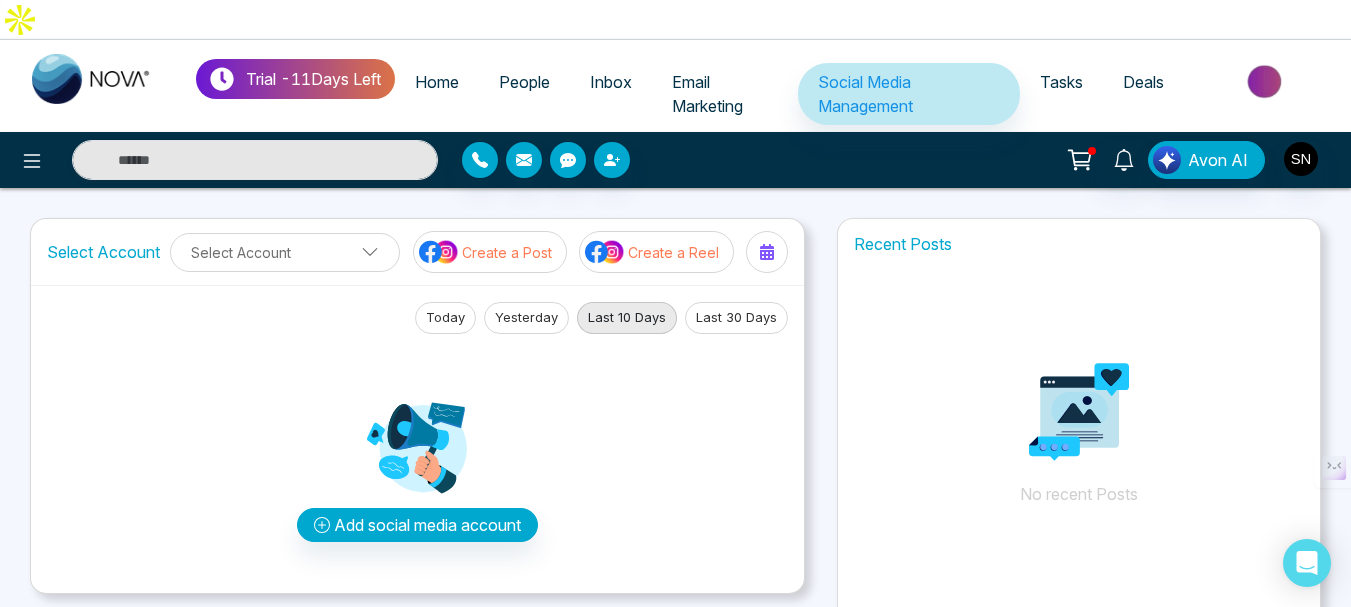 click on "Recent Posts" at bounding box center (1079, 244) 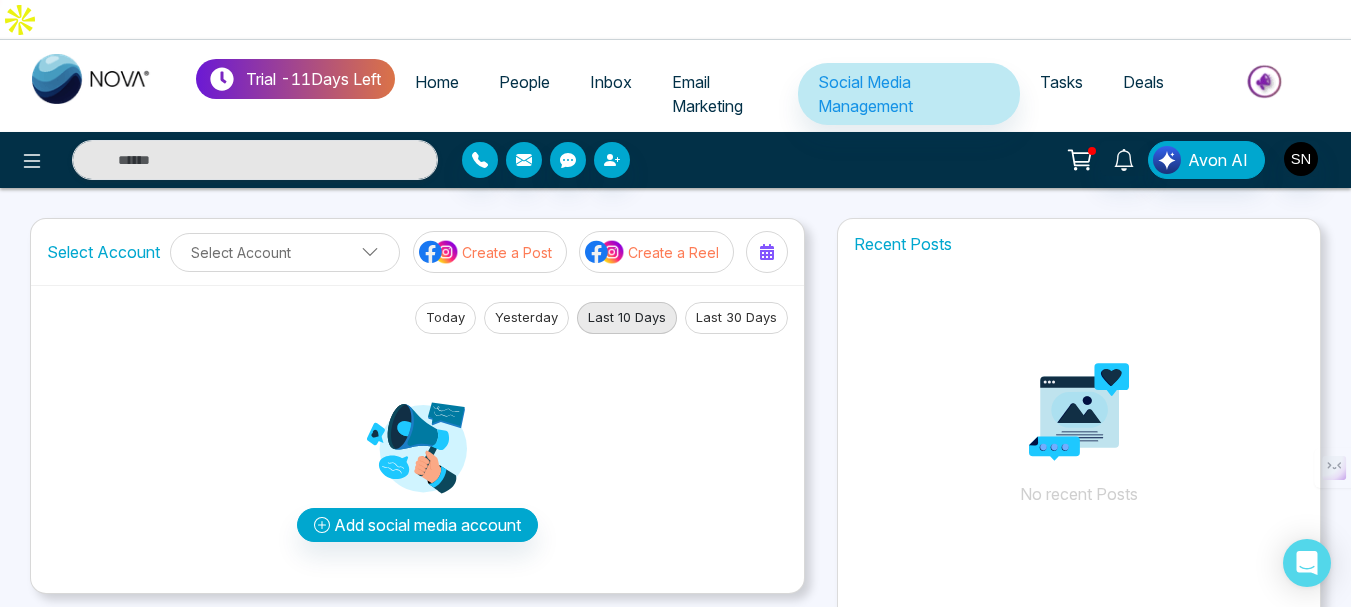 click at bounding box center [1079, 412] 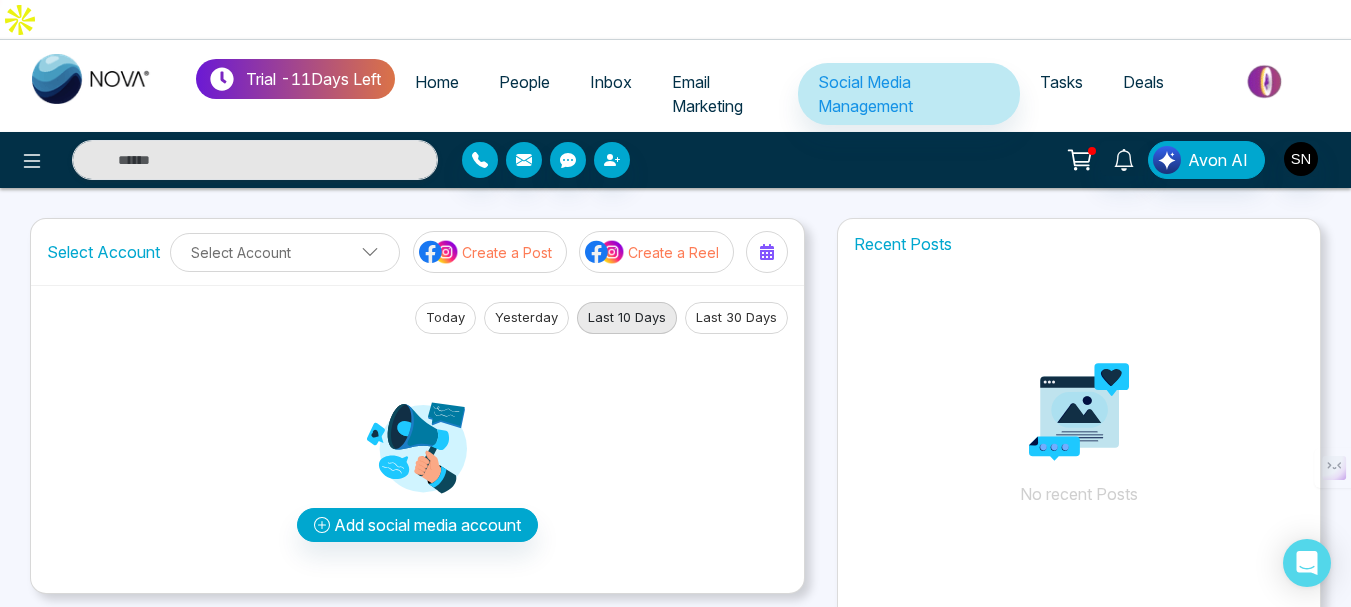 click at bounding box center (1079, 412) 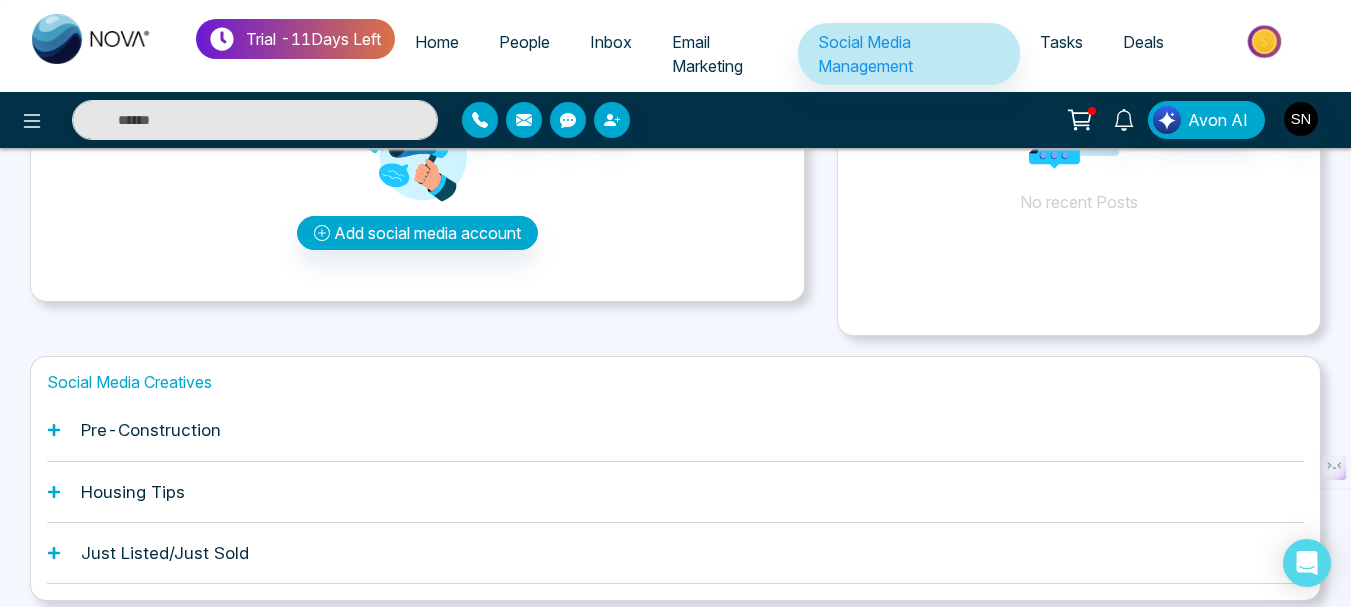 scroll, scrollTop: 326, scrollLeft: 0, axis: vertical 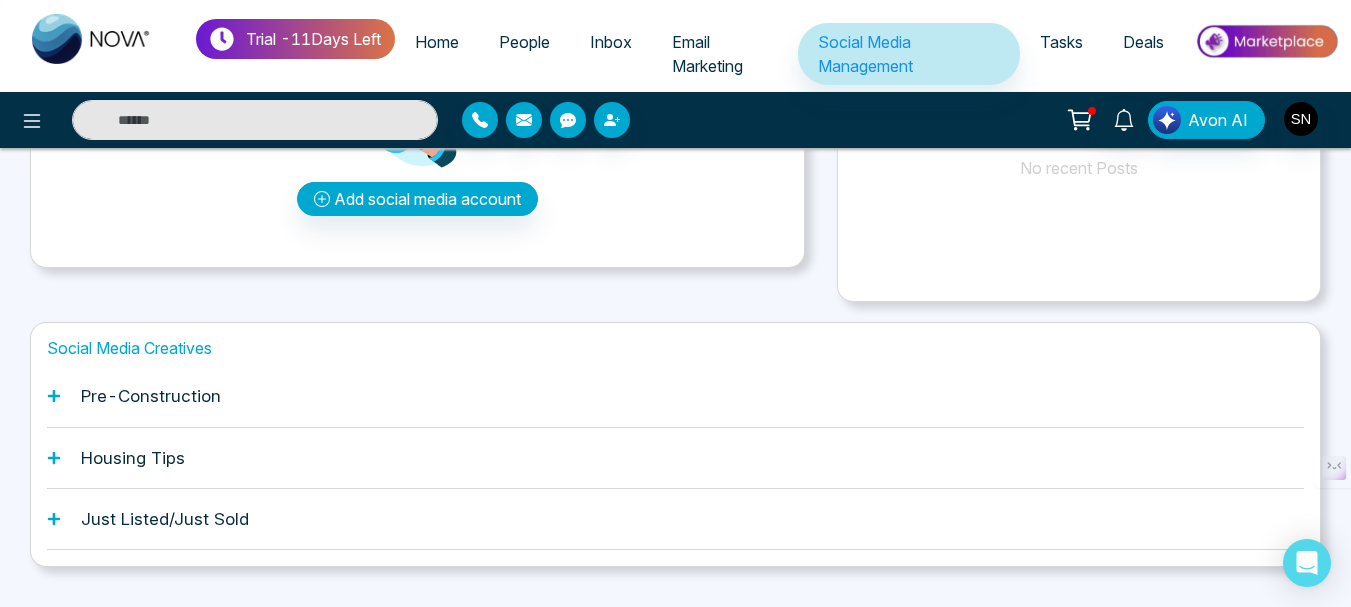 click on "Pre-Construction" at bounding box center [151, 396] 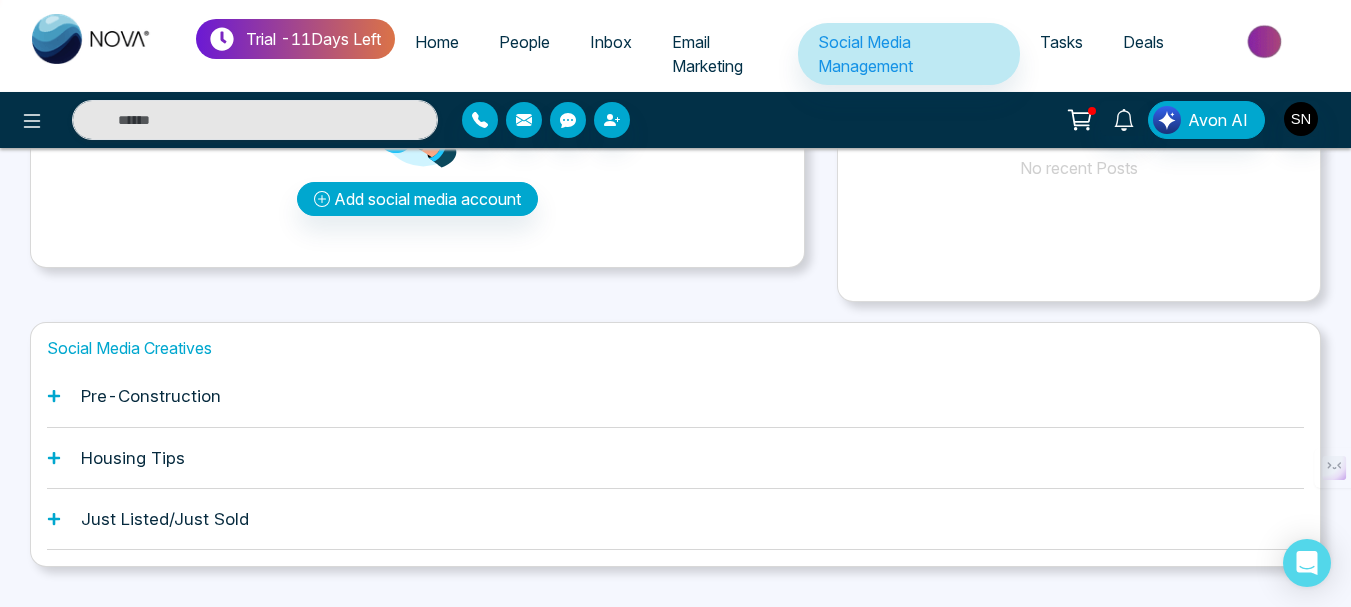 click on "Housing Tips" at bounding box center [133, 458] 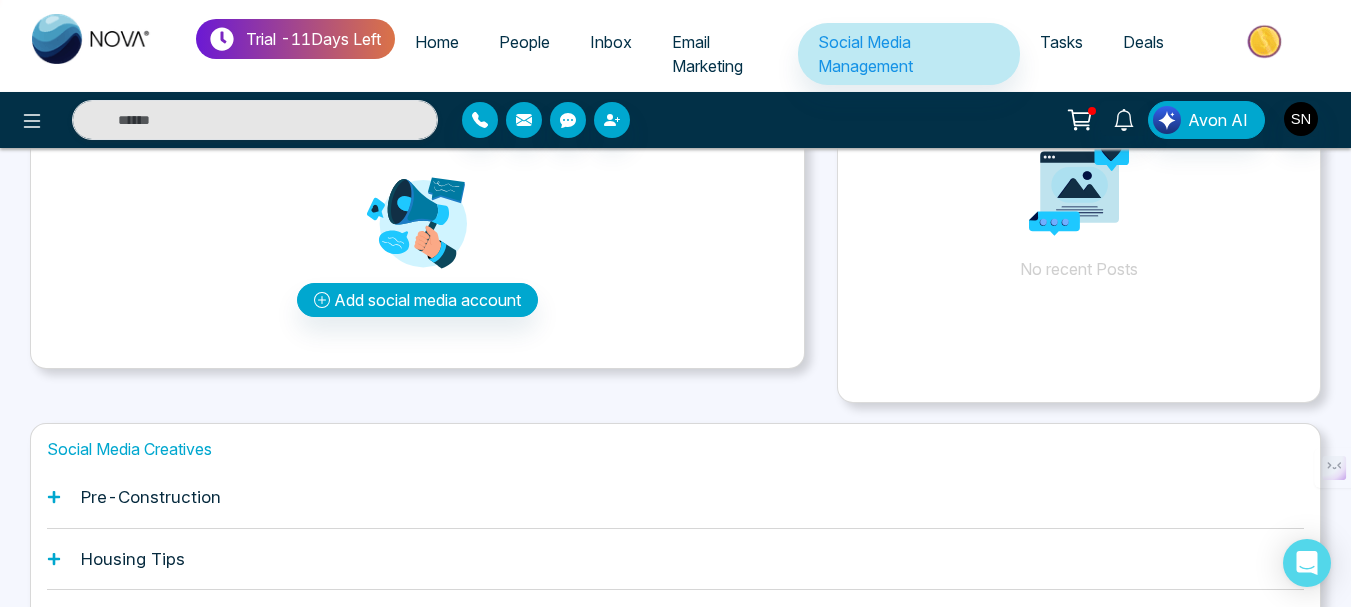scroll, scrollTop: 0, scrollLeft: 0, axis: both 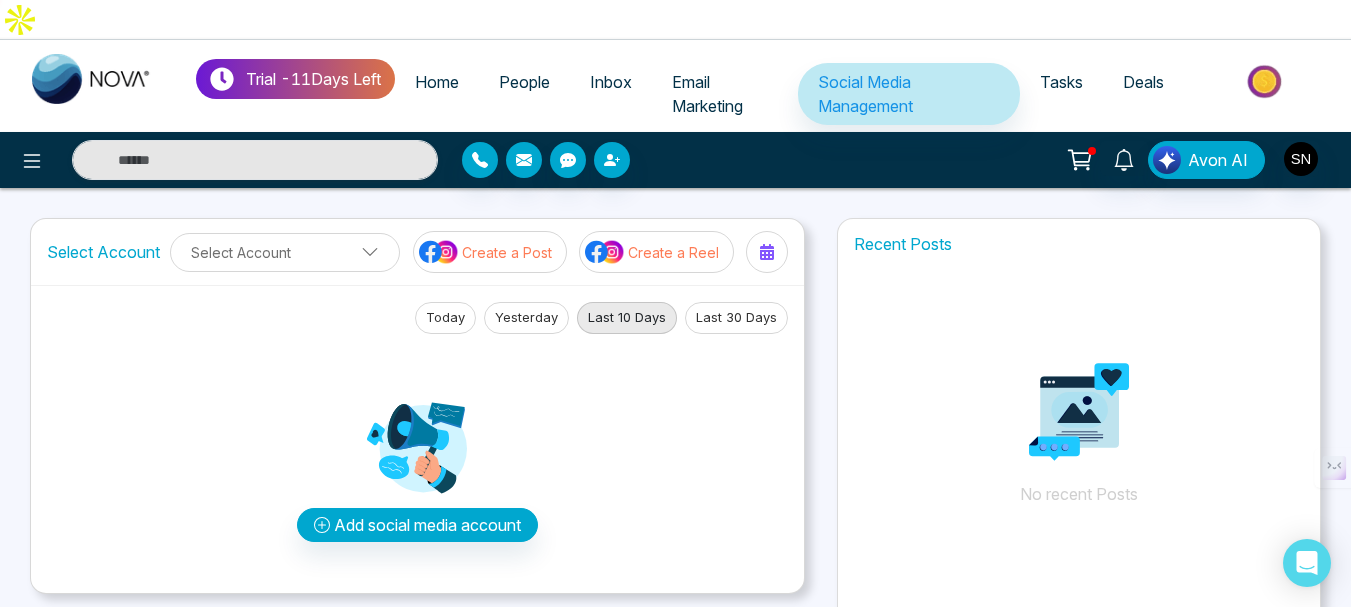 click 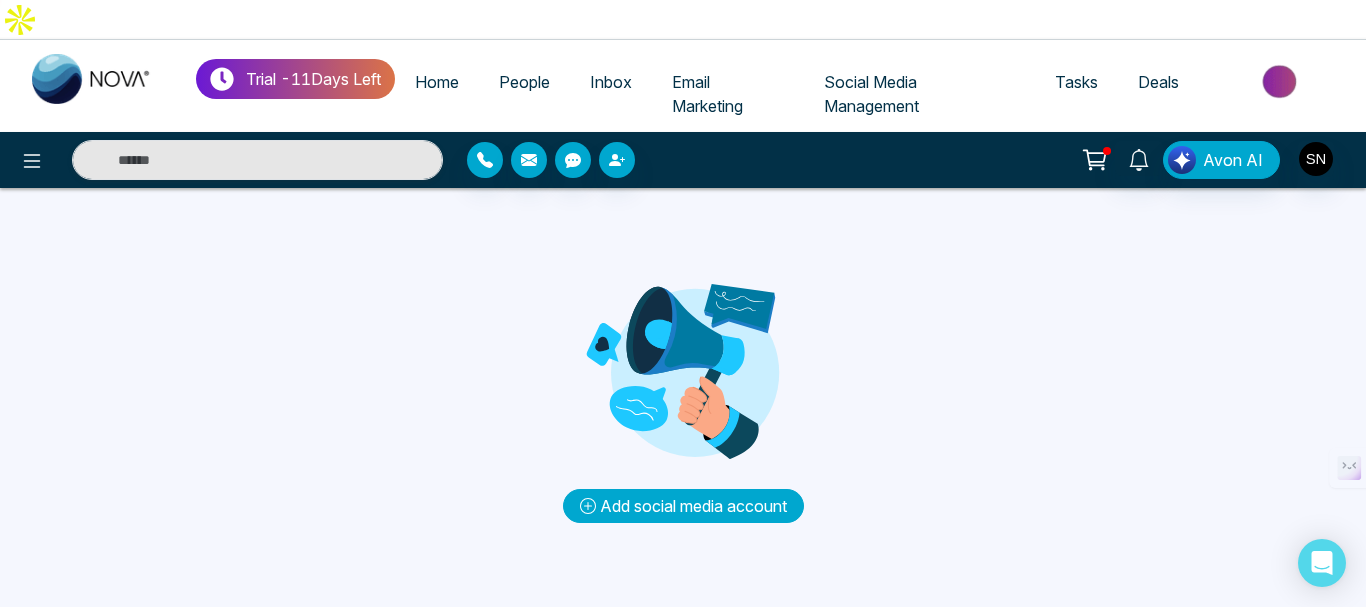 click on "Add social media account" at bounding box center [683, 506] 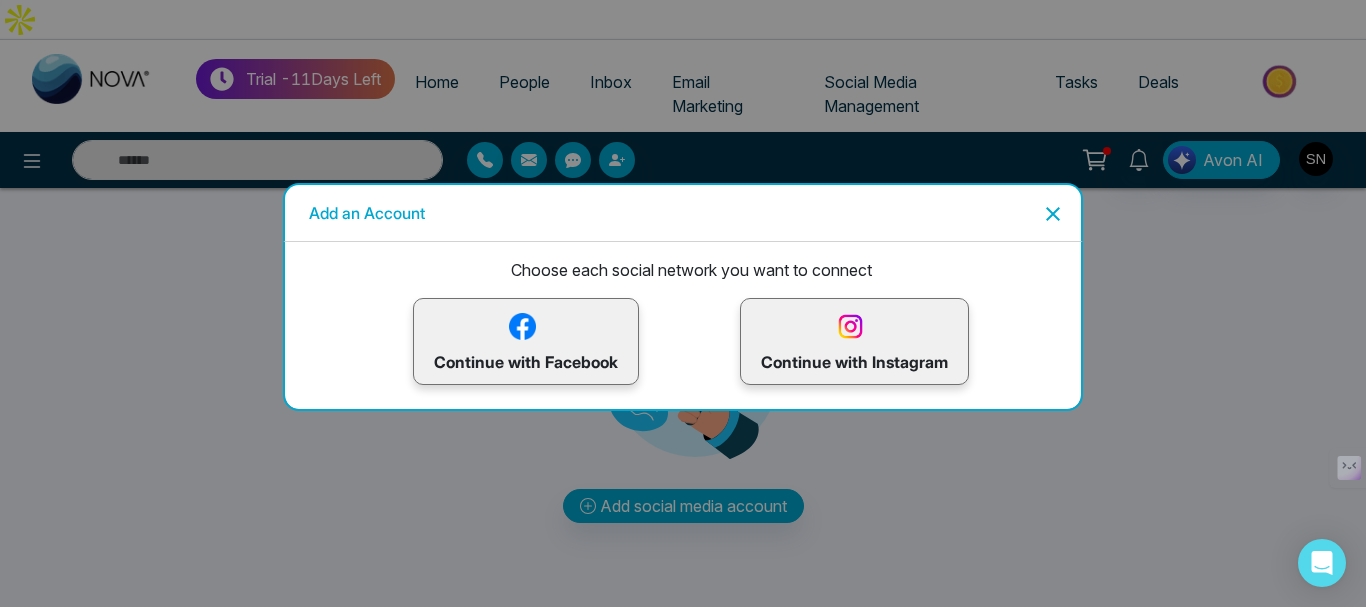 click on "Continue with Instagram" at bounding box center (854, 341) 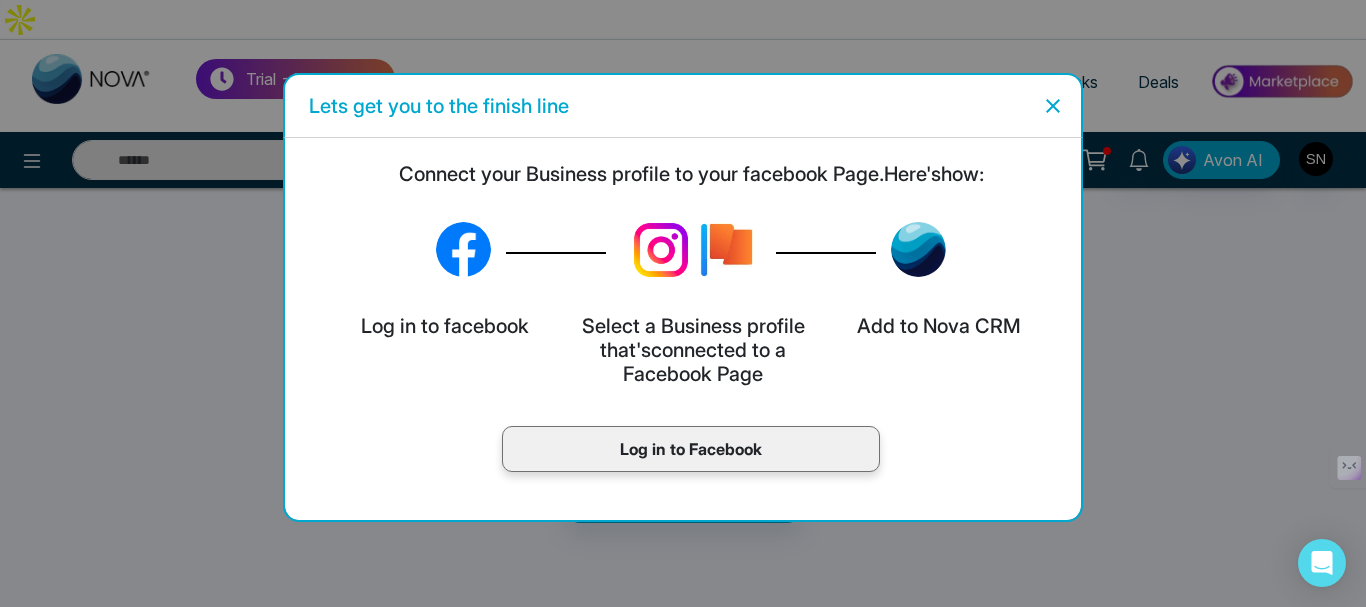 click on "Log in to Facebook" at bounding box center [691, 449] 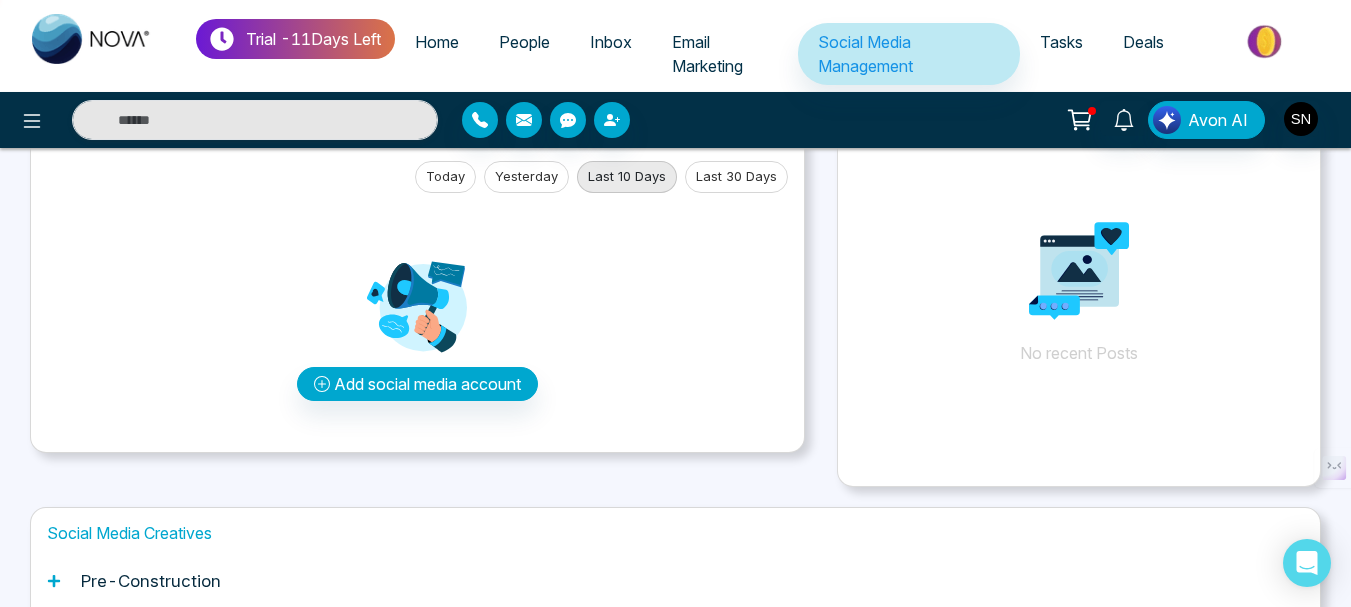 scroll, scrollTop: 0, scrollLeft: 0, axis: both 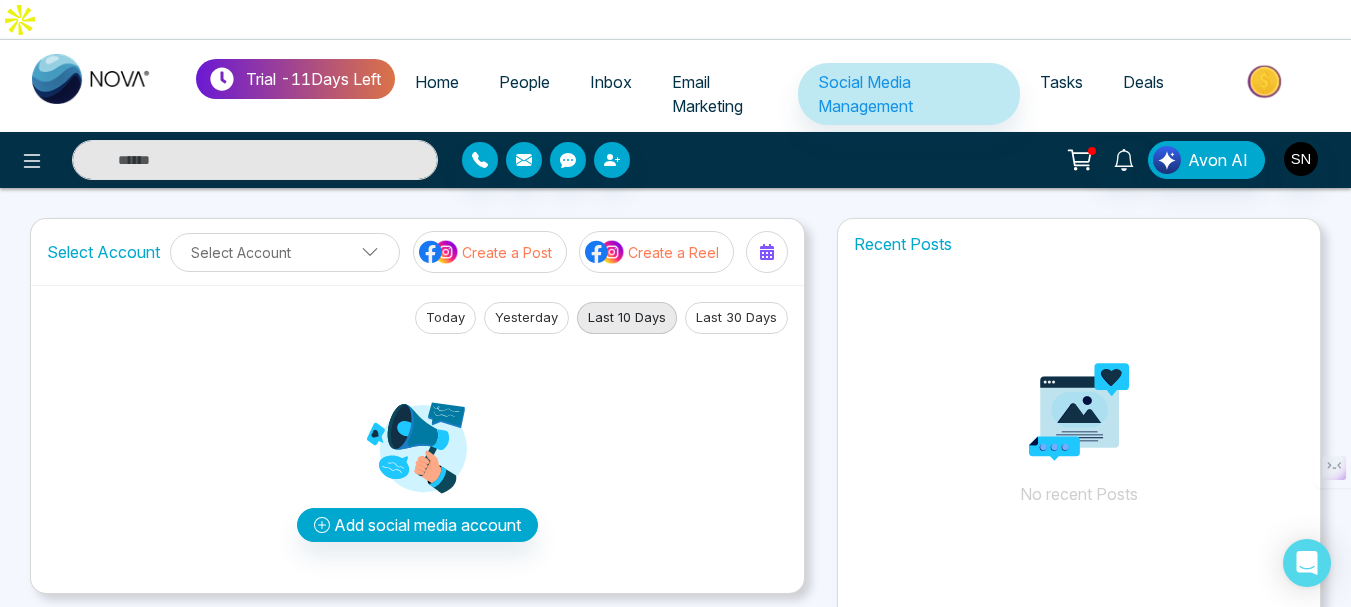 click on "Tasks" at bounding box center (1061, 82) 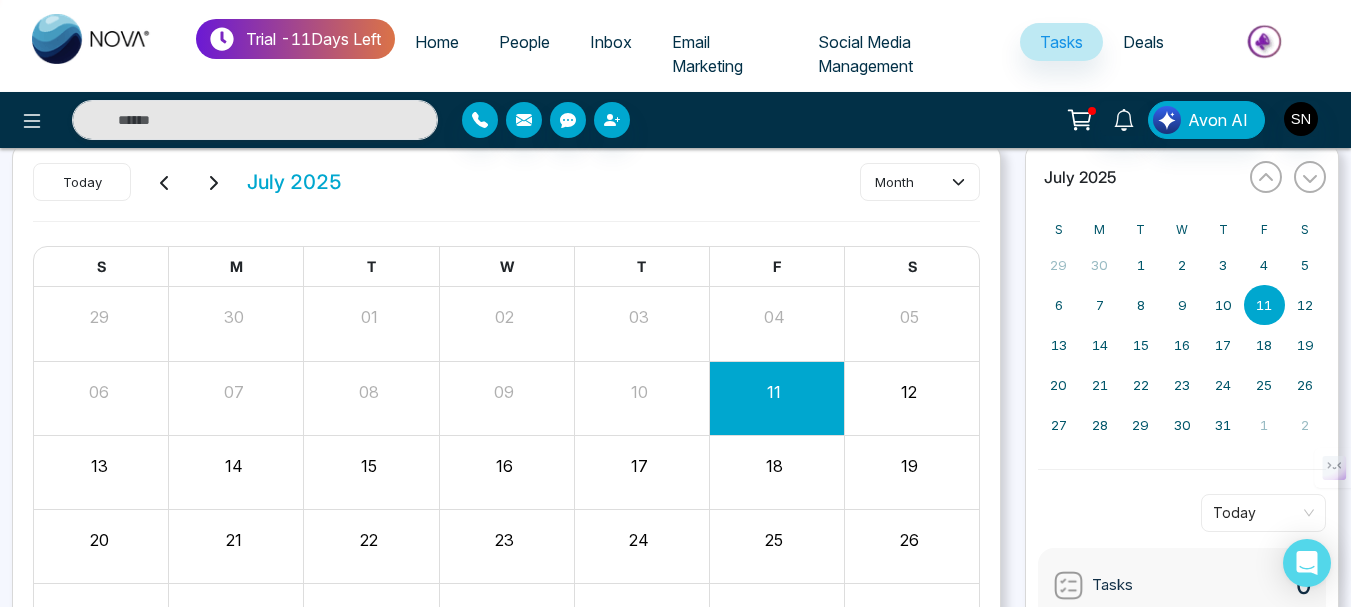 scroll, scrollTop: 0, scrollLeft: 0, axis: both 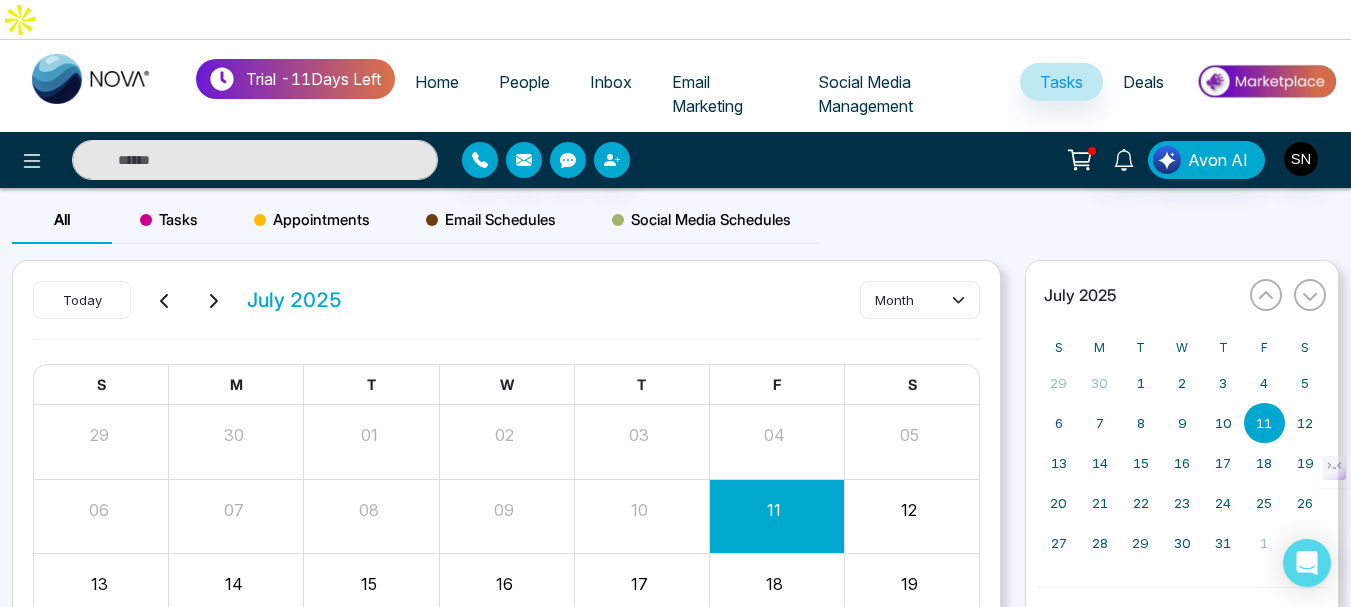 drag, startPoint x: 769, startPoint y: 477, endPoint x: 759, endPoint y: 493, distance: 18.867962 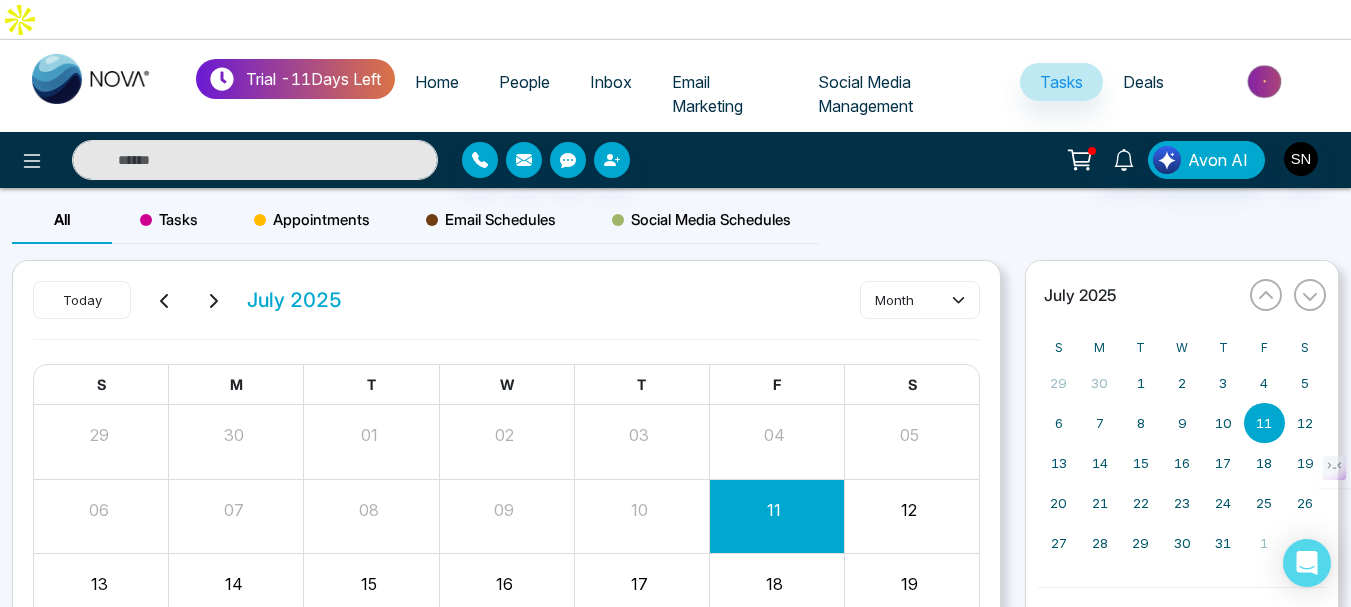 click on "11" at bounding box center (776, 516) 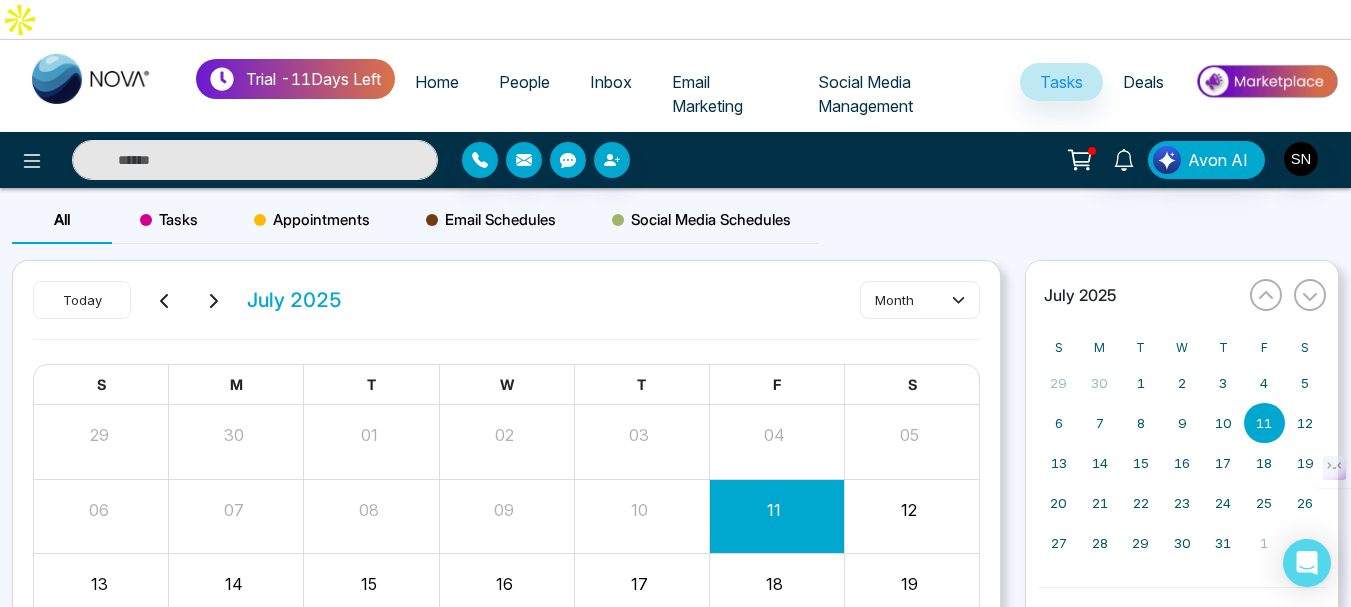 click on "11" at bounding box center [776, 516] 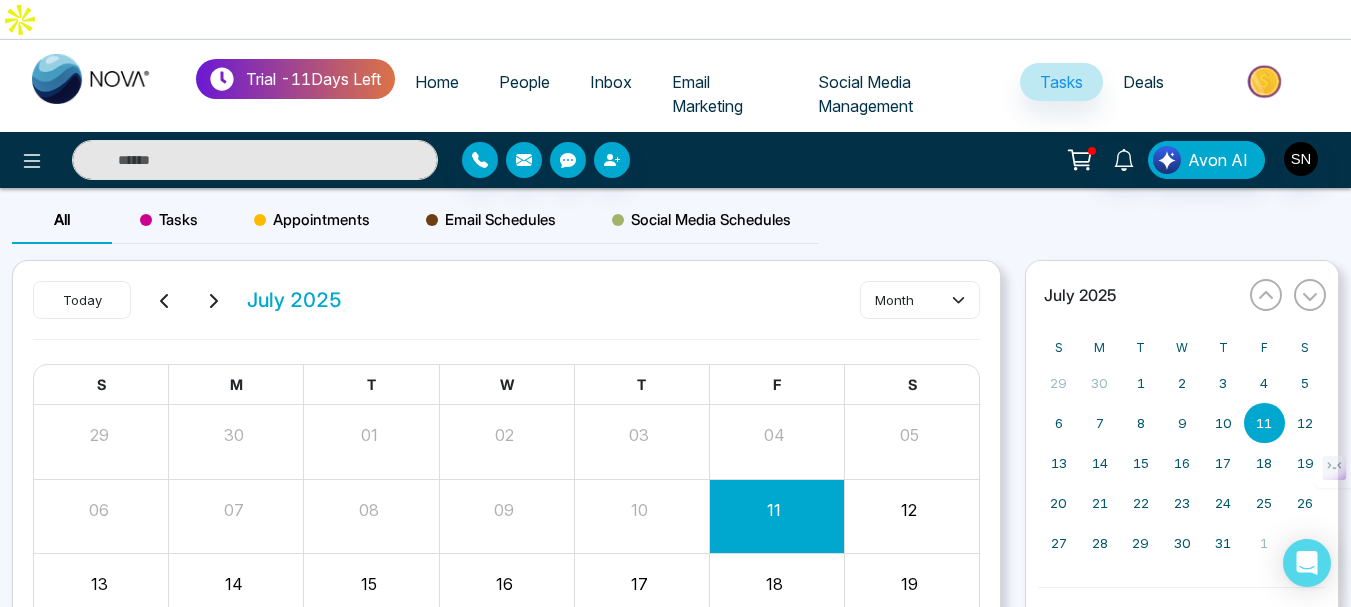 click on "11" at bounding box center [776, 516] 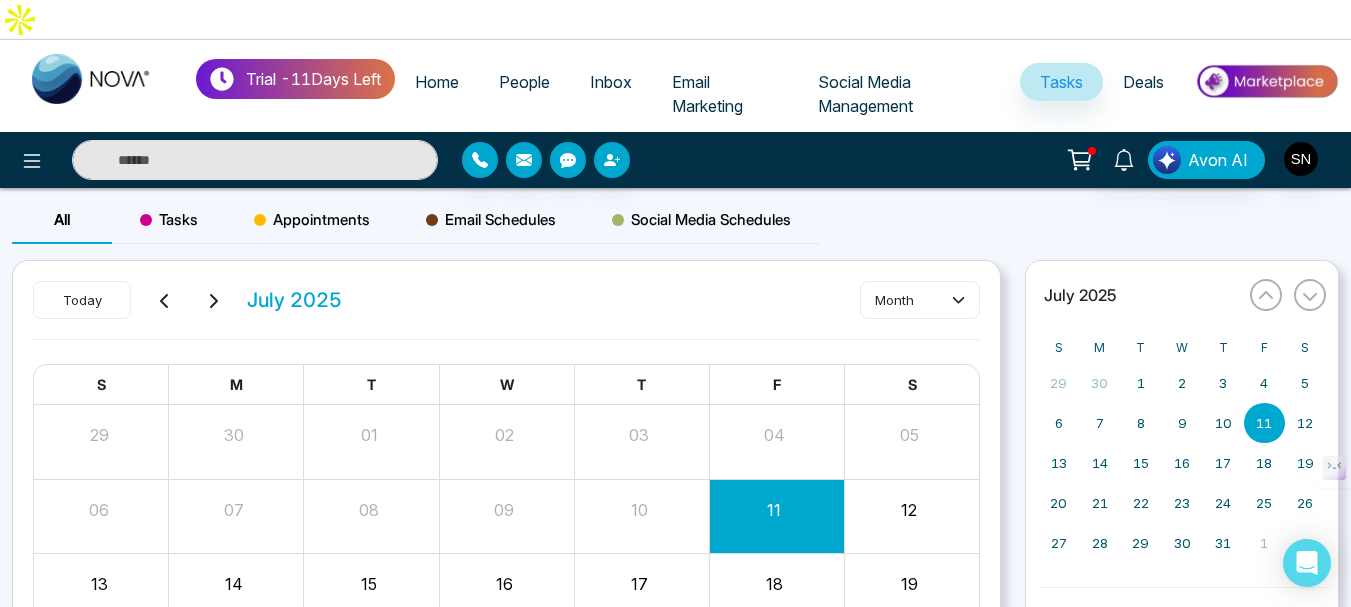 click at bounding box center (506, 516) 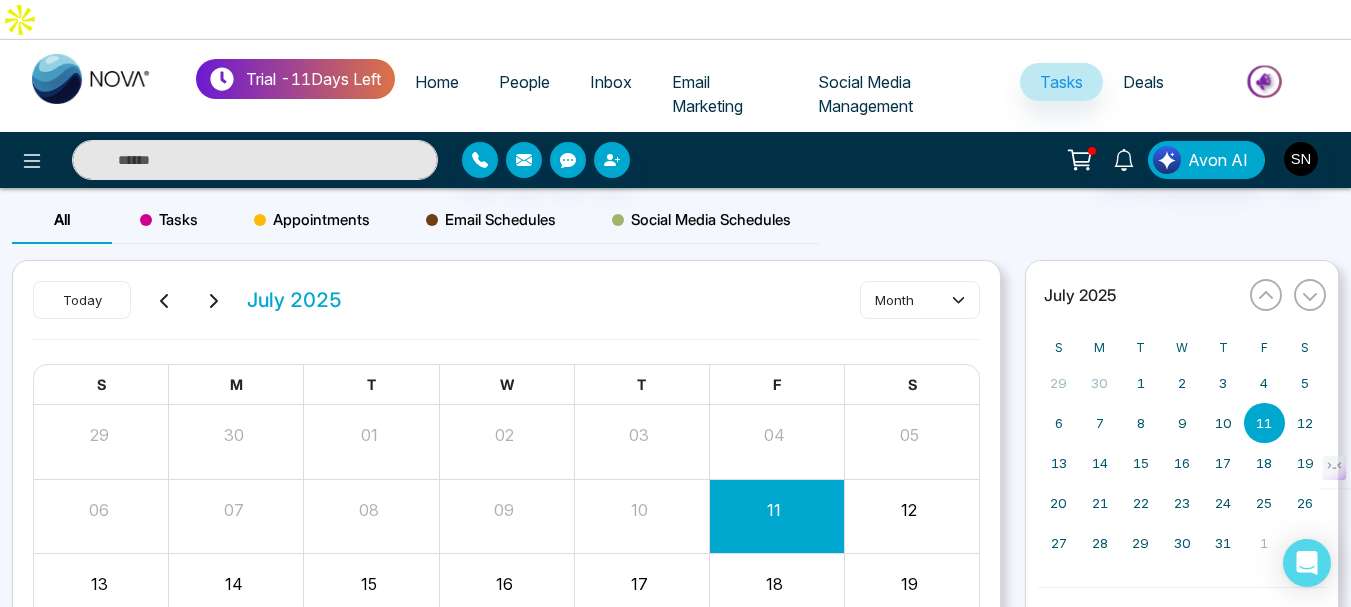 click on "12" at bounding box center (911, 516) 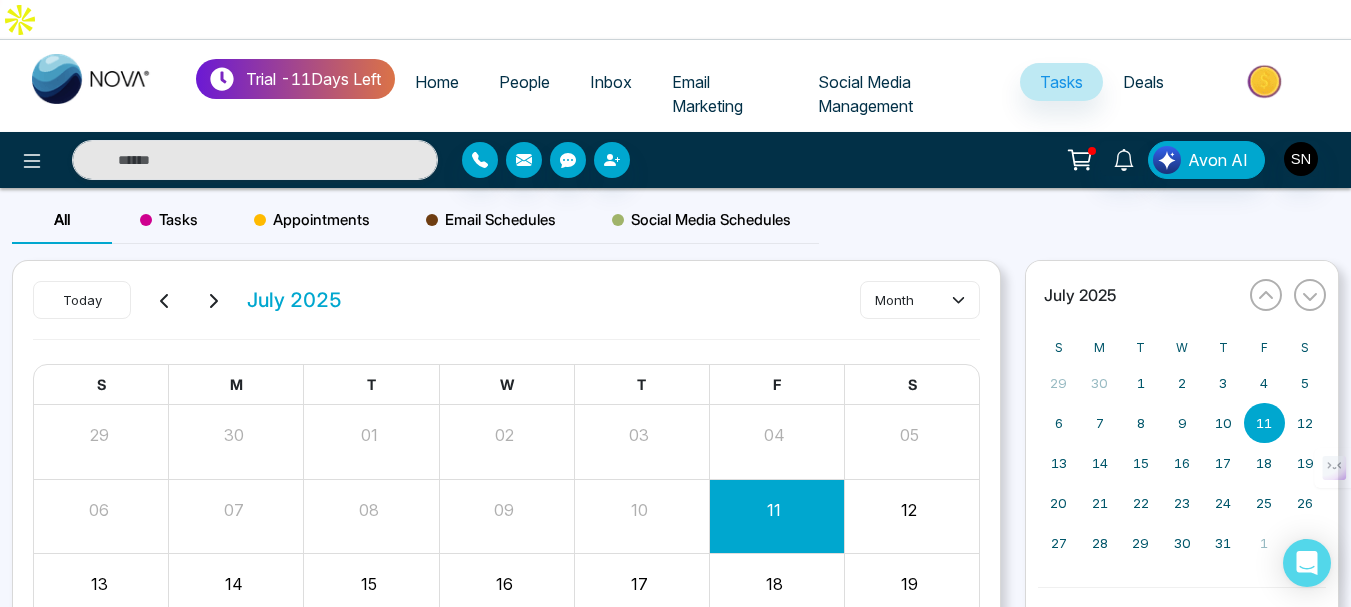 click on "12" at bounding box center [911, 516] 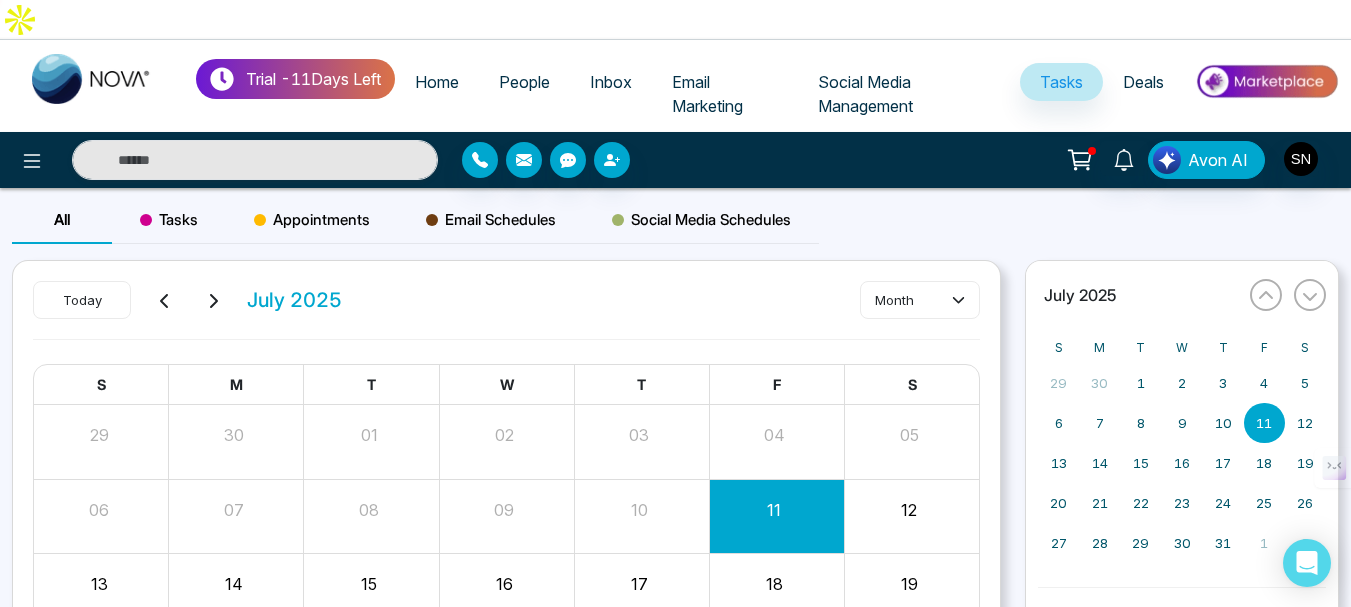 click on "12" at bounding box center [911, 516] 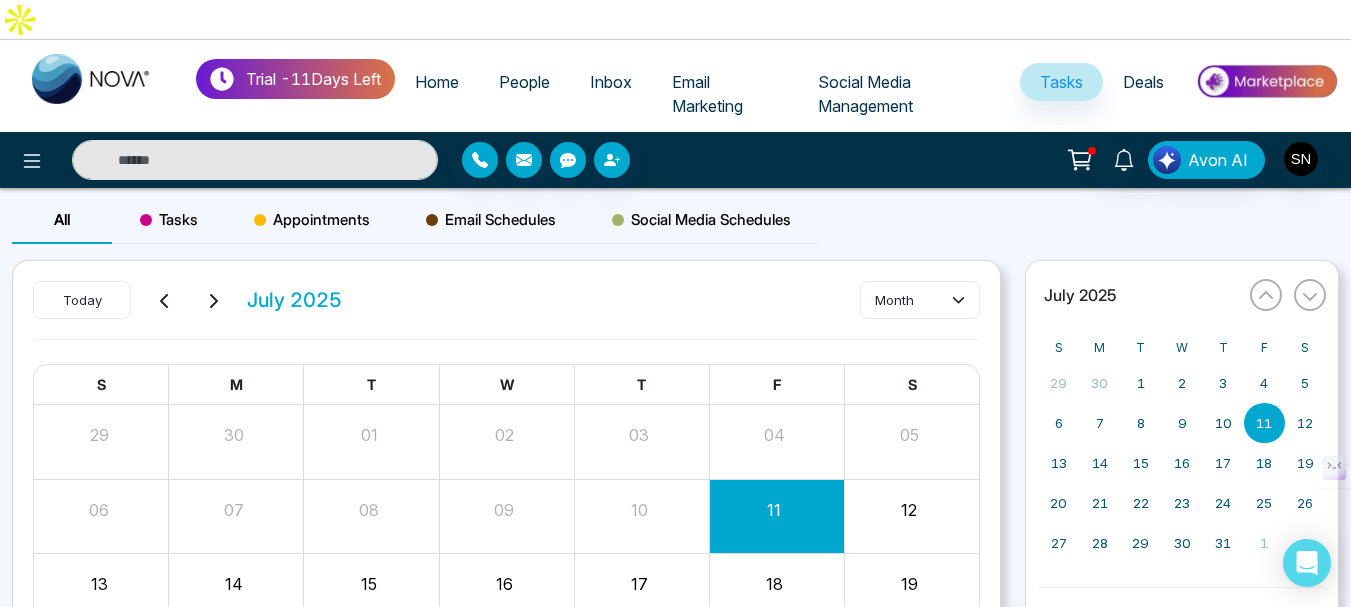click on "12" at bounding box center [909, 510] 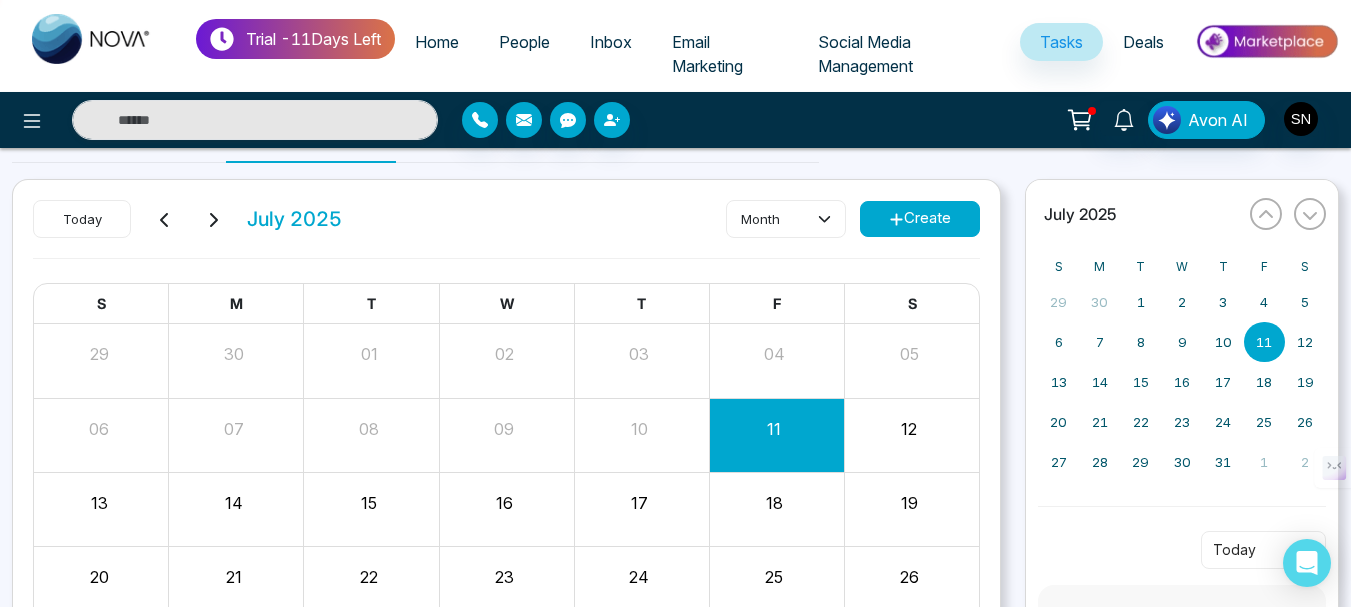 scroll, scrollTop: 0, scrollLeft: 0, axis: both 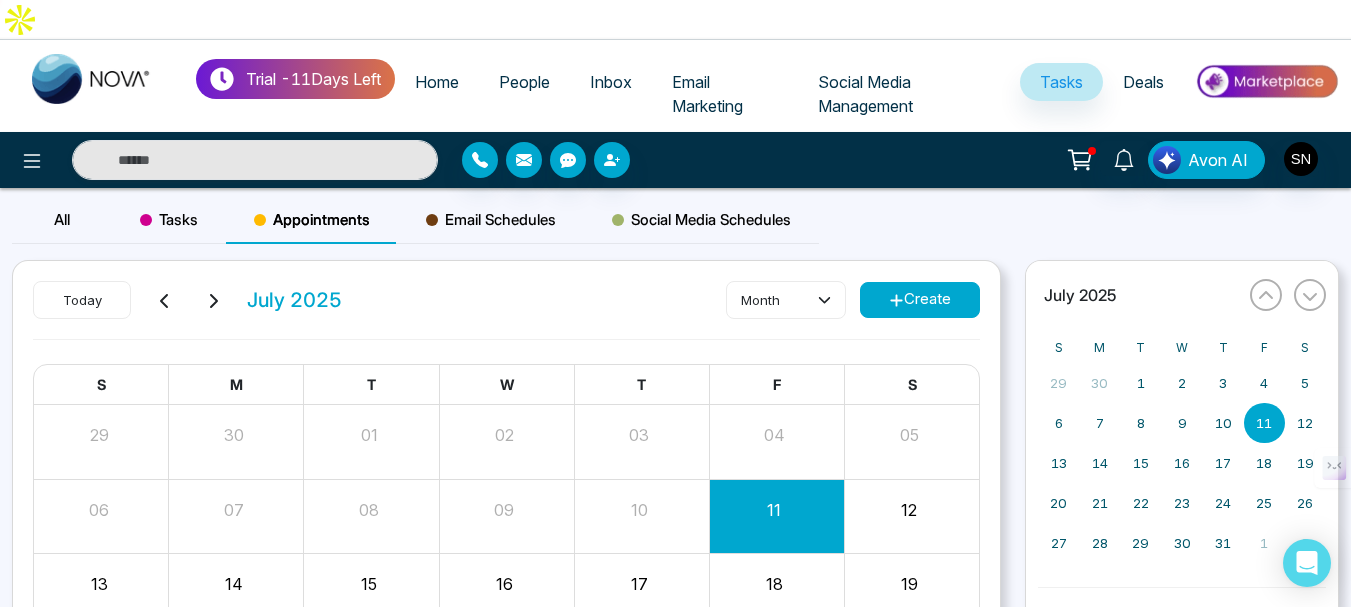 click on "Home" at bounding box center (437, 82) 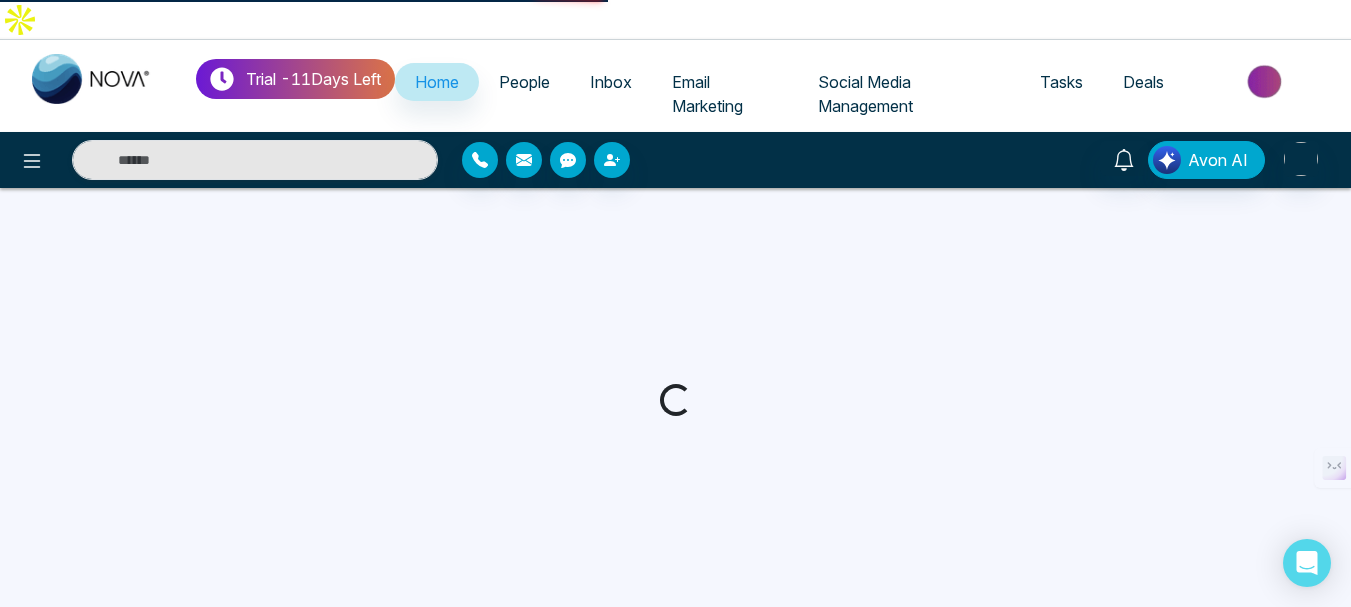 select on "*" 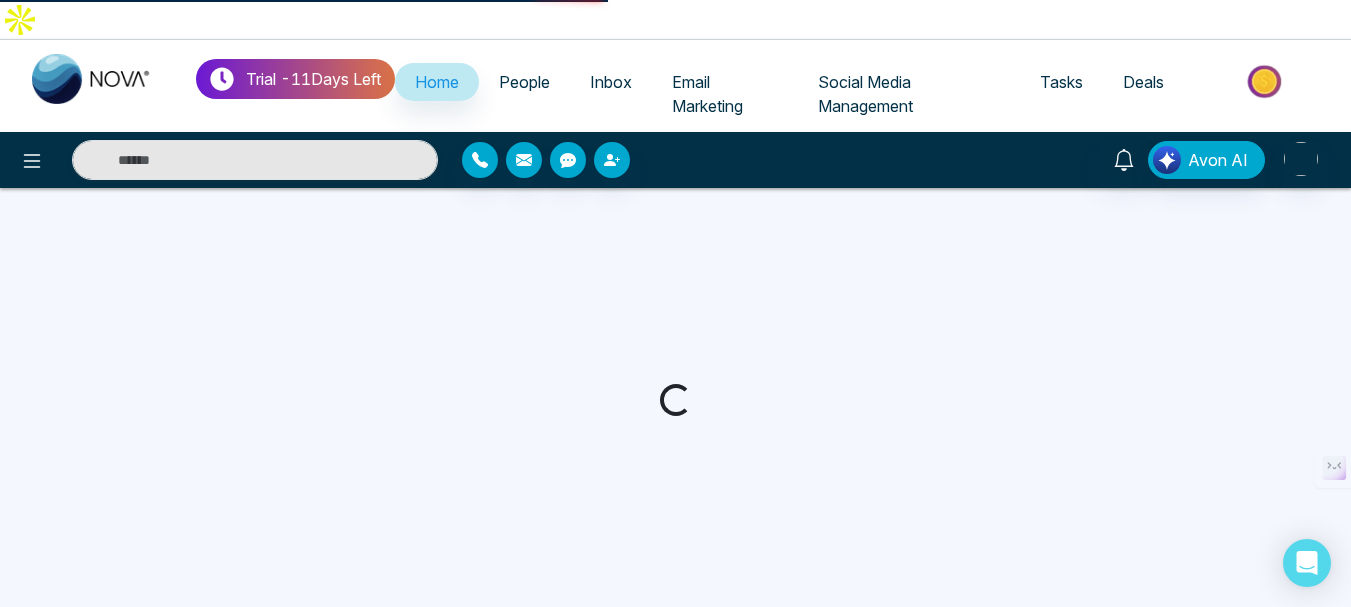 select on "*" 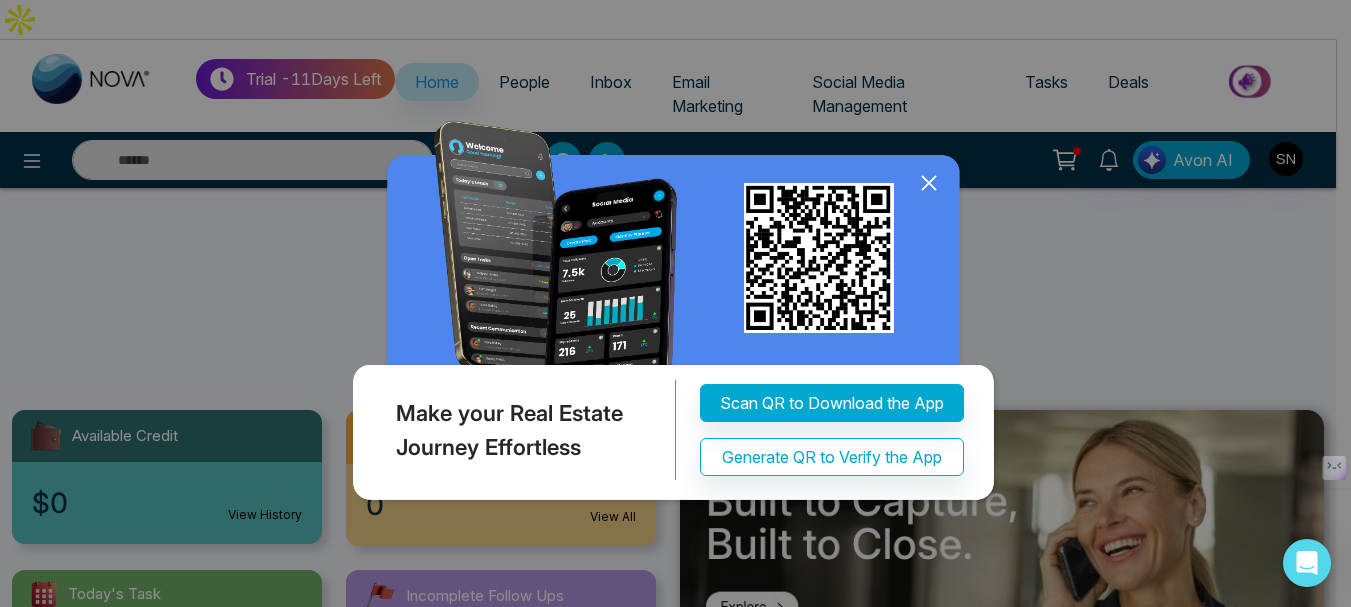 scroll, scrollTop: 300, scrollLeft: 0, axis: vertical 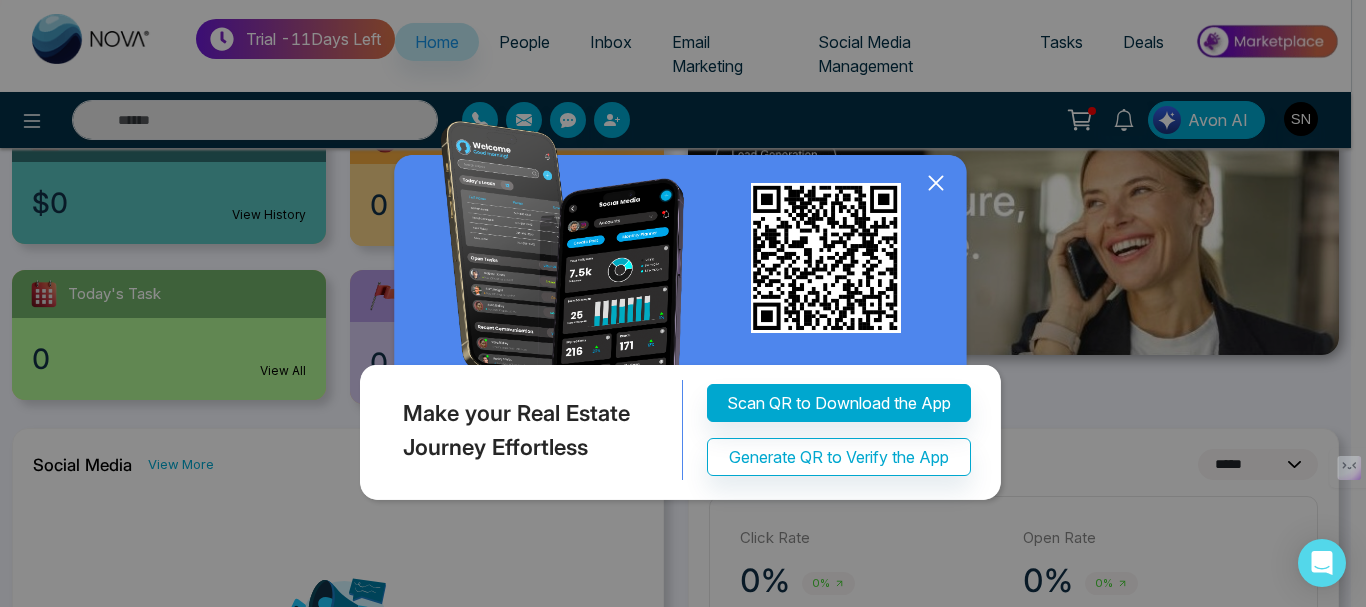 click 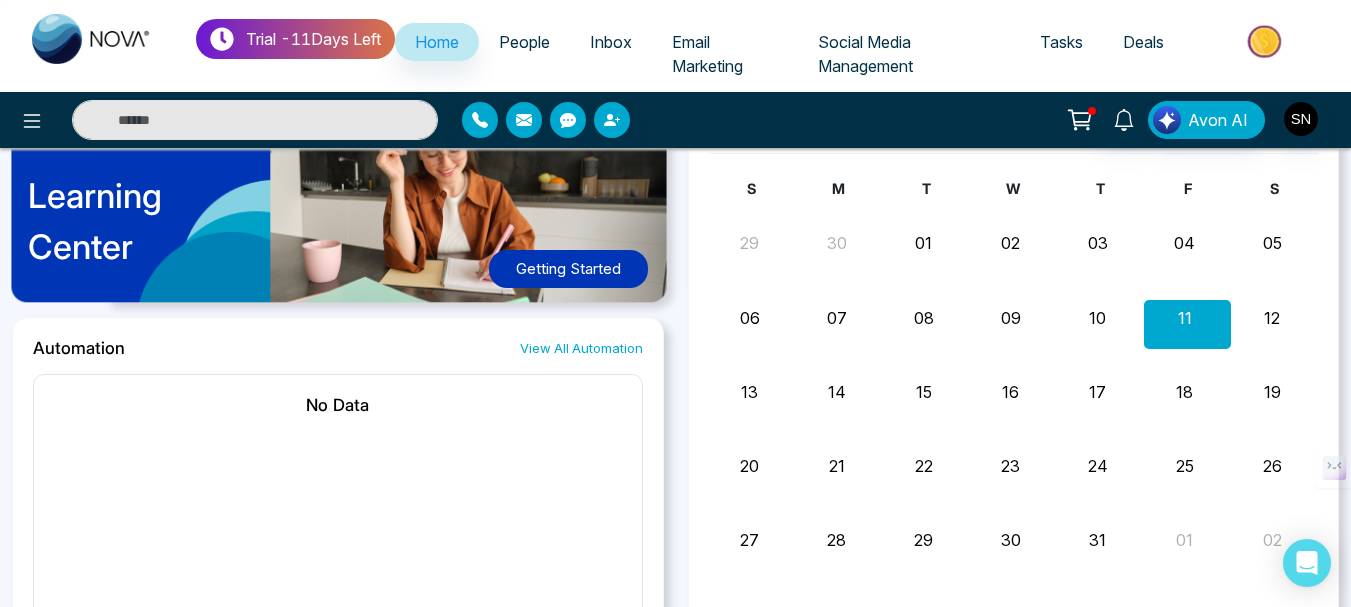 scroll, scrollTop: 1100, scrollLeft: 0, axis: vertical 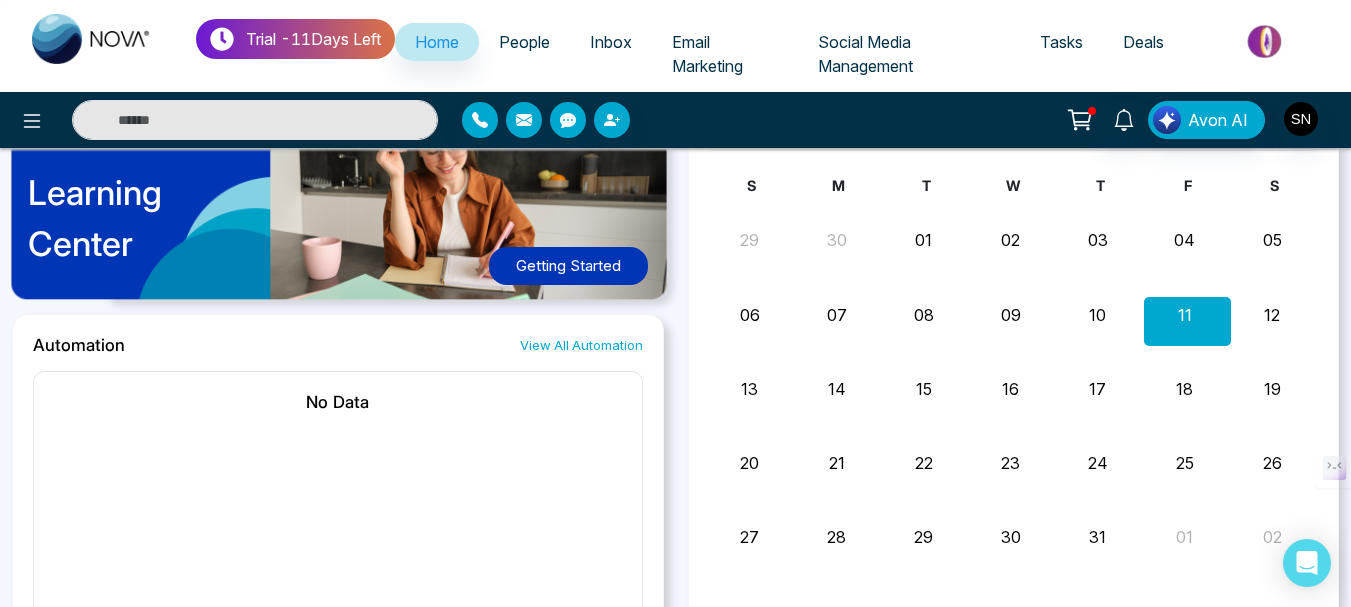 click on "17" at bounding box center (1097, 389) 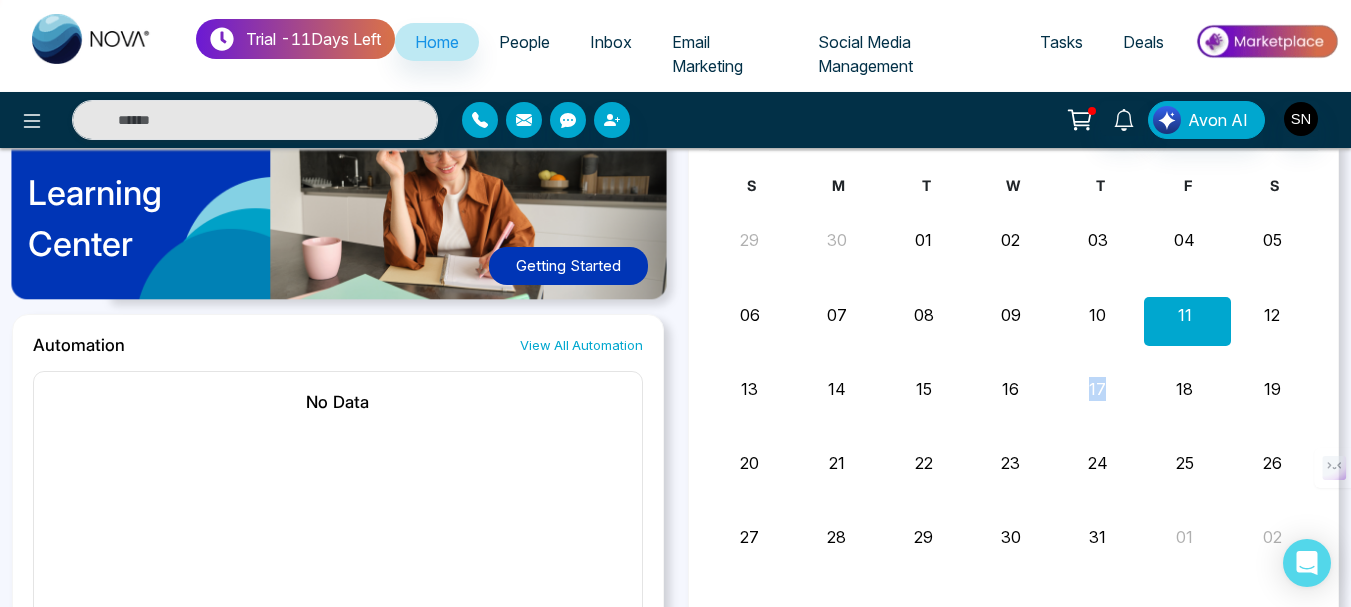 click on "17" at bounding box center (1097, 389) 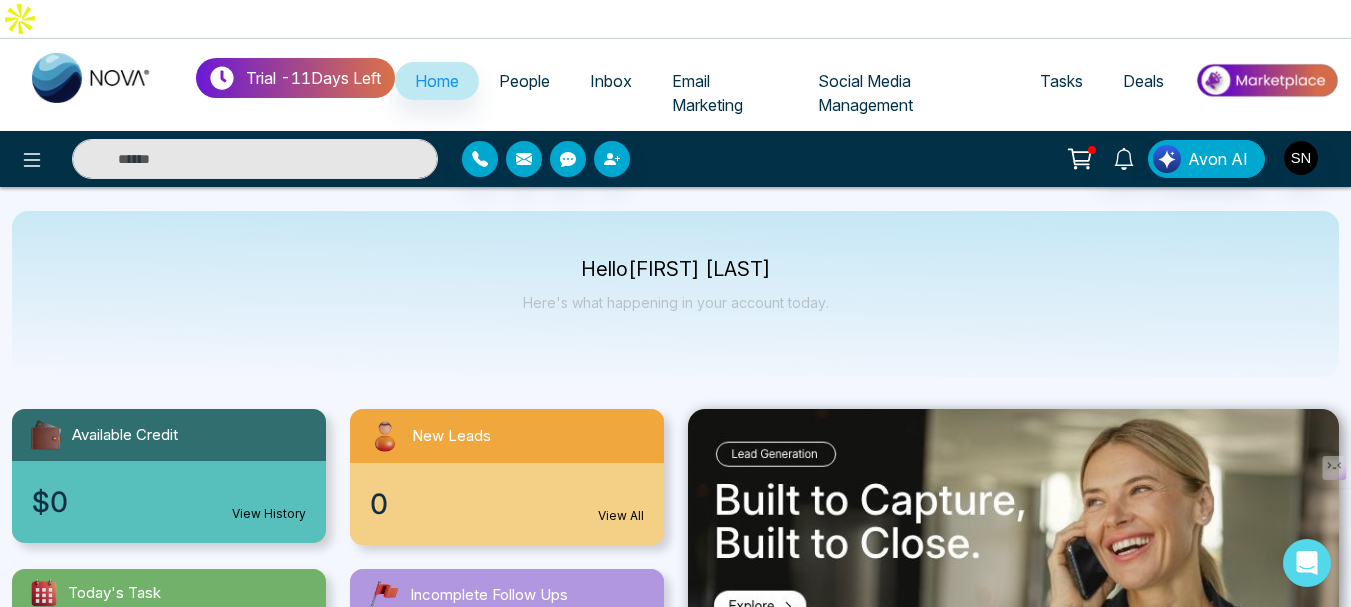 scroll, scrollTop: 0, scrollLeft: 0, axis: both 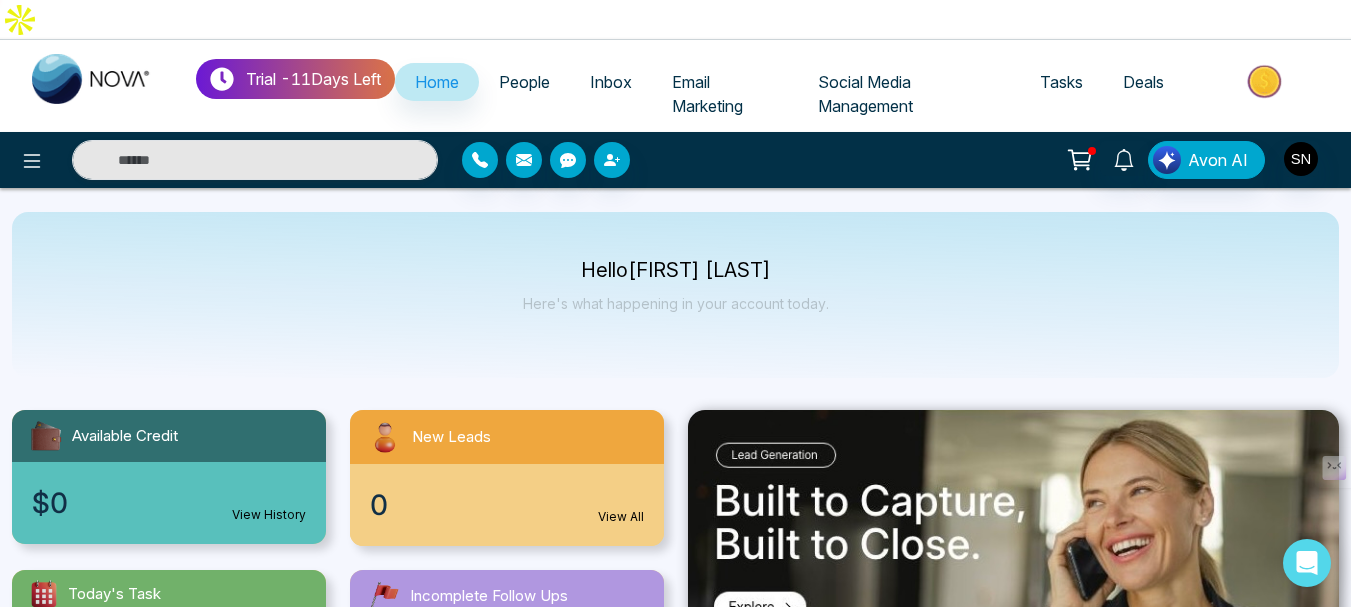 click on "People" at bounding box center (524, 82) 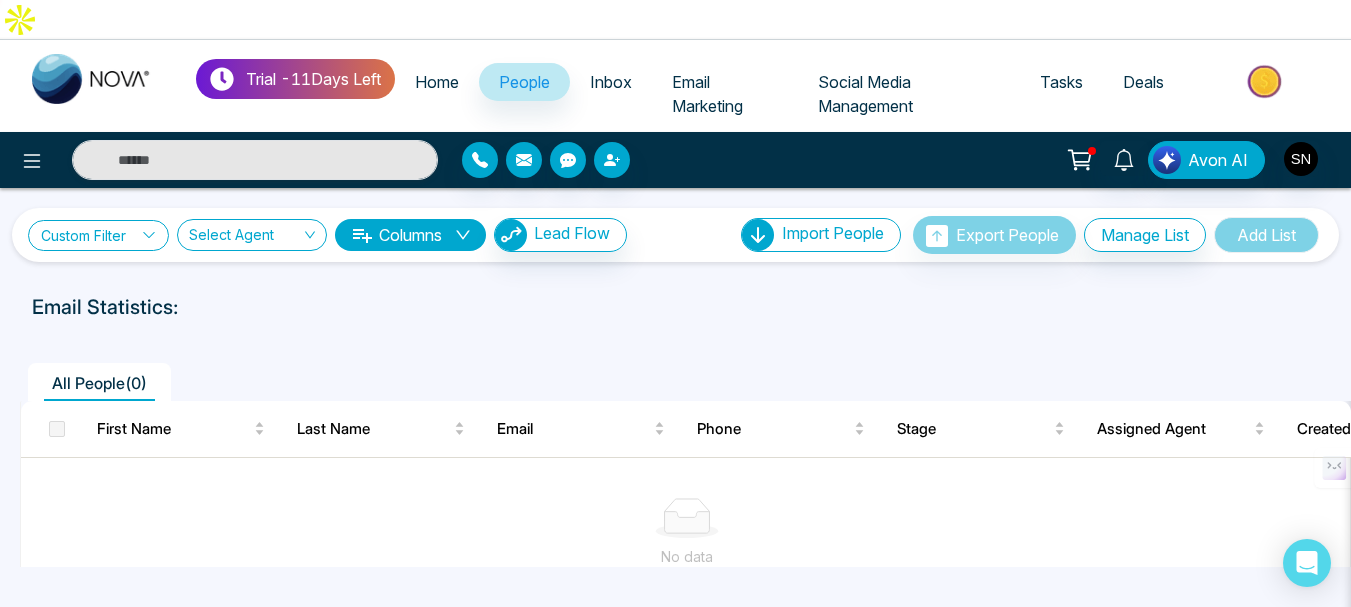 click on "Custom Filter" at bounding box center (98, 235) 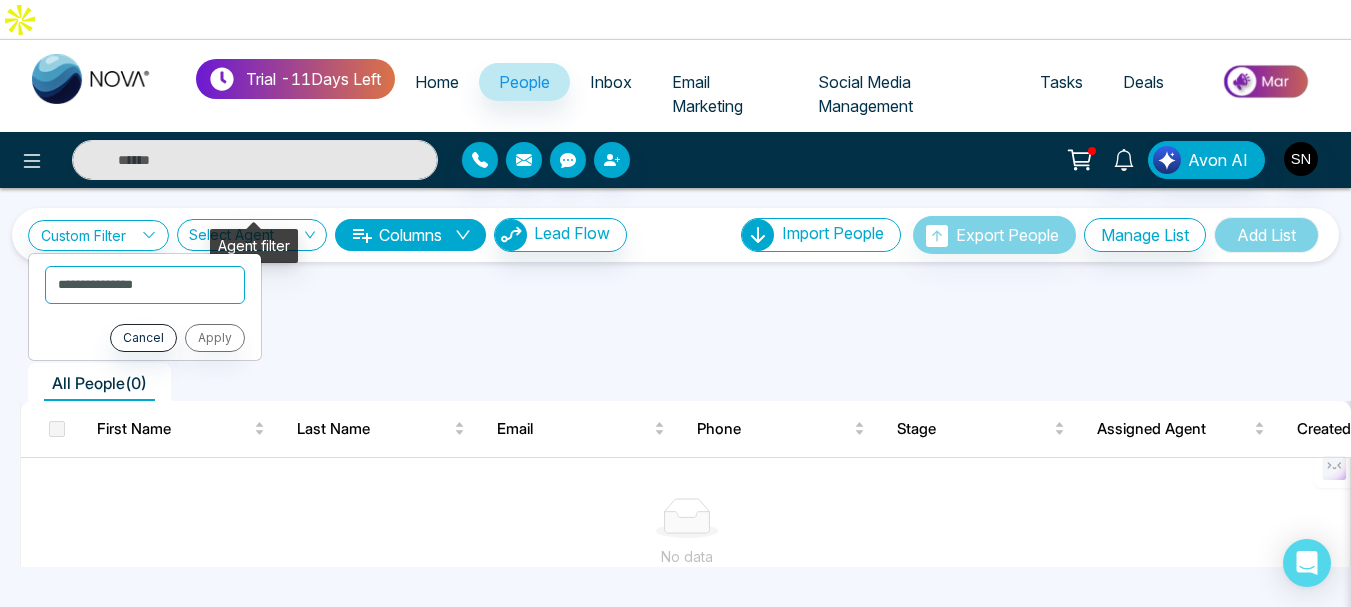 click at bounding box center [245, 239] 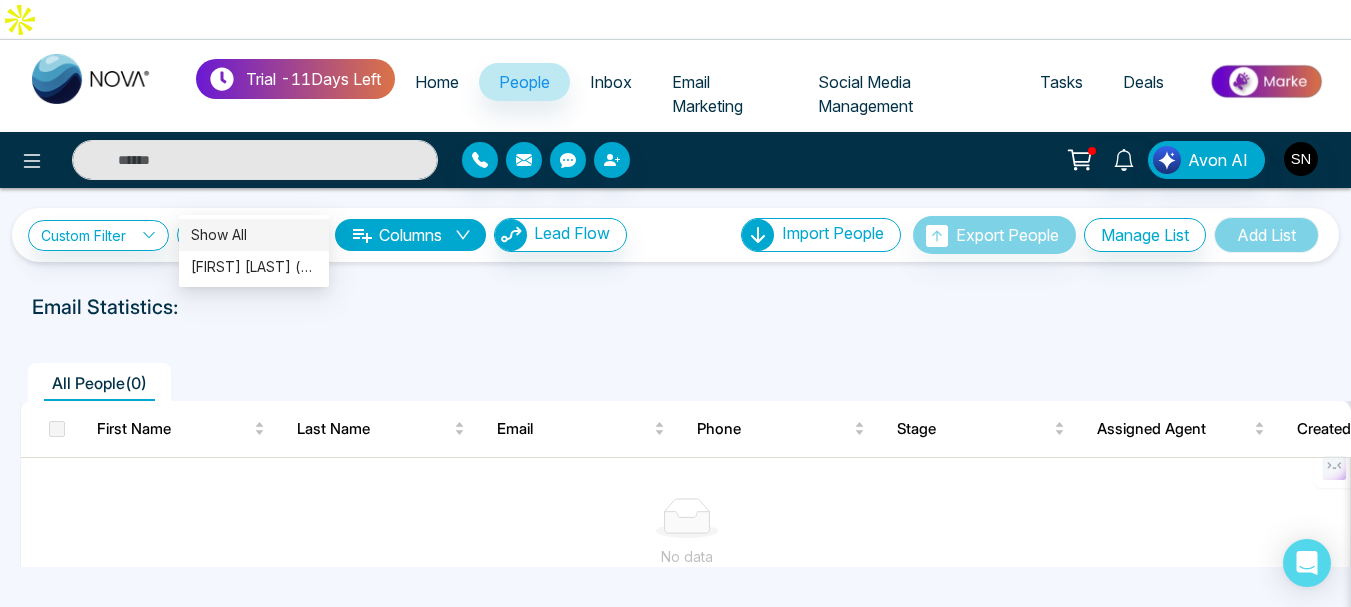 click on "Columns" at bounding box center [410, 235] 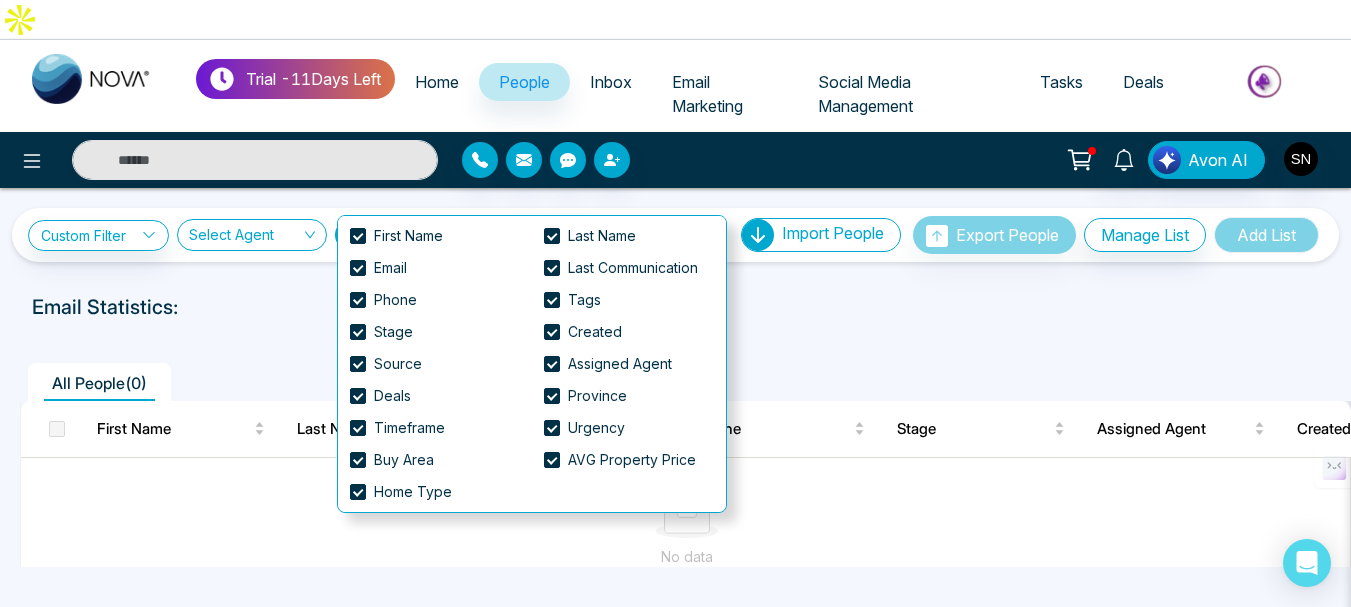 click on "Lead Flow" at bounding box center [572, 233] 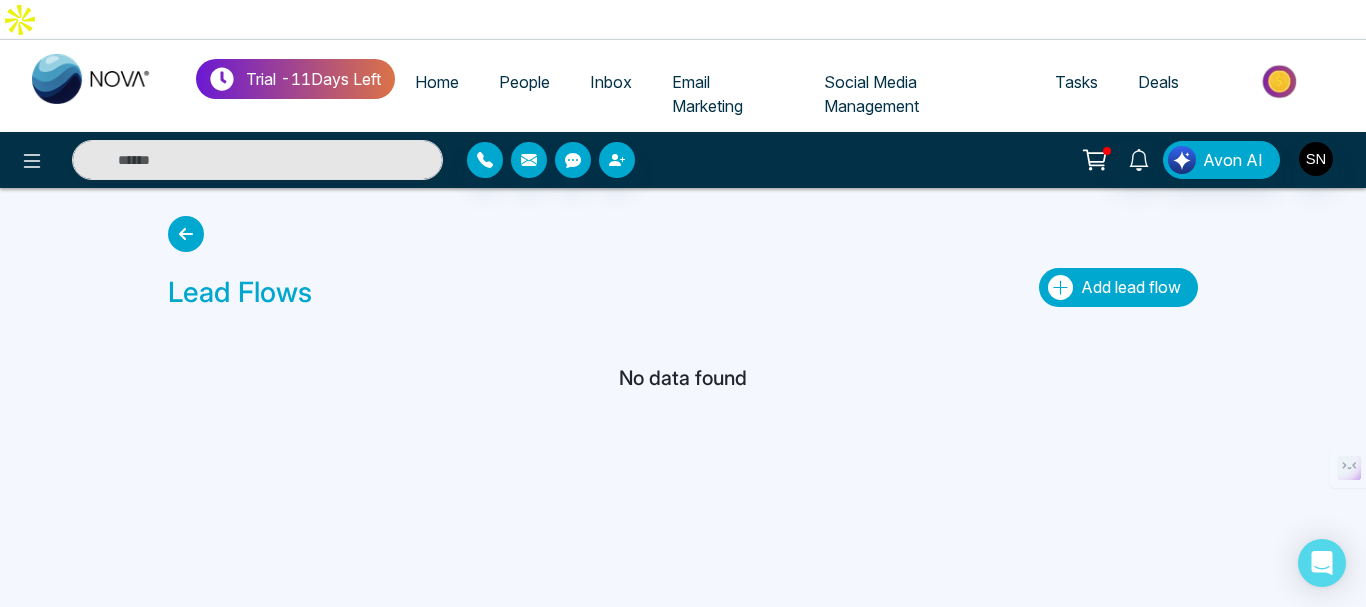 click on "Add lead flow" at bounding box center [1131, 287] 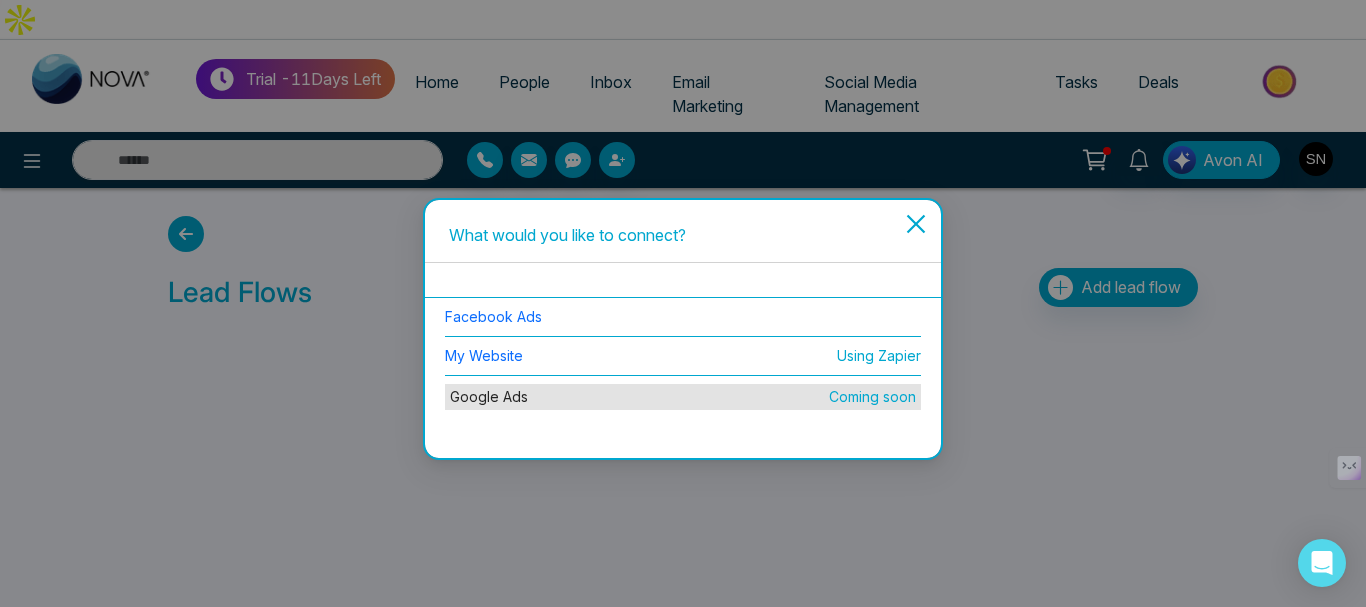 click 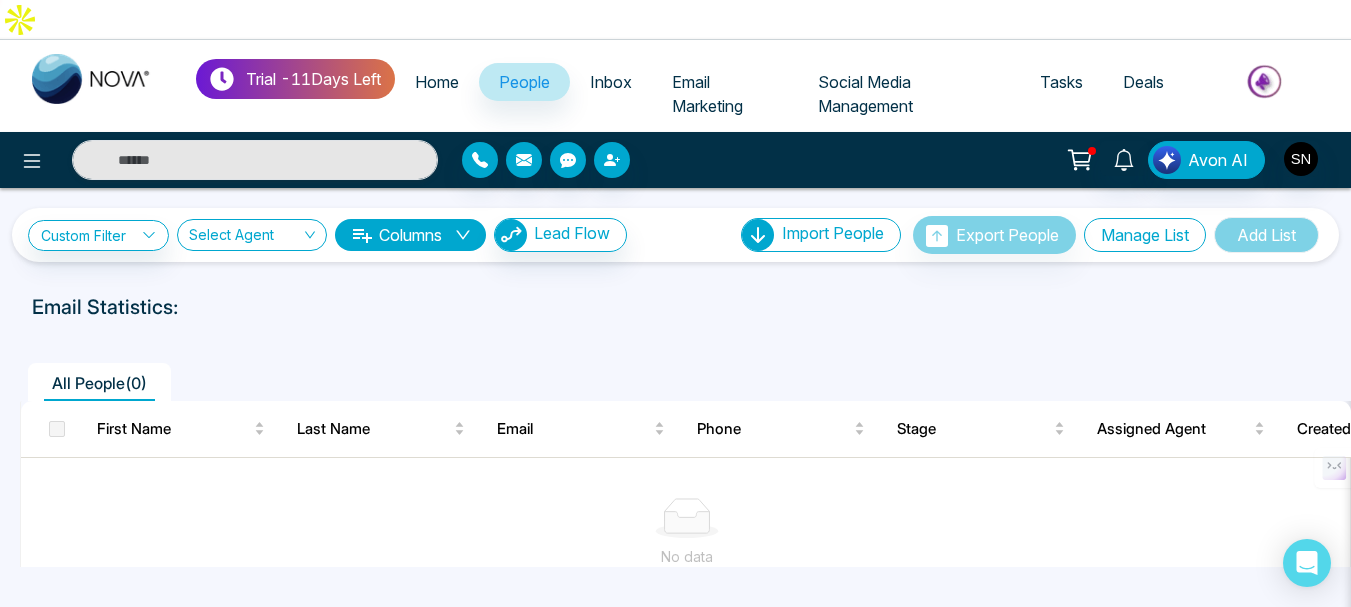 click on "Manage List" at bounding box center [1145, 235] 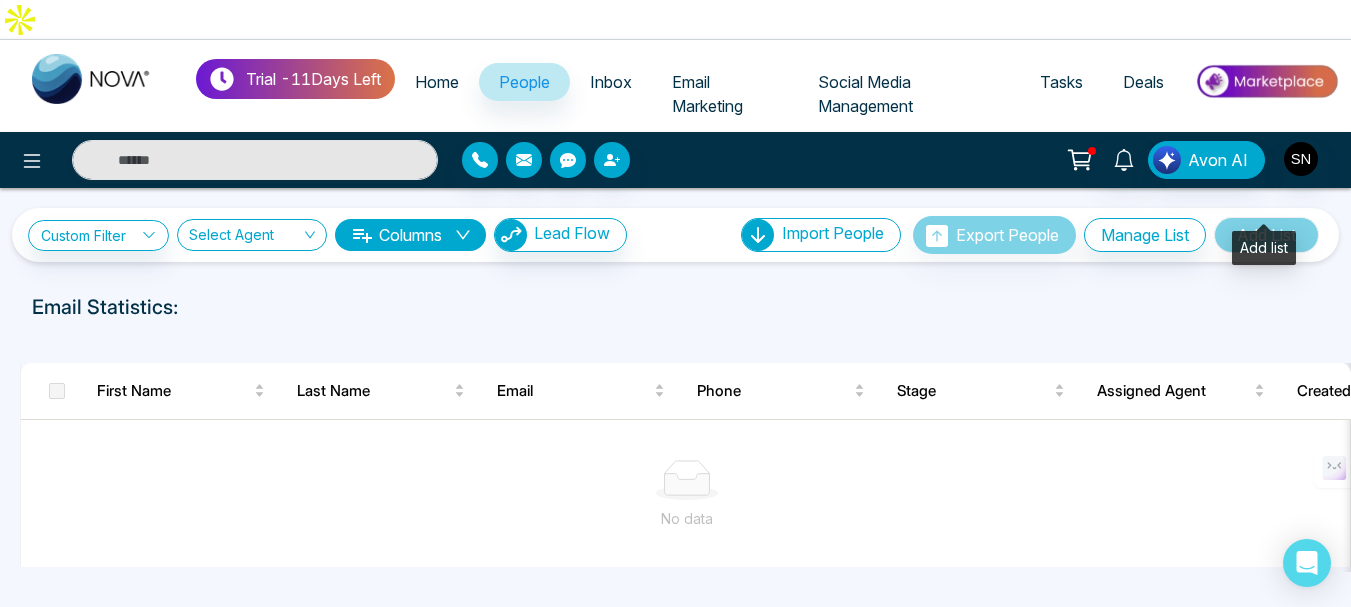 click on "Add List" at bounding box center [1266, 235] 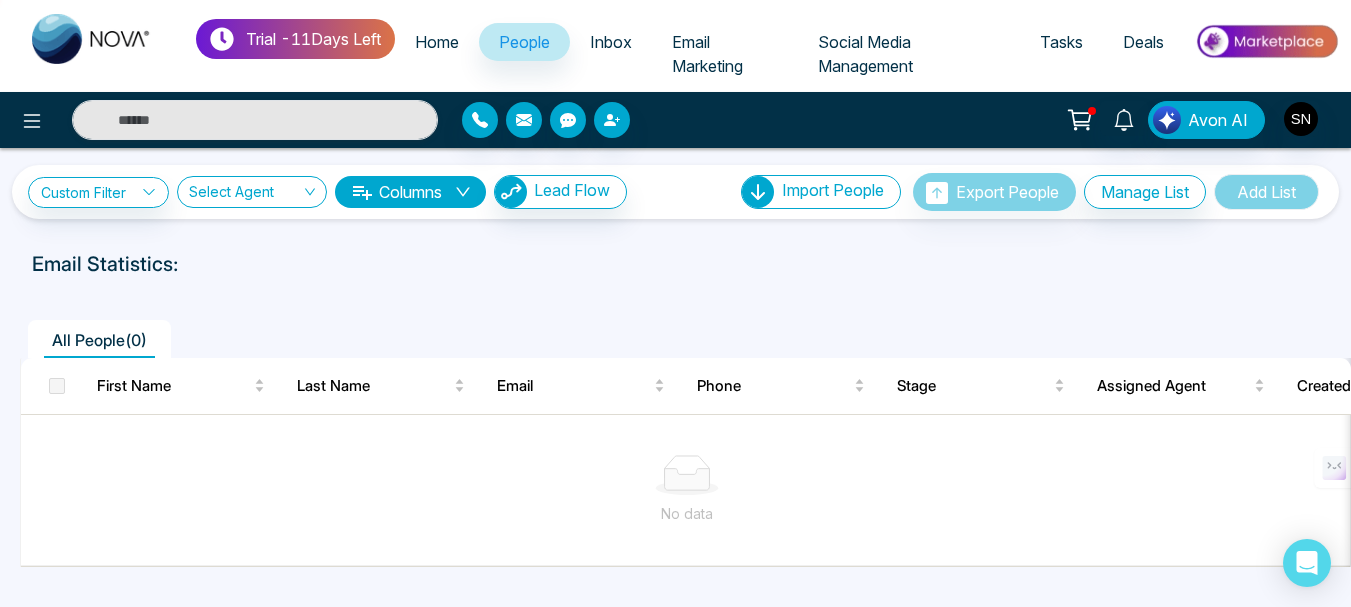 scroll, scrollTop: 66, scrollLeft: 0, axis: vertical 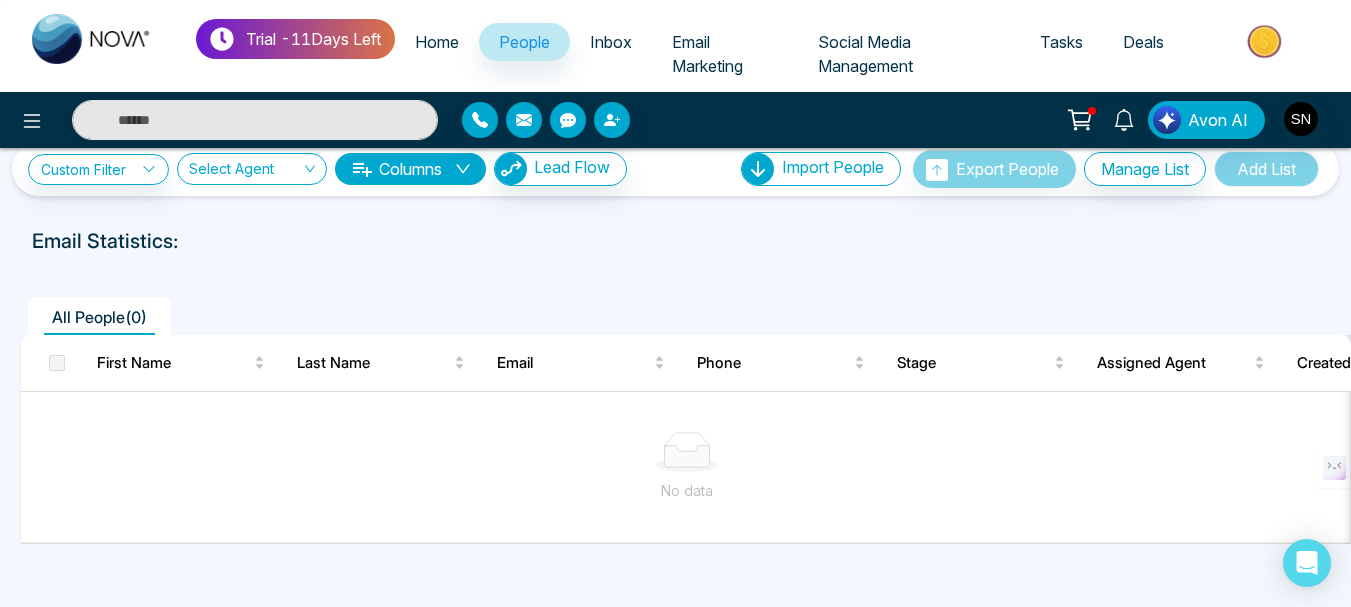 select on "*" 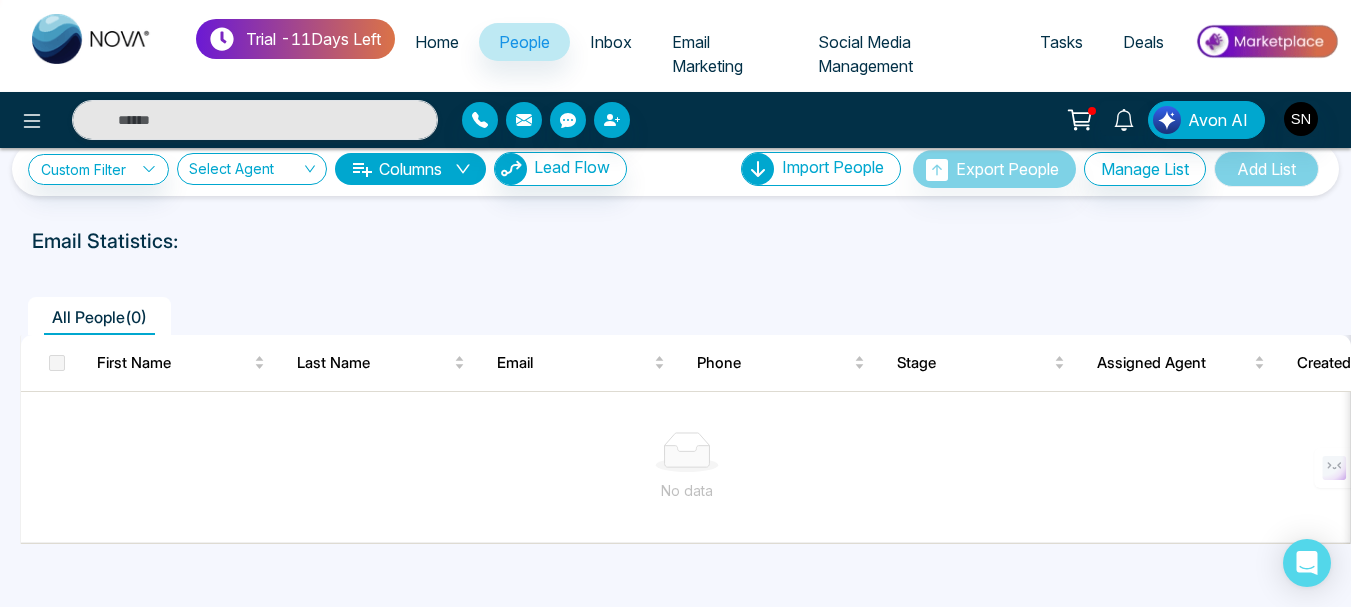 select on "*" 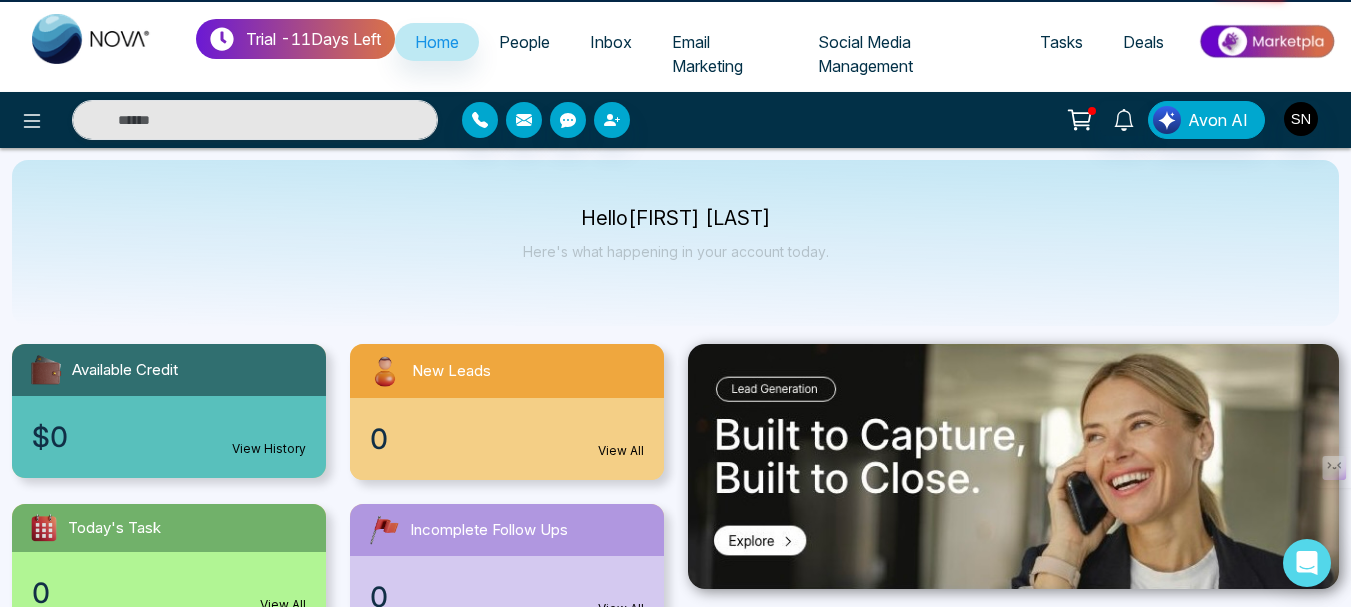 scroll, scrollTop: 0, scrollLeft: 0, axis: both 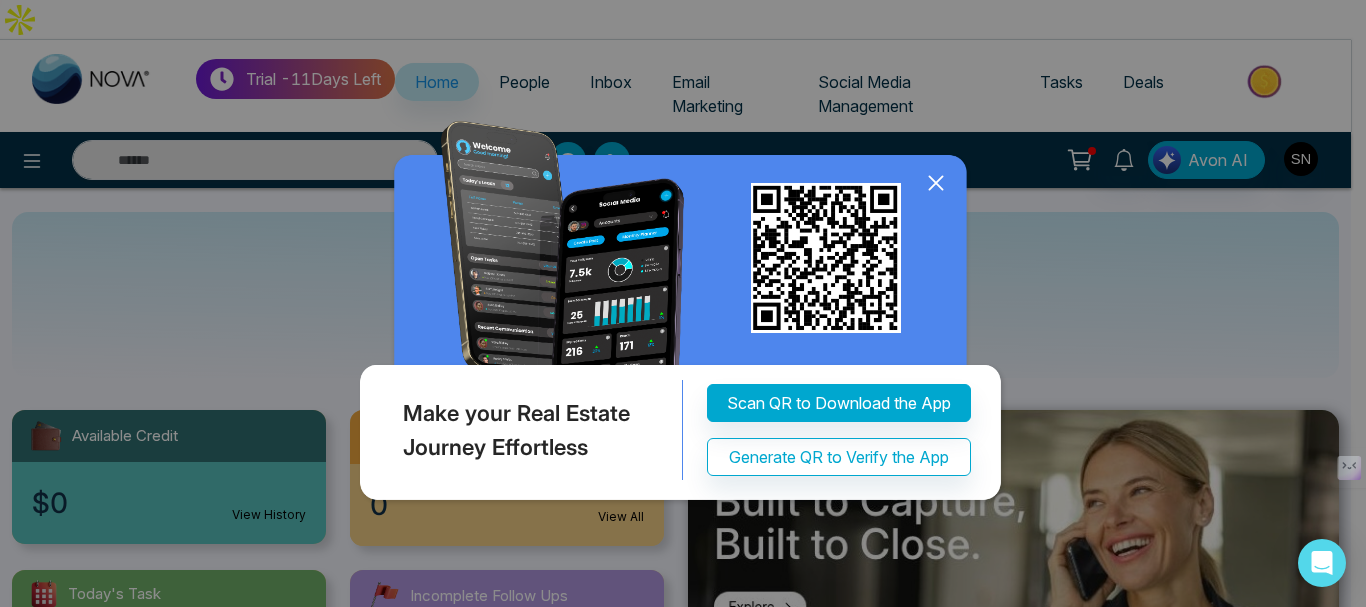 click 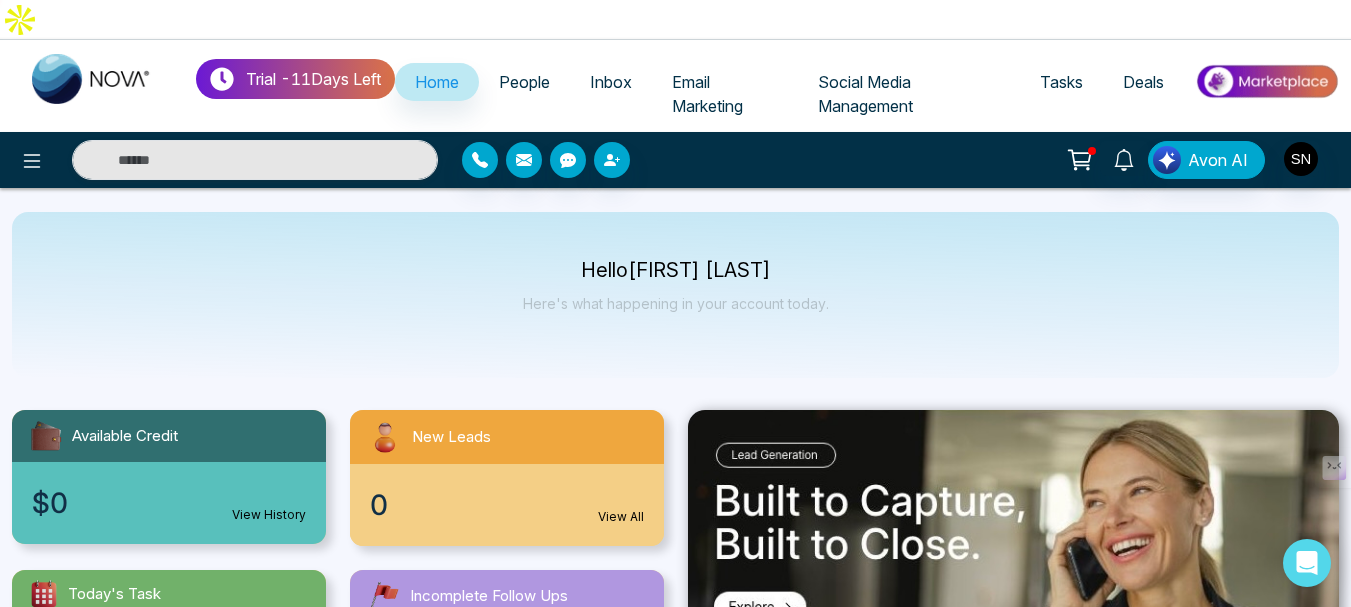 click on "Inbox" at bounding box center [611, 82] 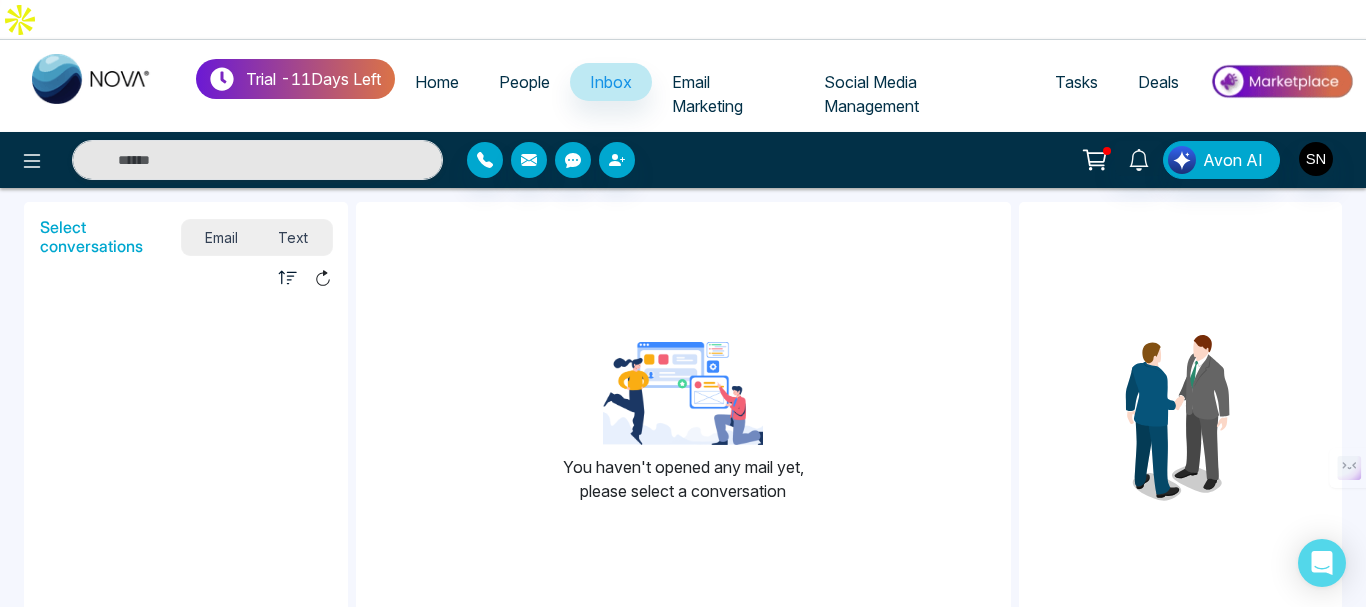click on "Email" at bounding box center [222, 237] 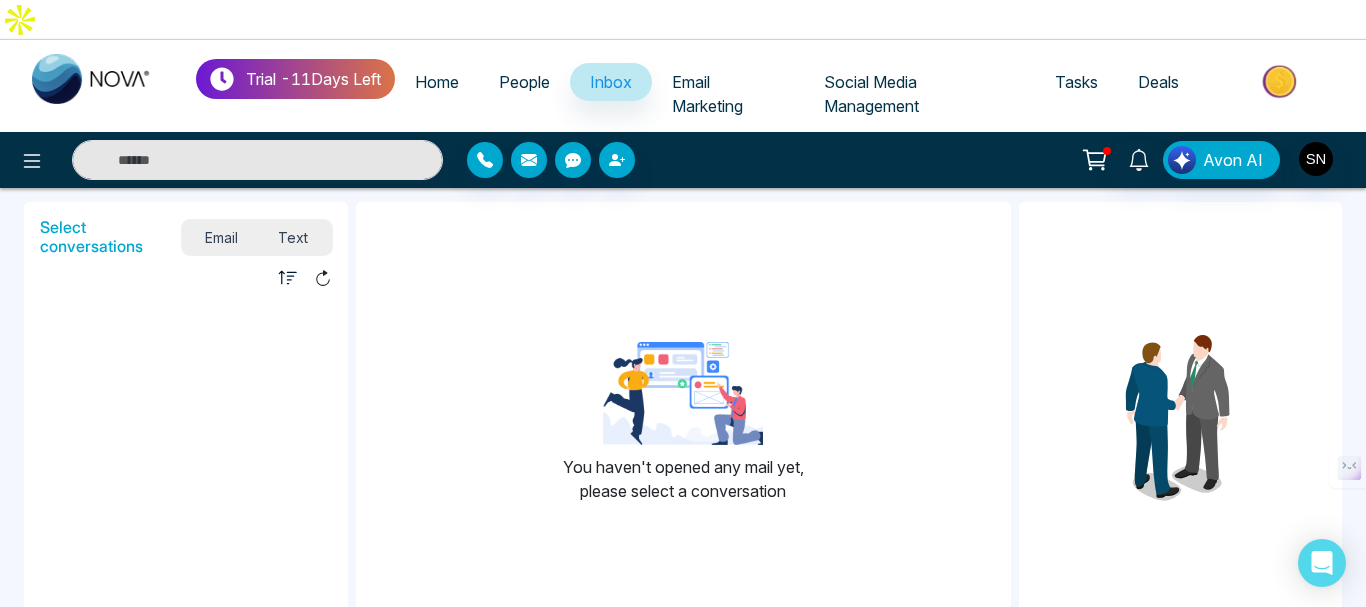 click on "Text" at bounding box center (293, 237) 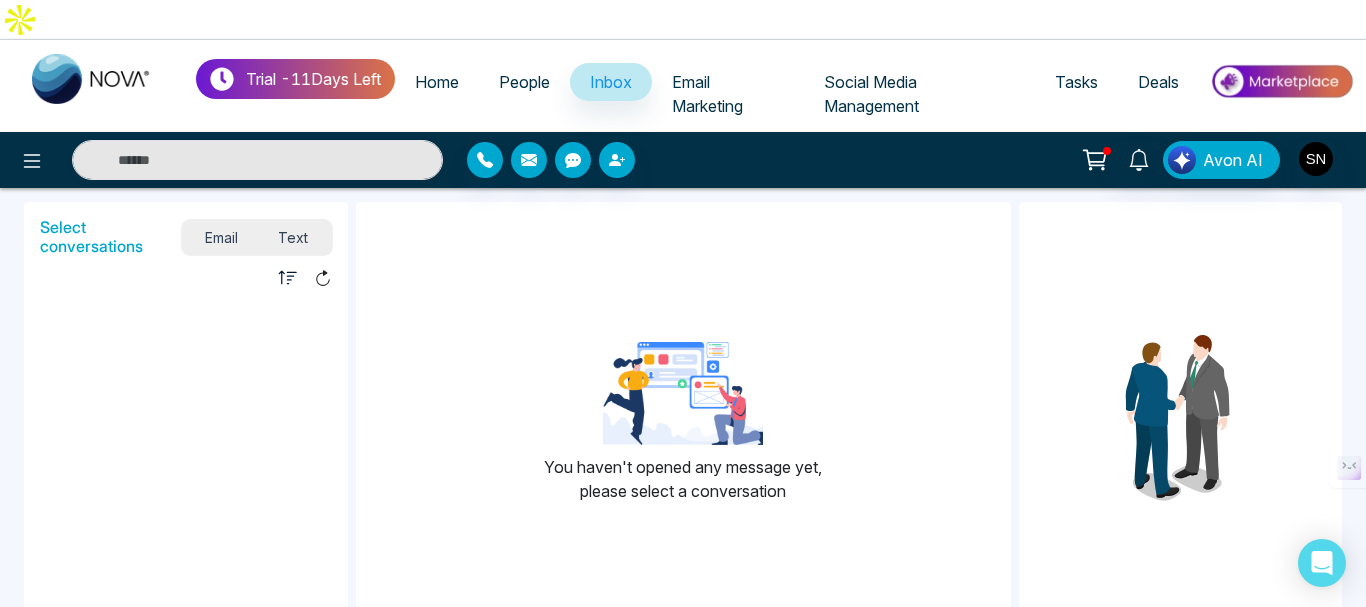 click on "Email" at bounding box center [222, 237] 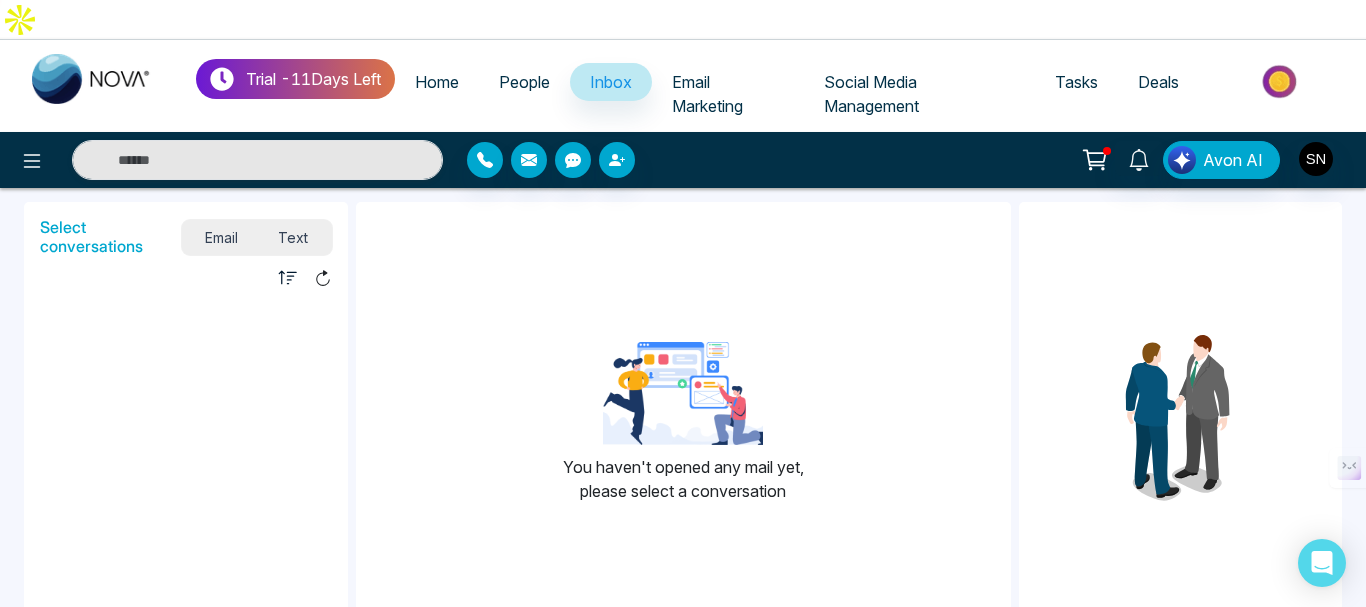 click on "Email Marketing" at bounding box center [707, 94] 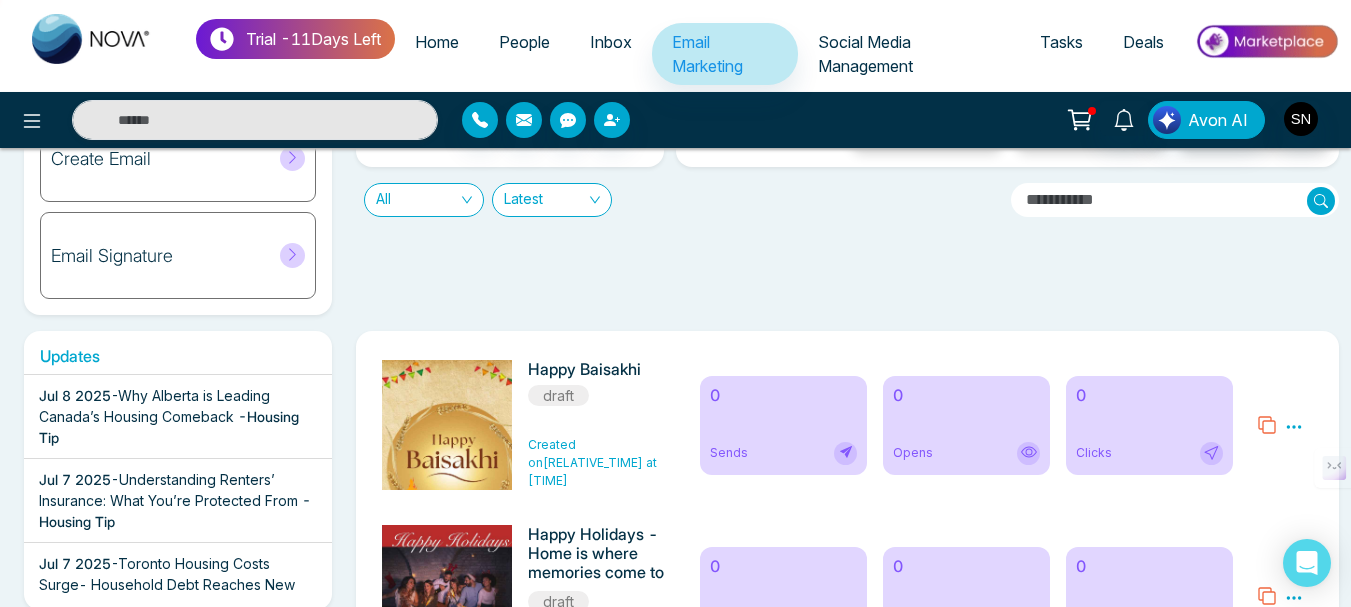 scroll, scrollTop: 0, scrollLeft: 0, axis: both 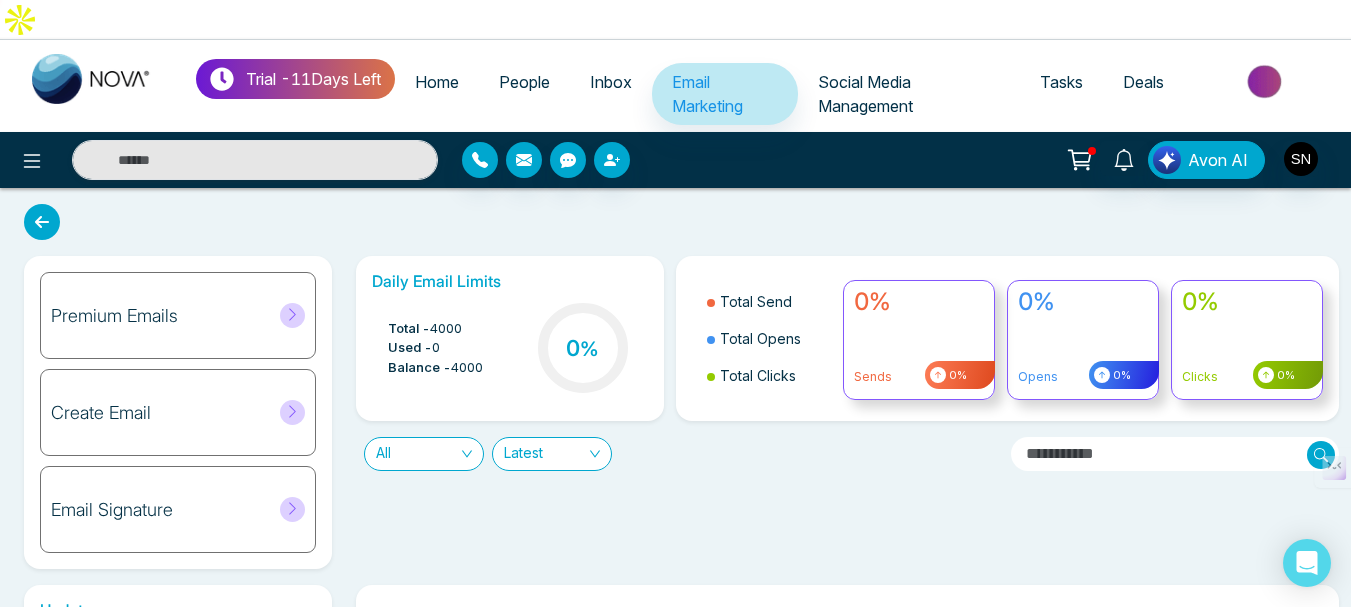 click on "Social Media Management" at bounding box center [909, 94] 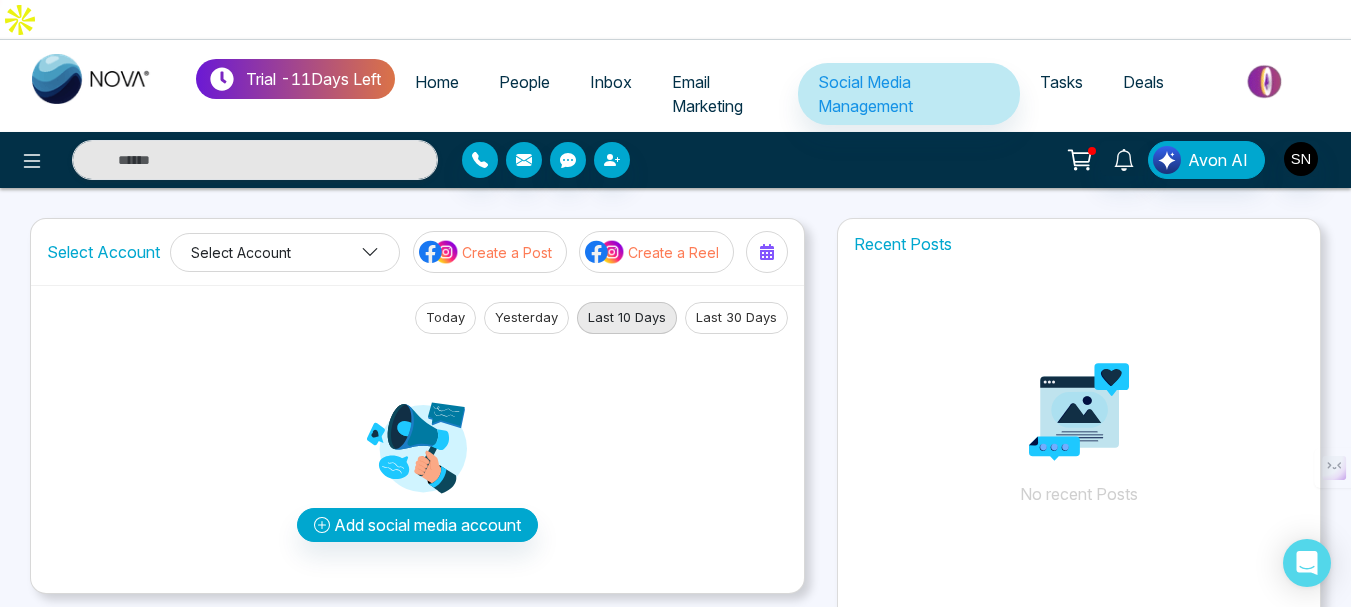 click 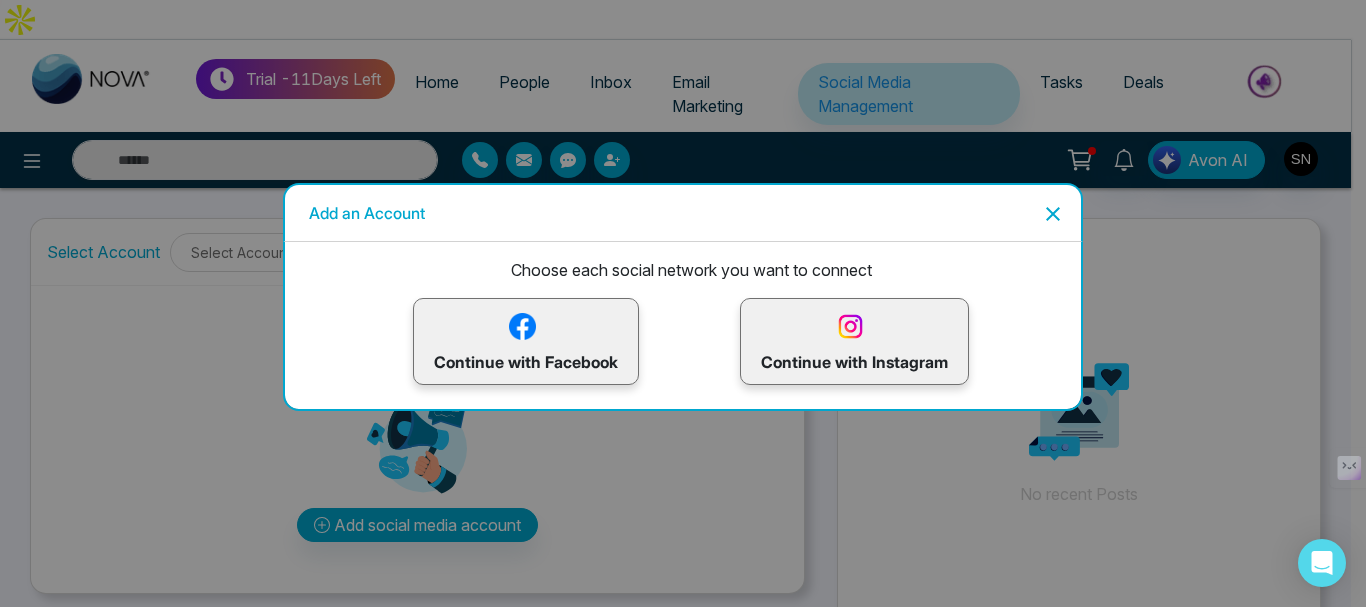 click 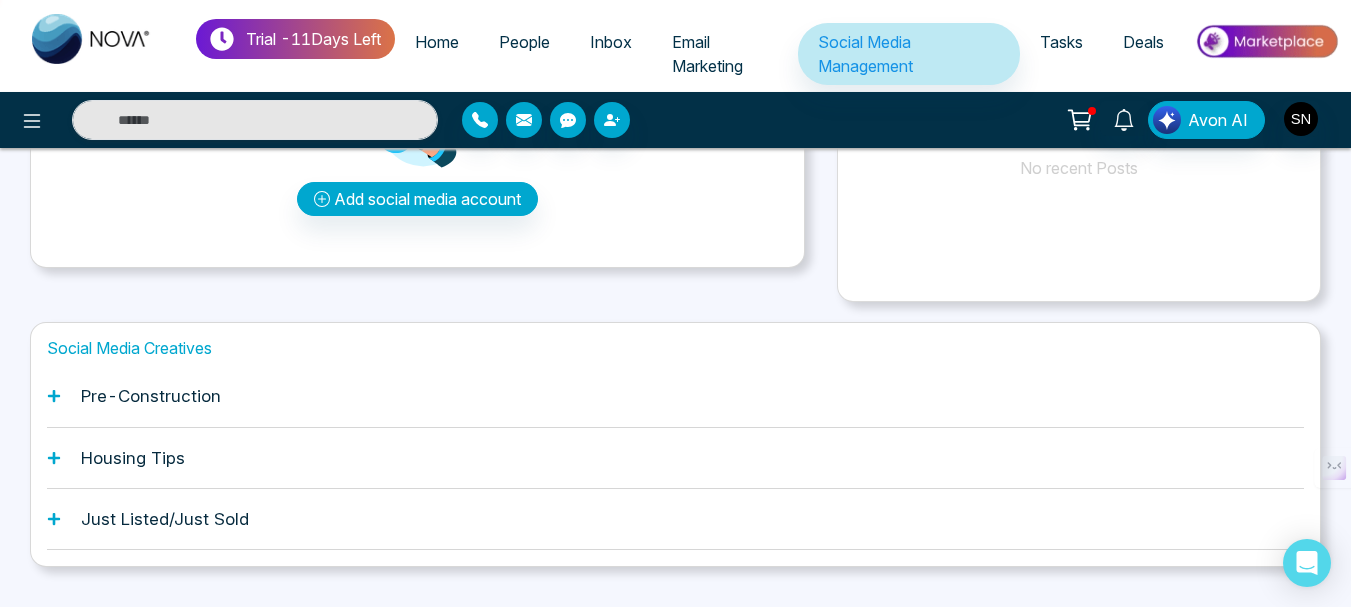 scroll, scrollTop: 0, scrollLeft: 0, axis: both 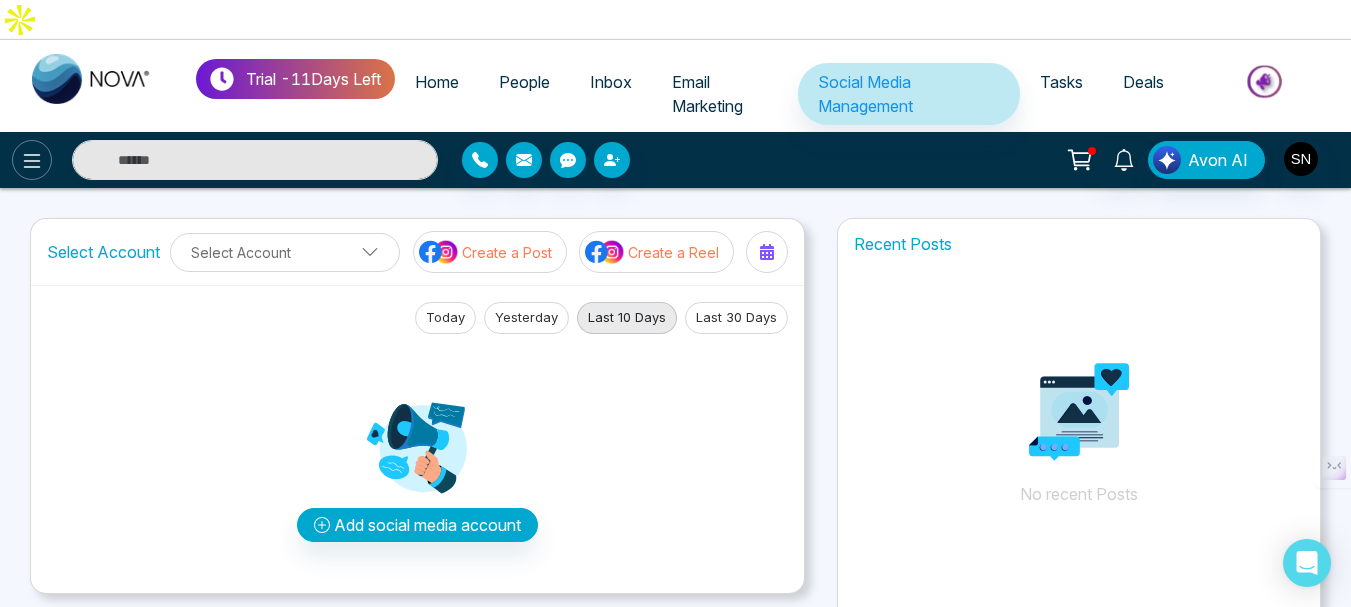 click 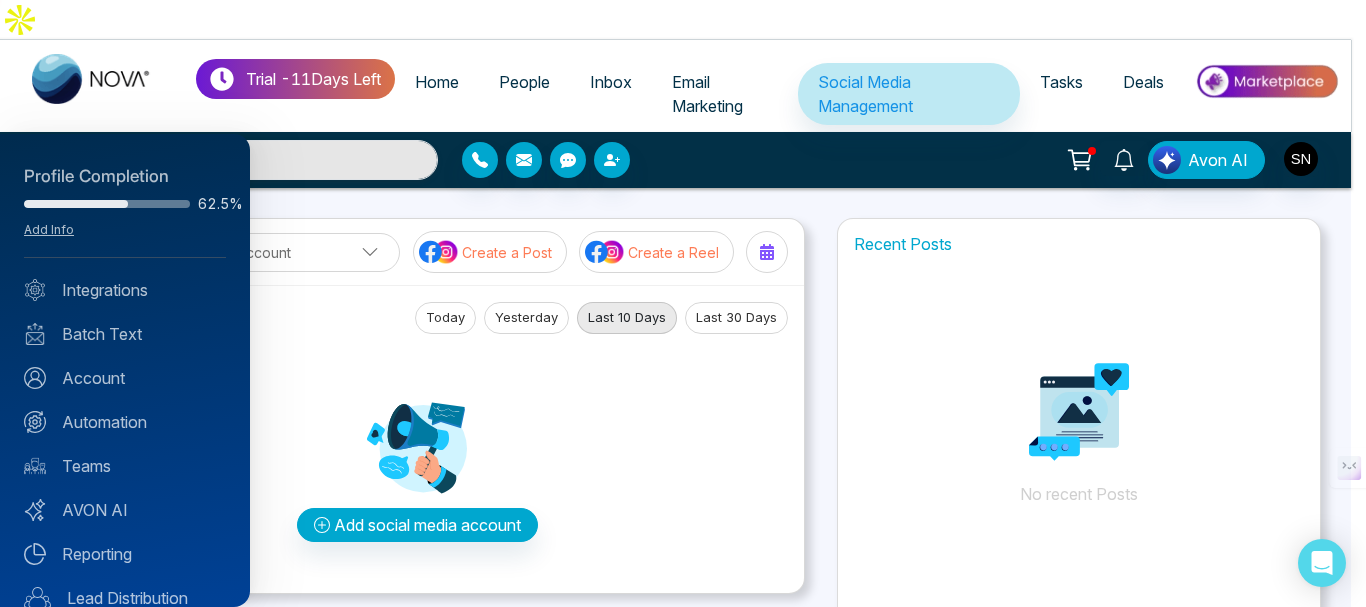 click at bounding box center (683, 303) 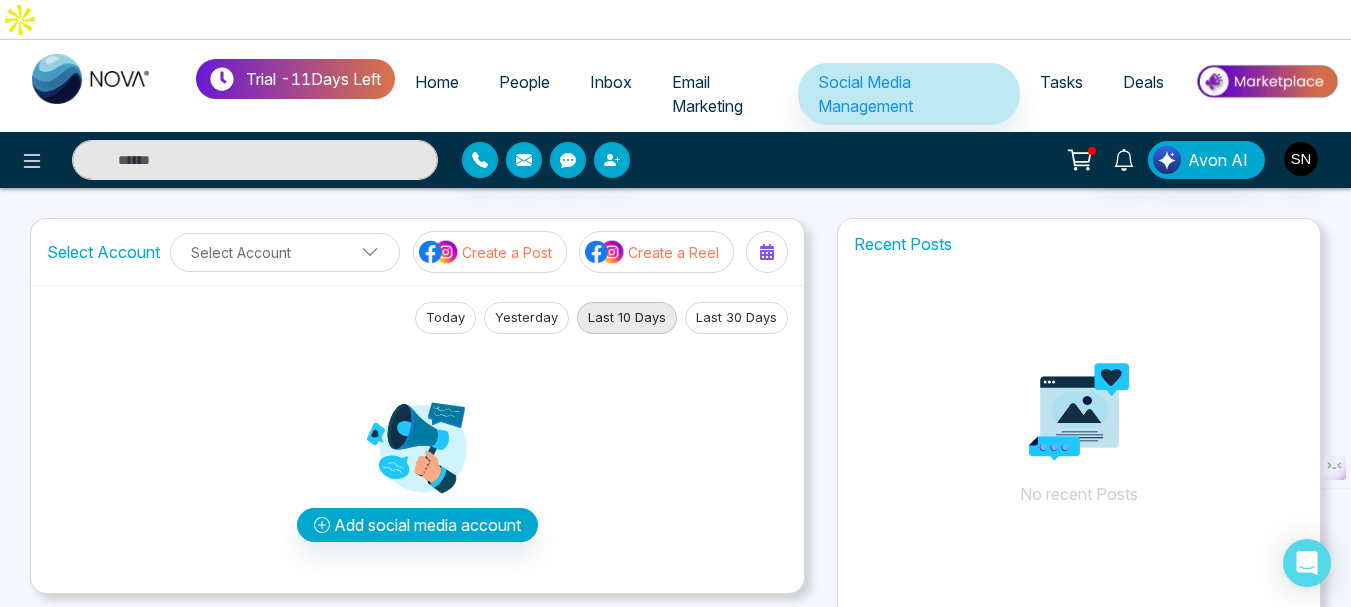 click on "Tasks" at bounding box center [1061, 82] 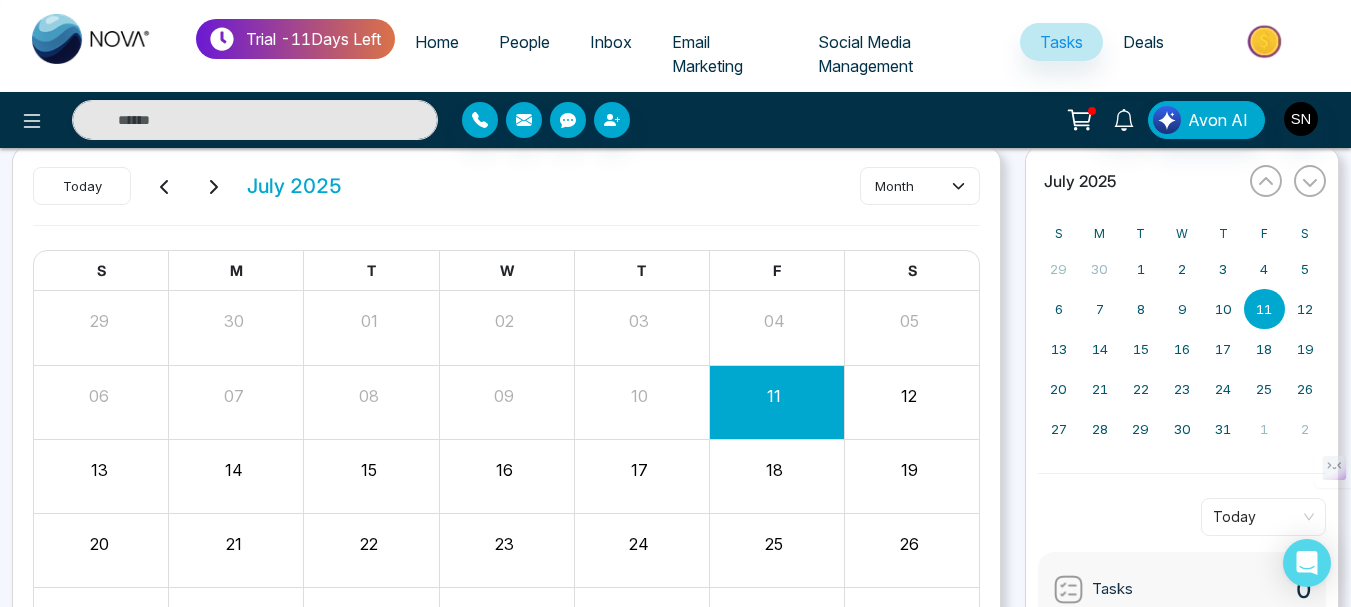 scroll, scrollTop: 200, scrollLeft: 0, axis: vertical 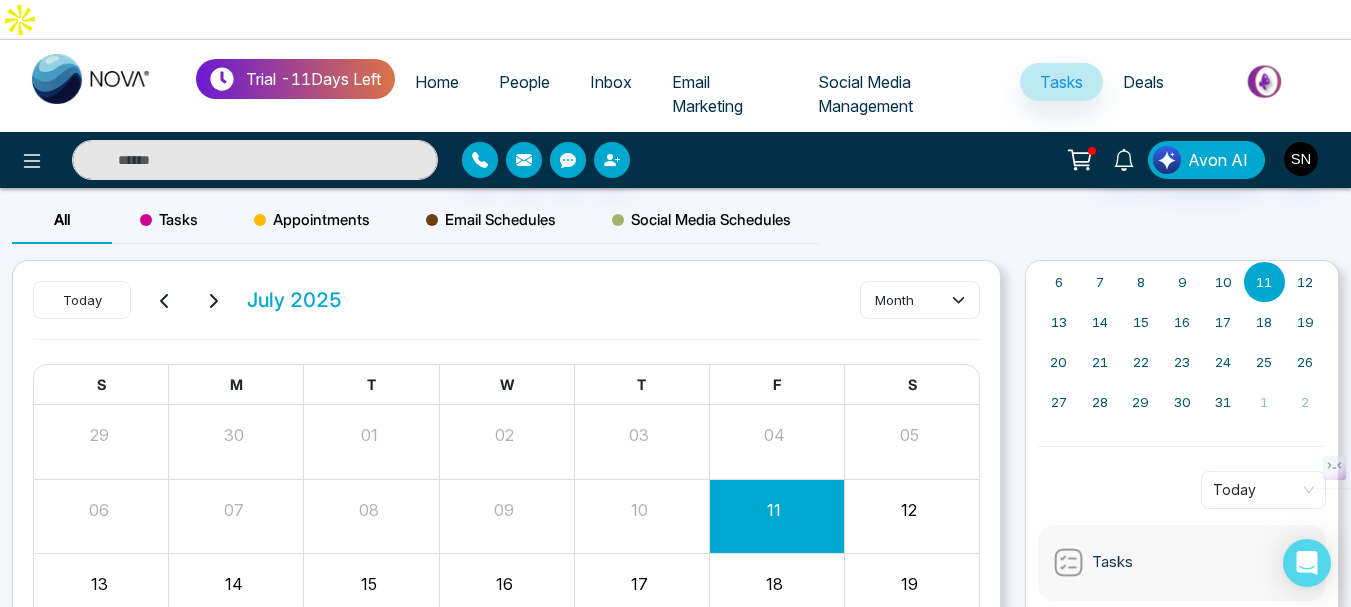 click on "Appointments" at bounding box center (312, 220) 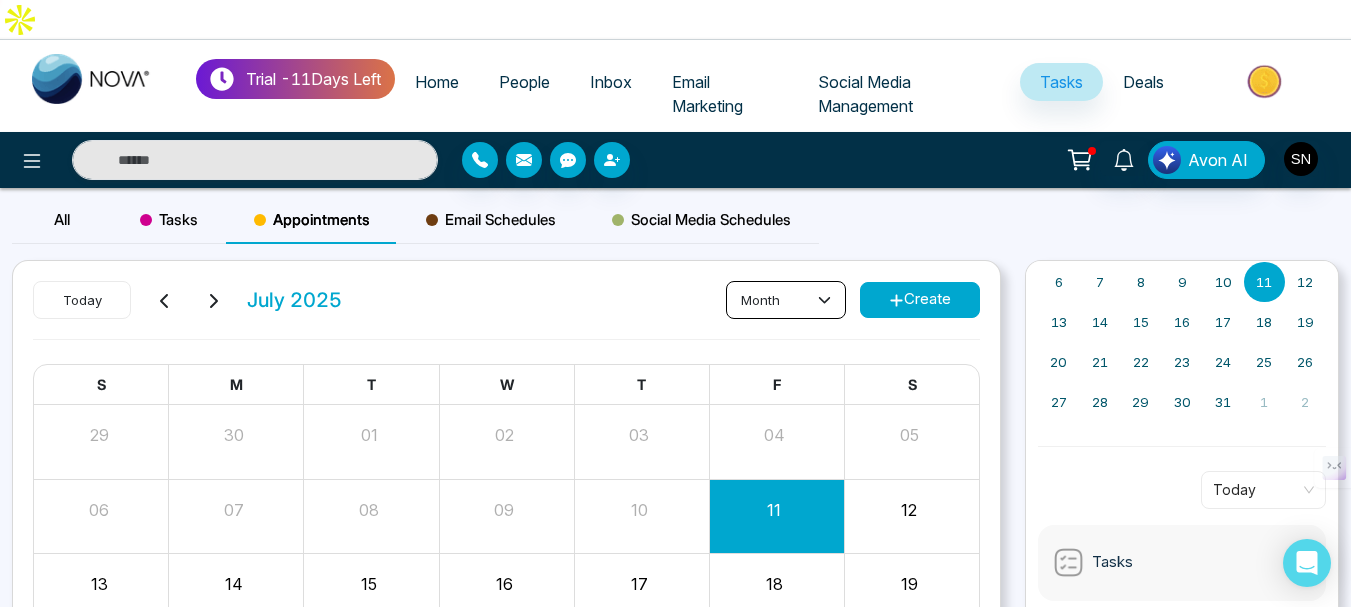click on "month" at bounding box center [786, 300] 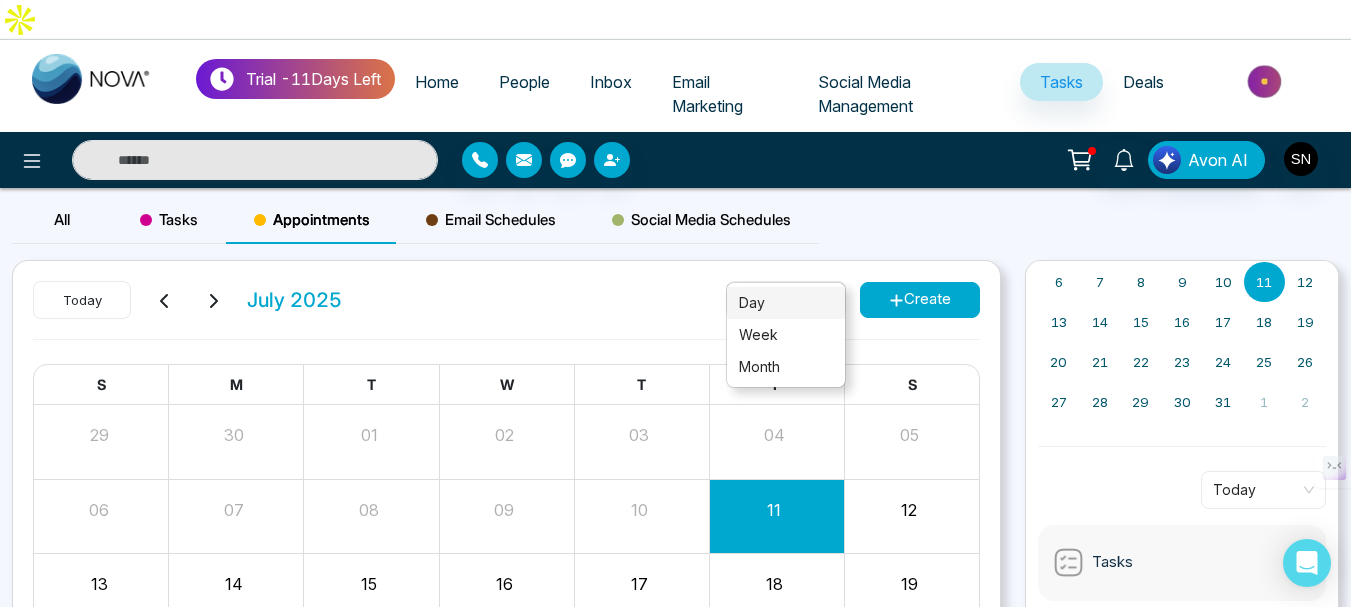 click on "day" at bounding box center (786, 303) 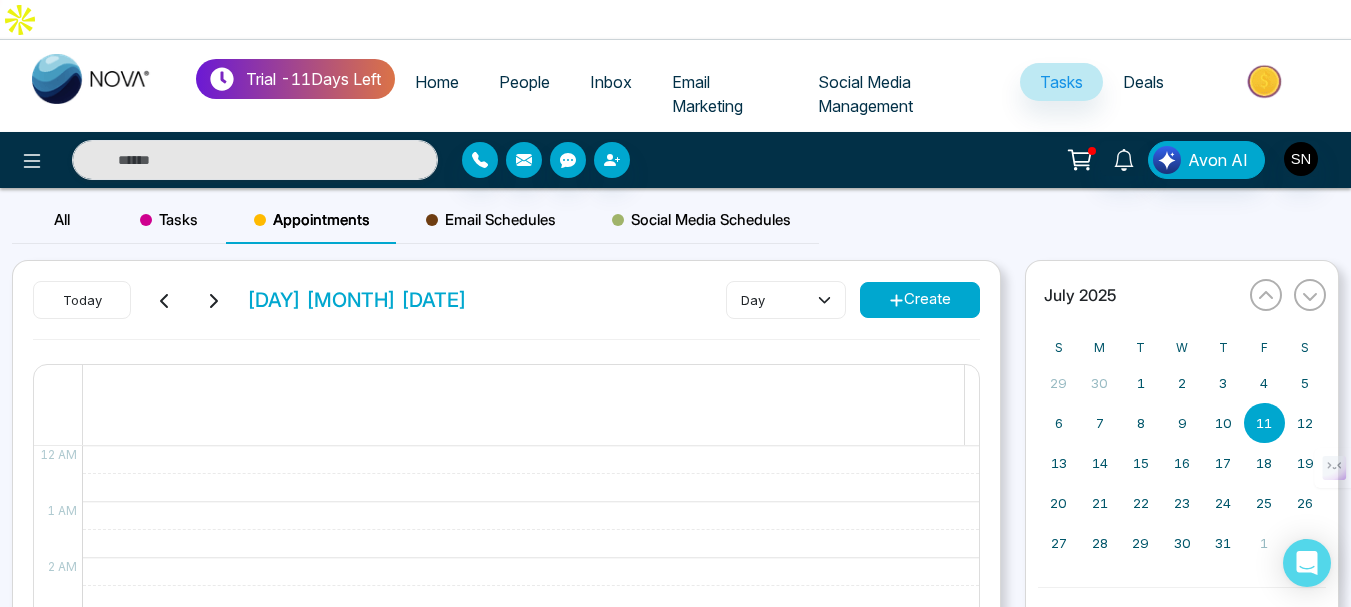 scroll, scrollTop: 0, scrollLeft: 0, axis: both 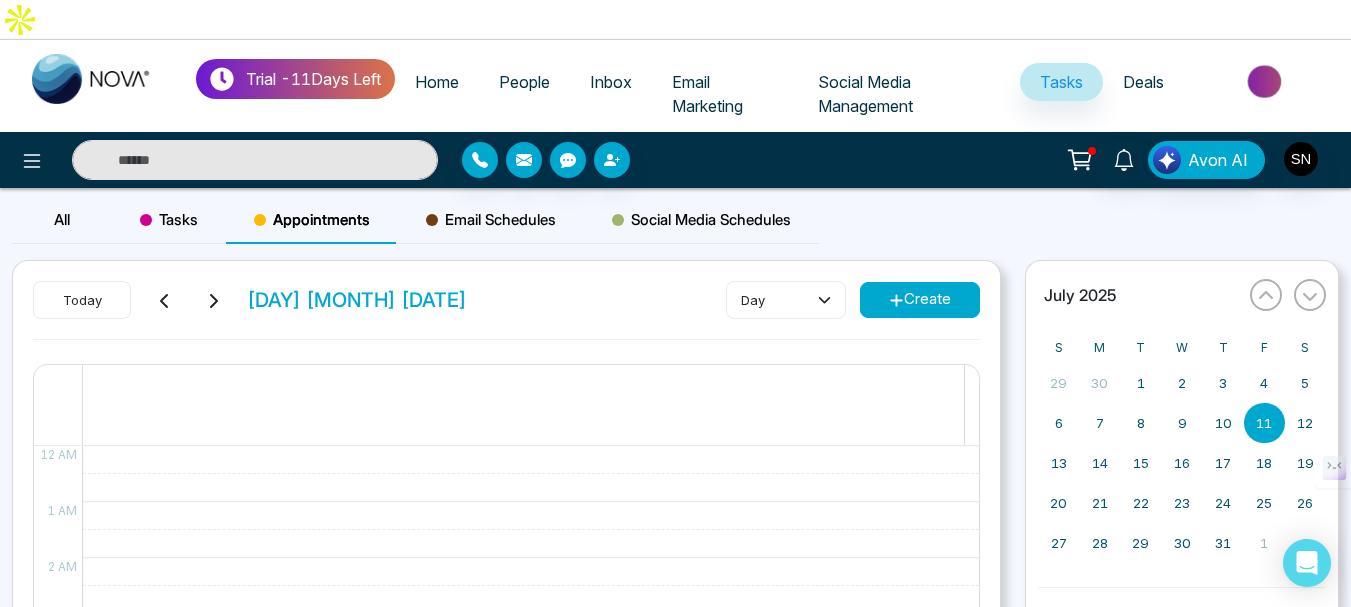click on "Create" at bounding box center (920, 300) 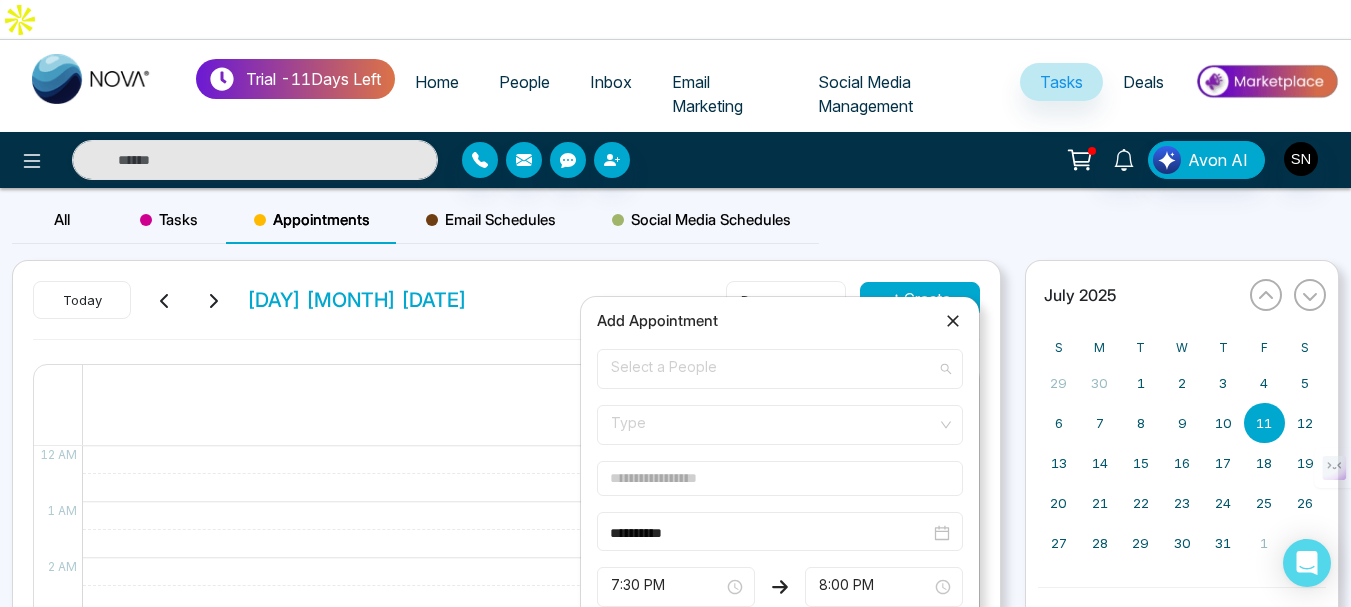 click on "Select a People" at bounding box center (780, 369) 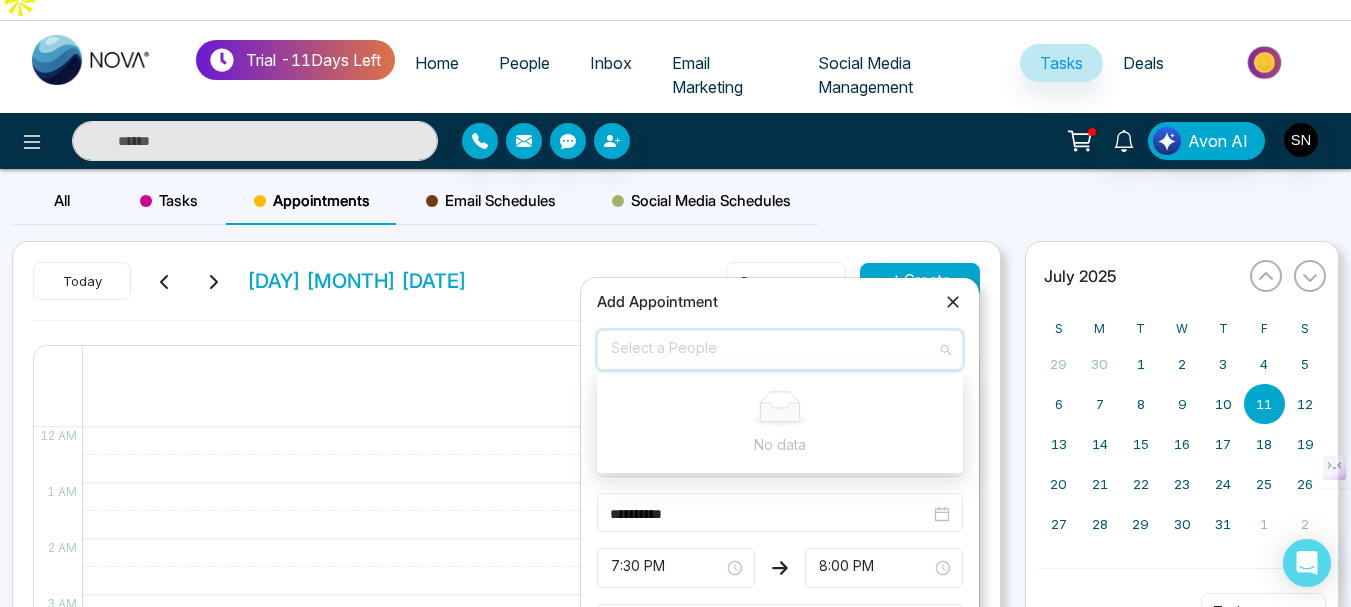 scroll, scrollTop: 0, scrollLeft: 0, axis: both 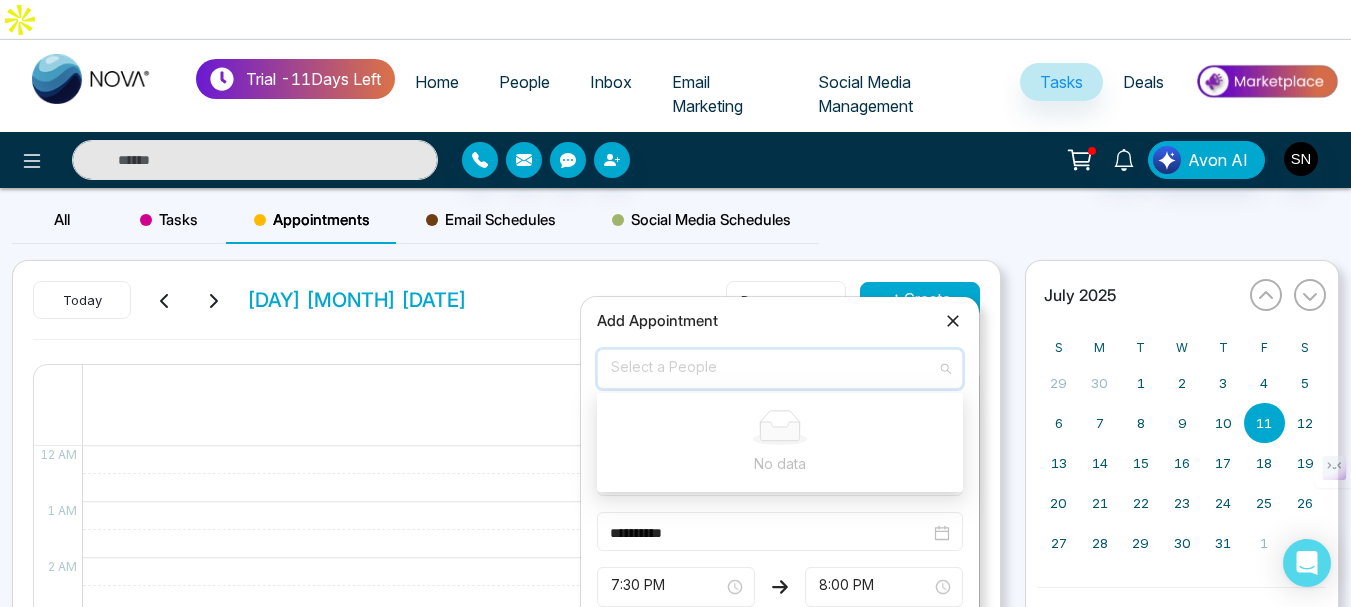 click on "Select a People" at bounding box center (780, 369) 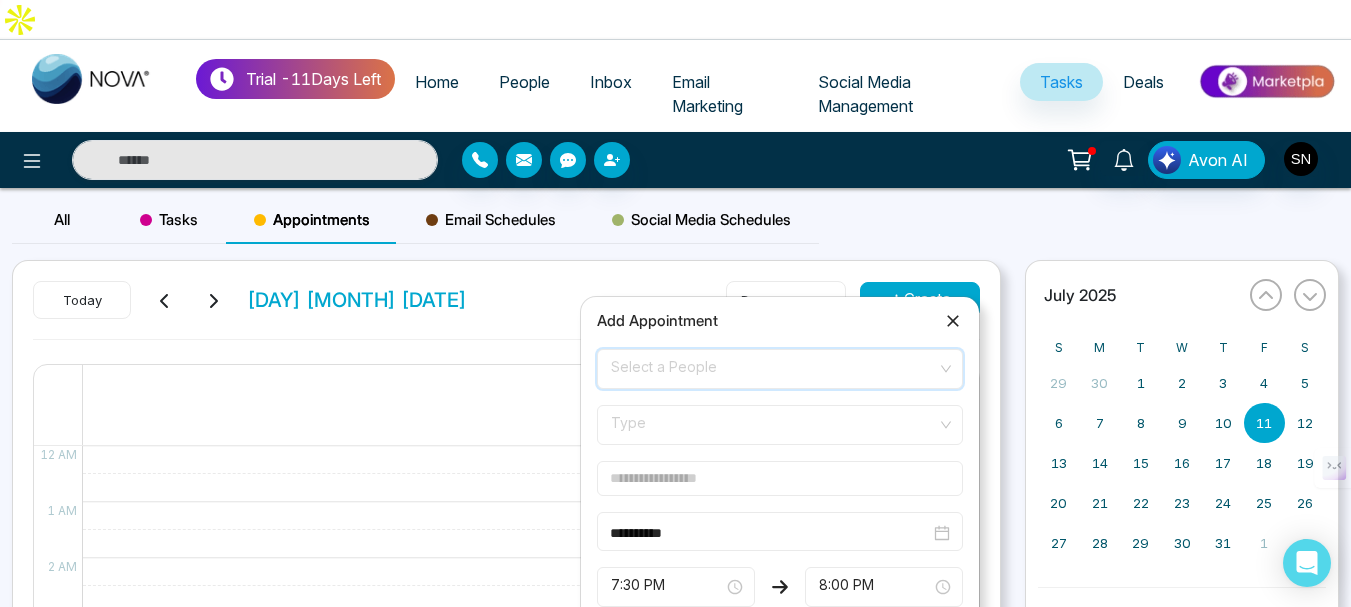 scroll, scrollTop: 100, scrollLeft: 0, axis: vertical 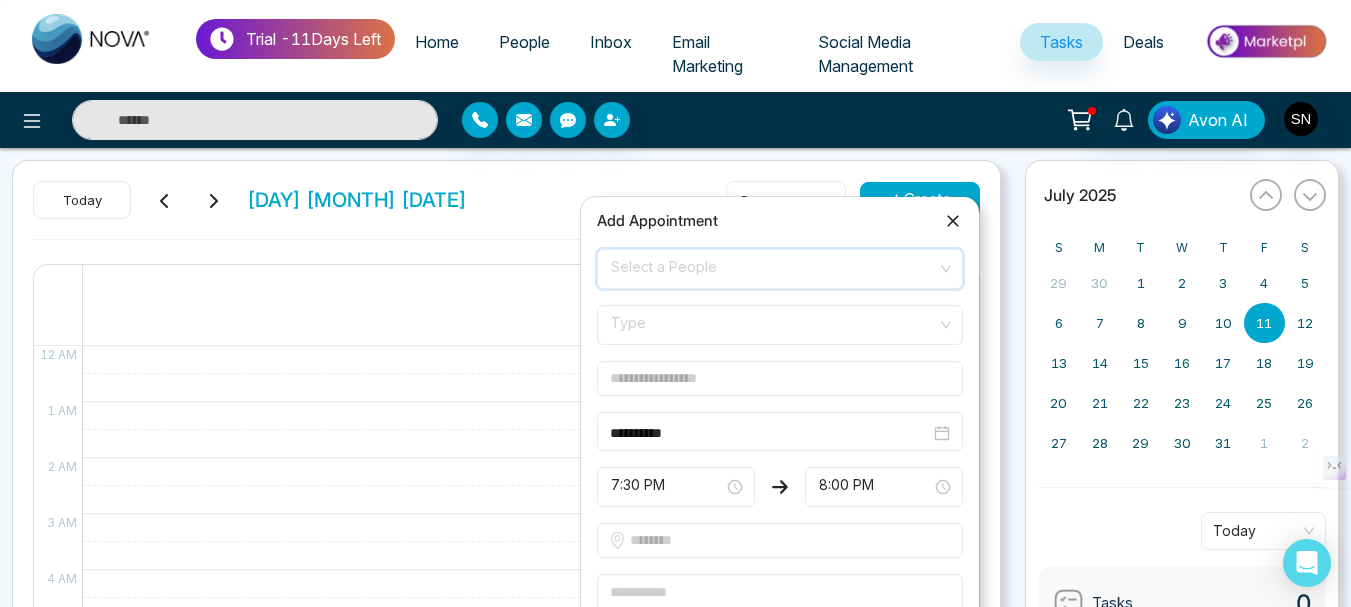 click on "Type" at bounding box center [780, 325] 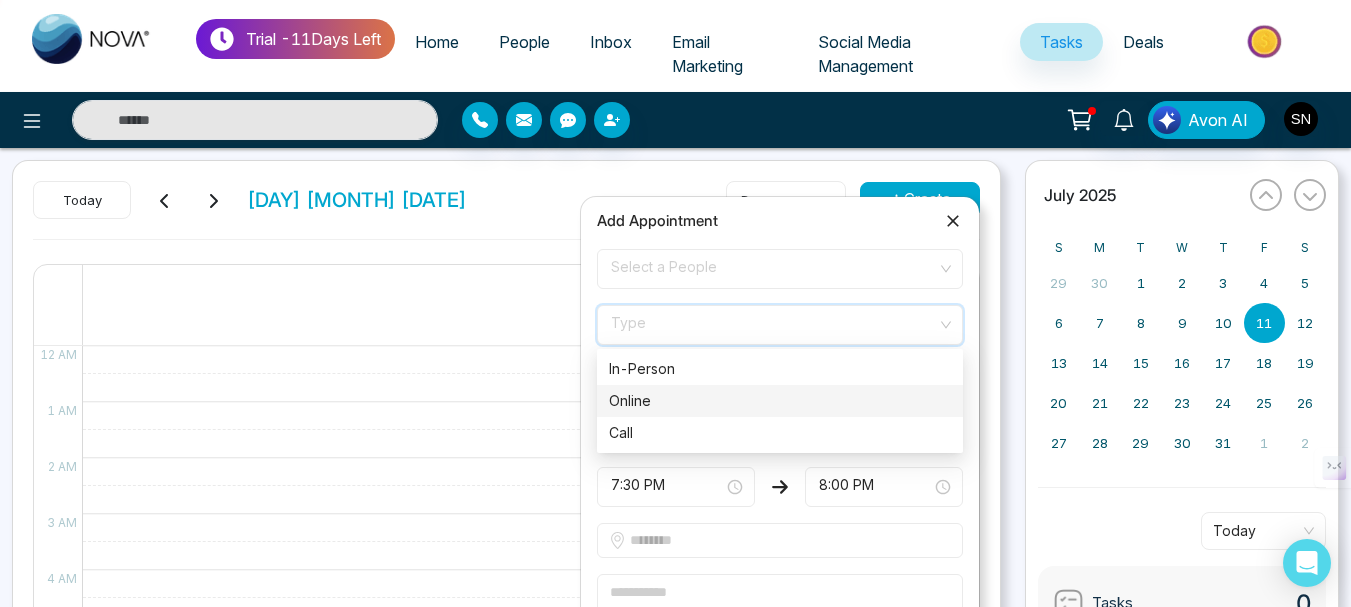 click on "Online" at bounding box center (780, 401) 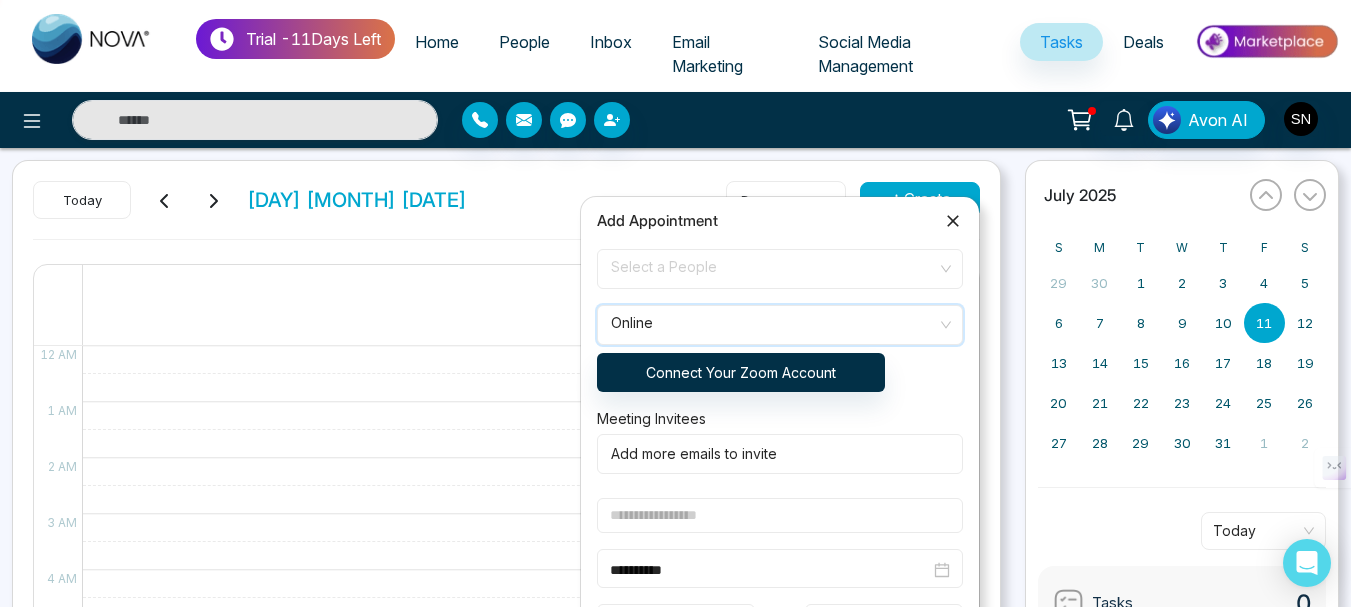 click on "Select a People" at bounding box center (780, 269) 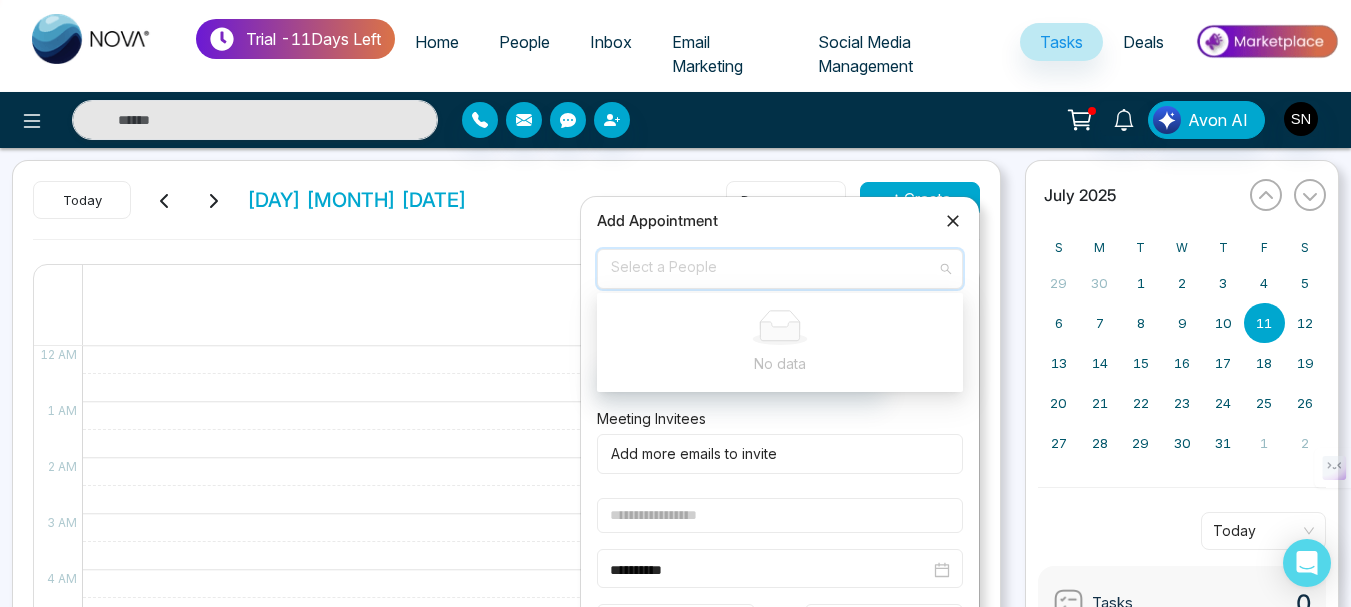 click 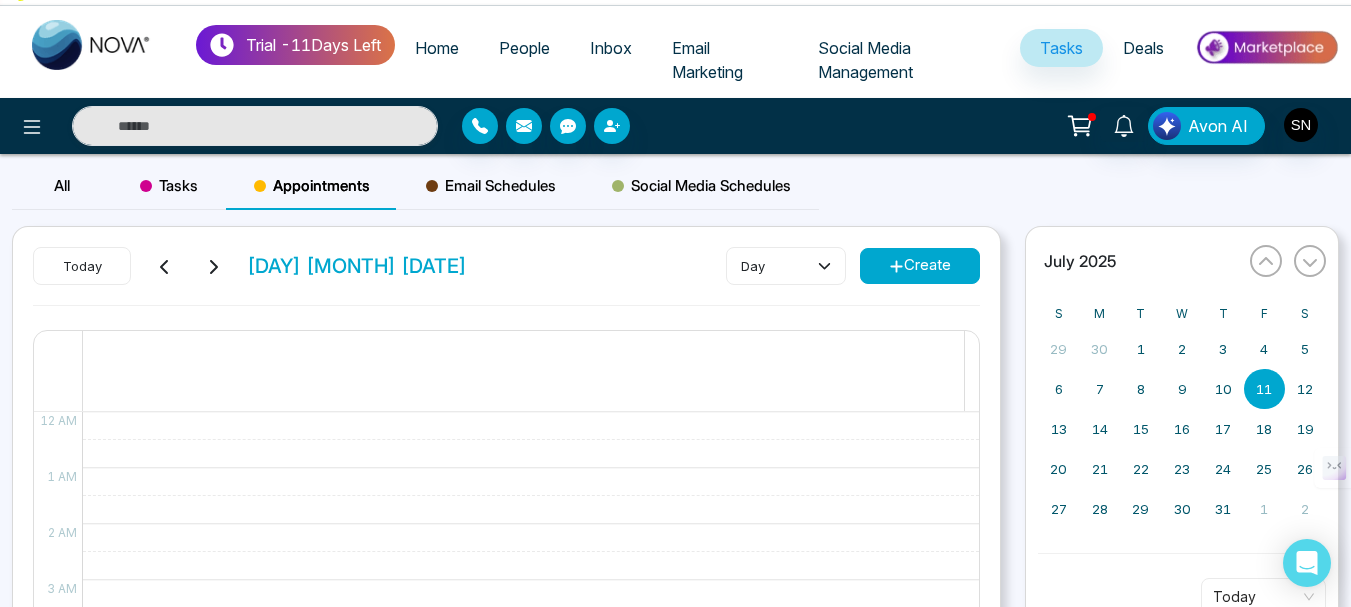 scroll, scrollTop: 0, scrollLeft: 0, axis: both 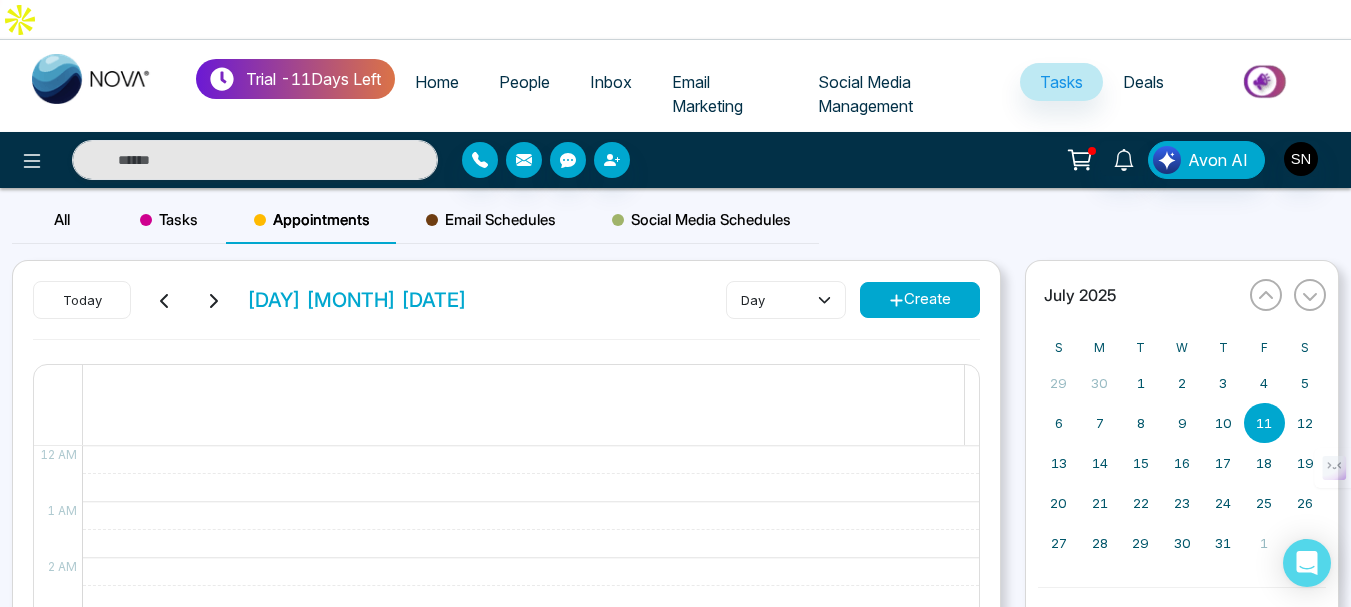 click on "Create" at bounding box center [920, 300] 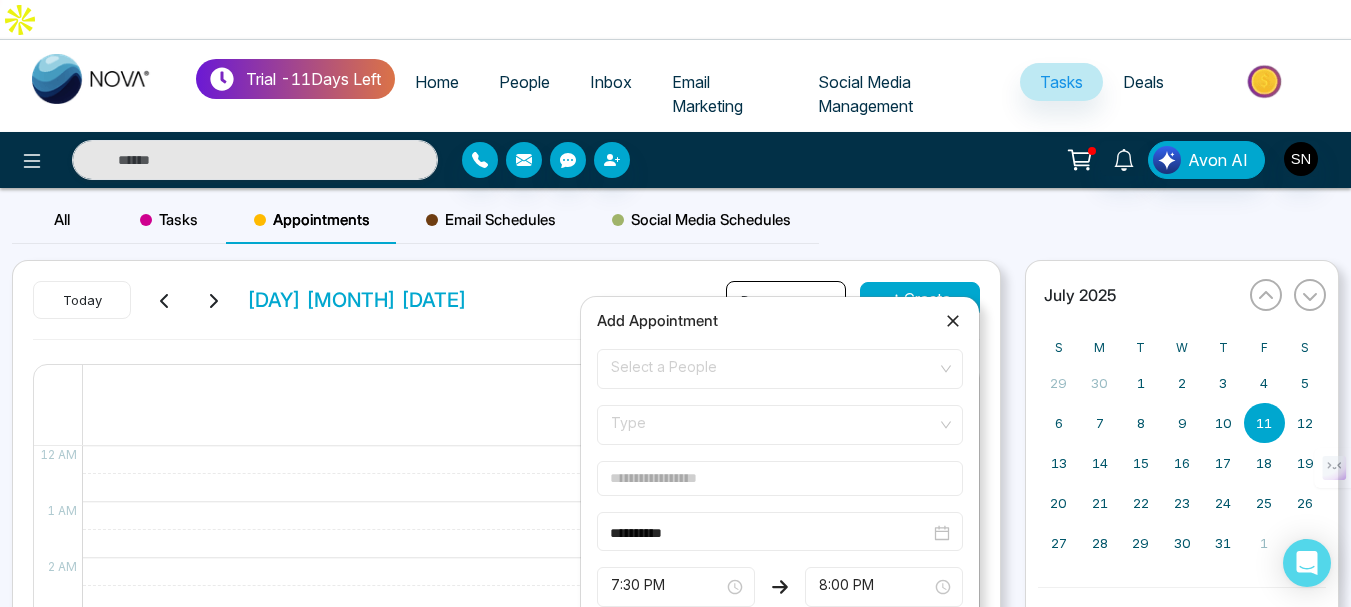 click on "day" at bounding box center [786, 300] 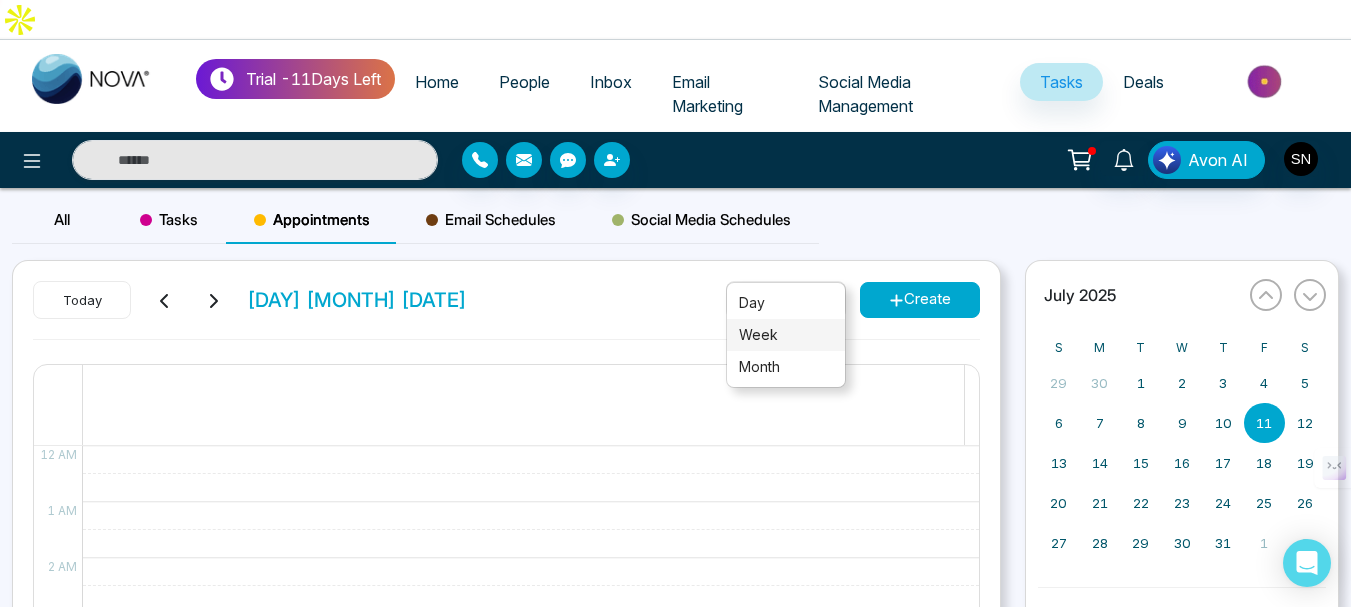 click on "week" at bounding box center (786, 335) 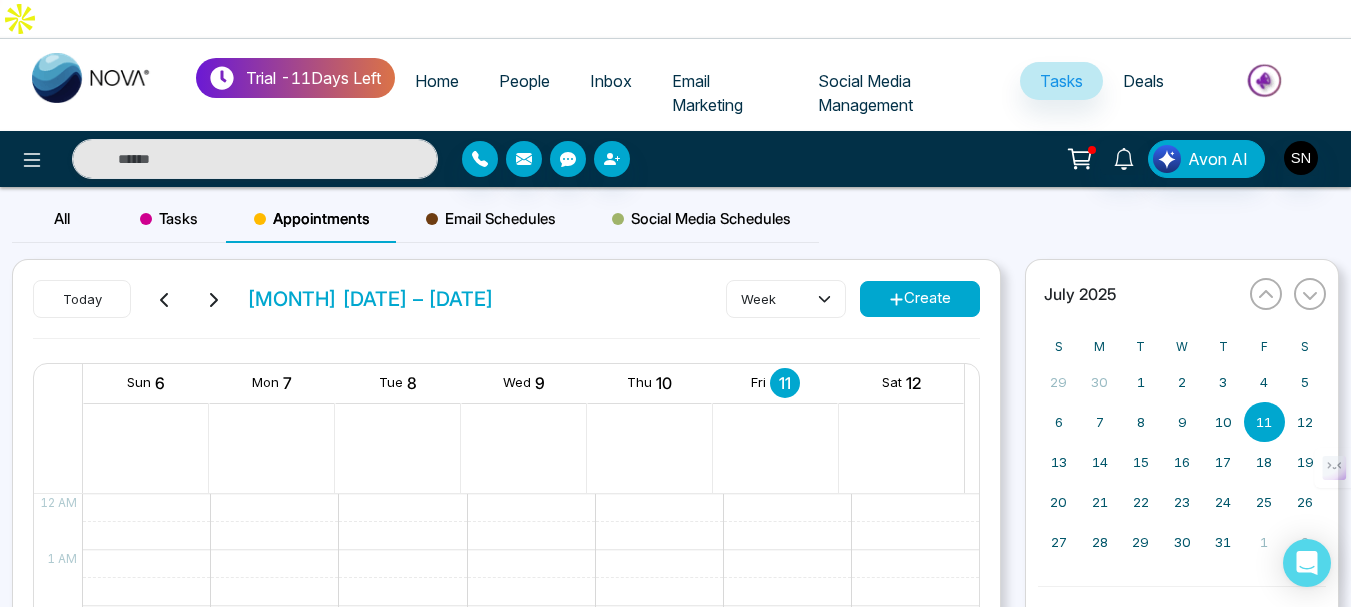 scroll, scrollTop: 0, scrollLeft: 0, axis: both 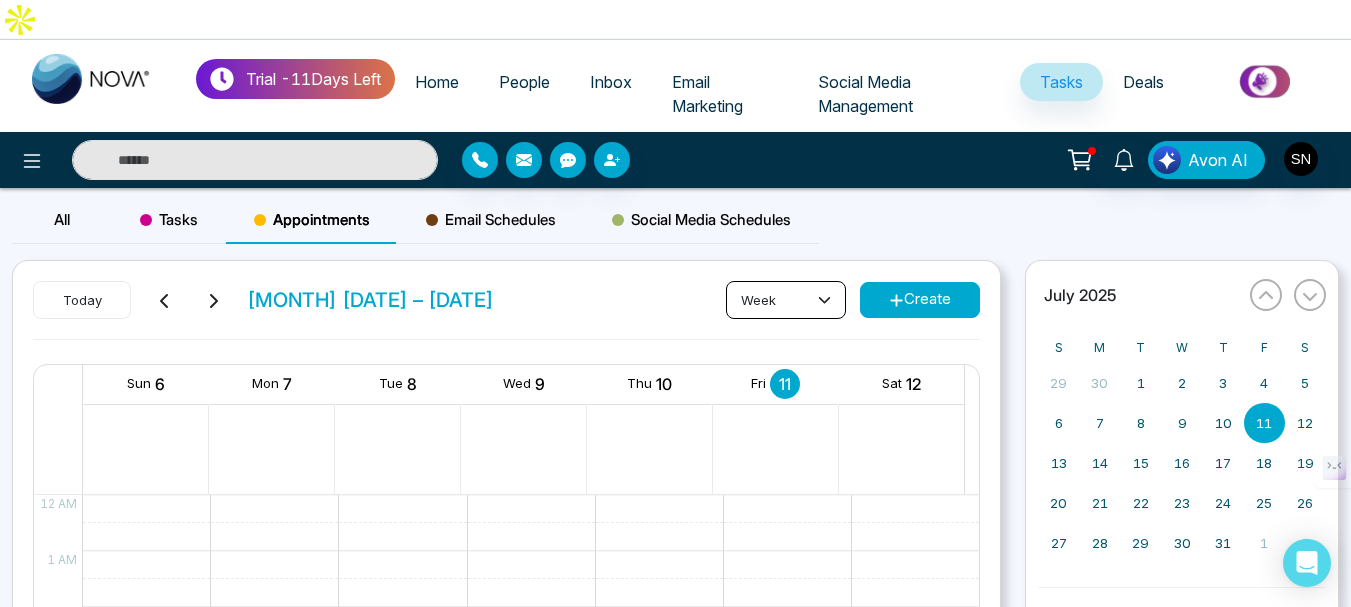 click on "week" at bounding box center (786, 300) 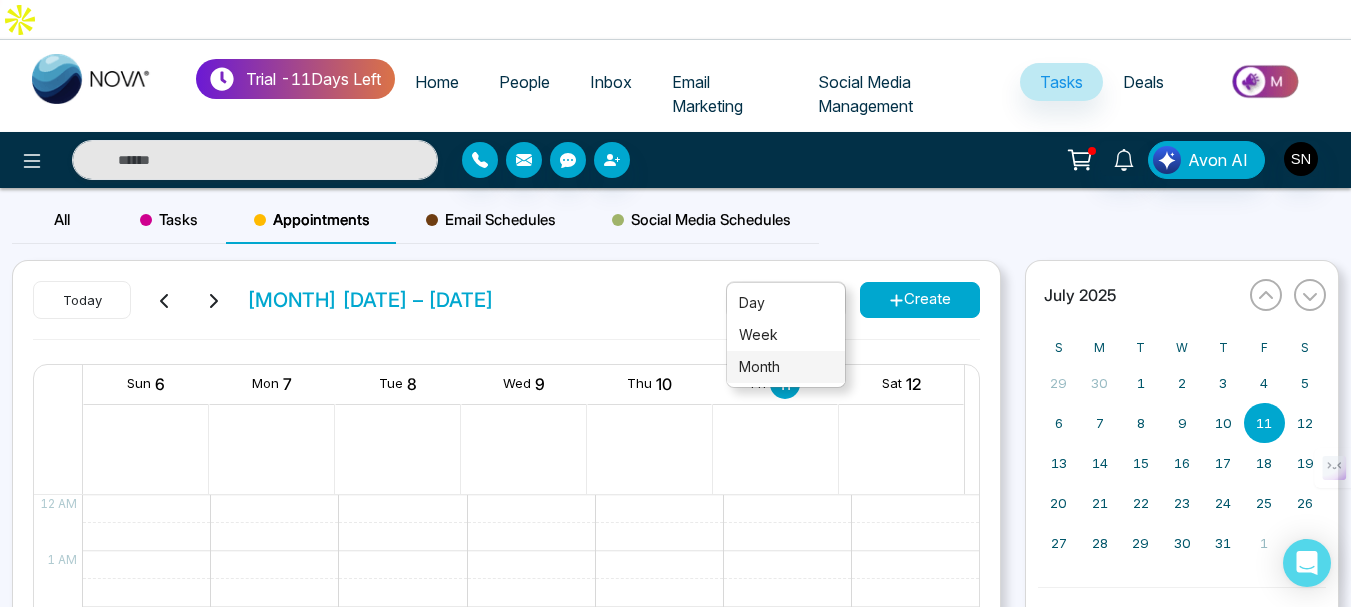 click on "month" at bounding box center [786, 367] 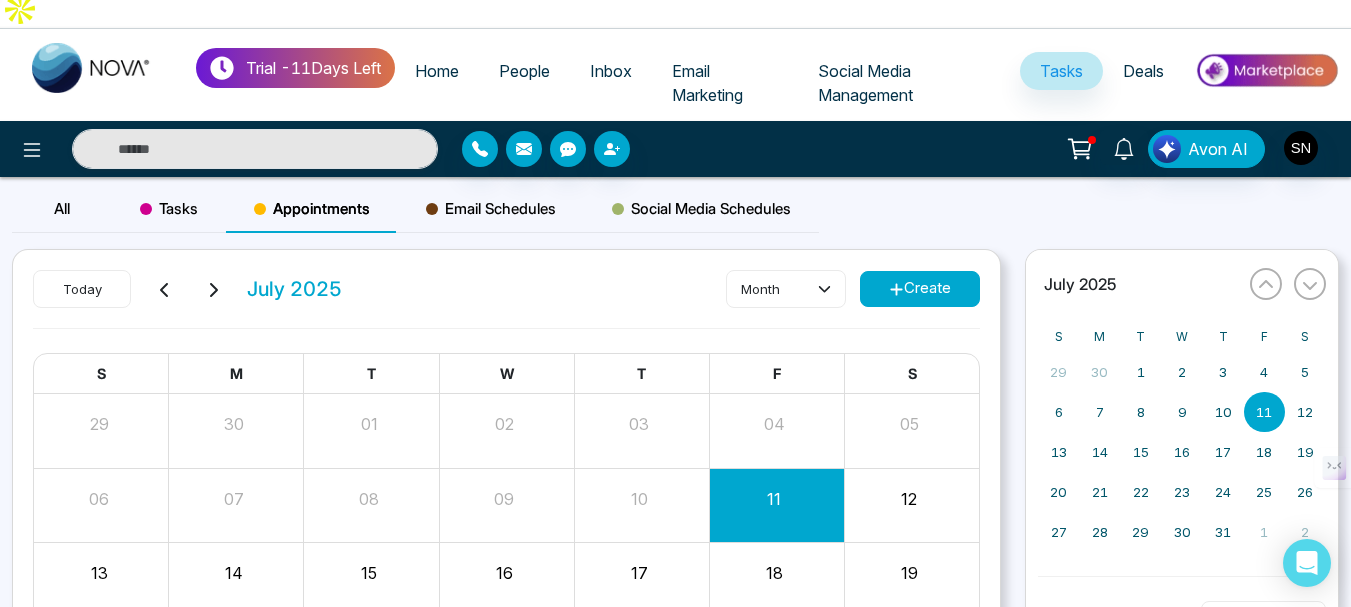 scroll, scrollTop: 0, scrollLeft: 0, axis: both 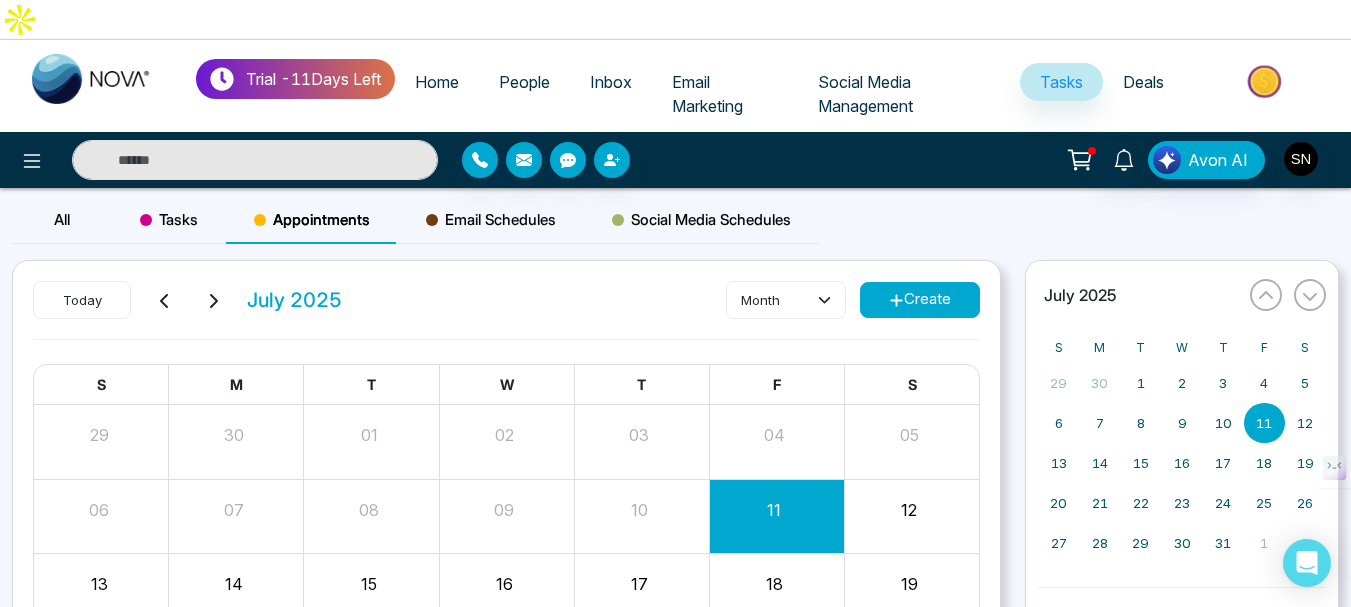 click on "Email Schedules" at bounding box center (491, 220) 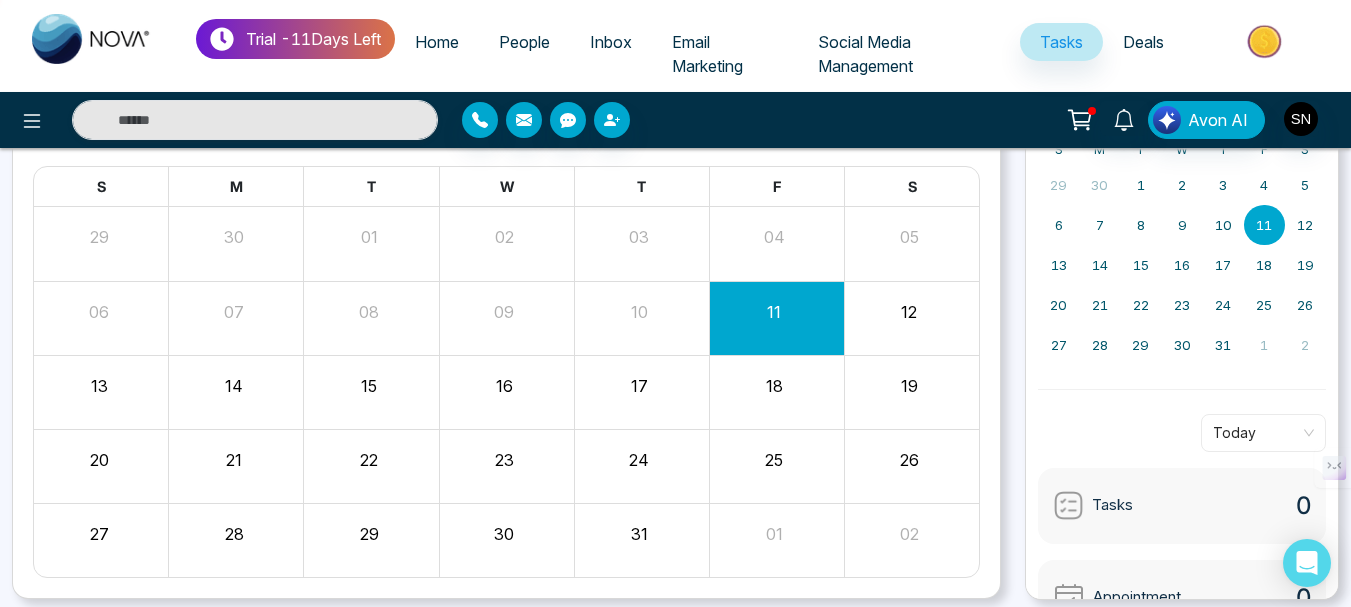 scroll, scrollTop: 200, scrollLeft: 0, axis: vertical 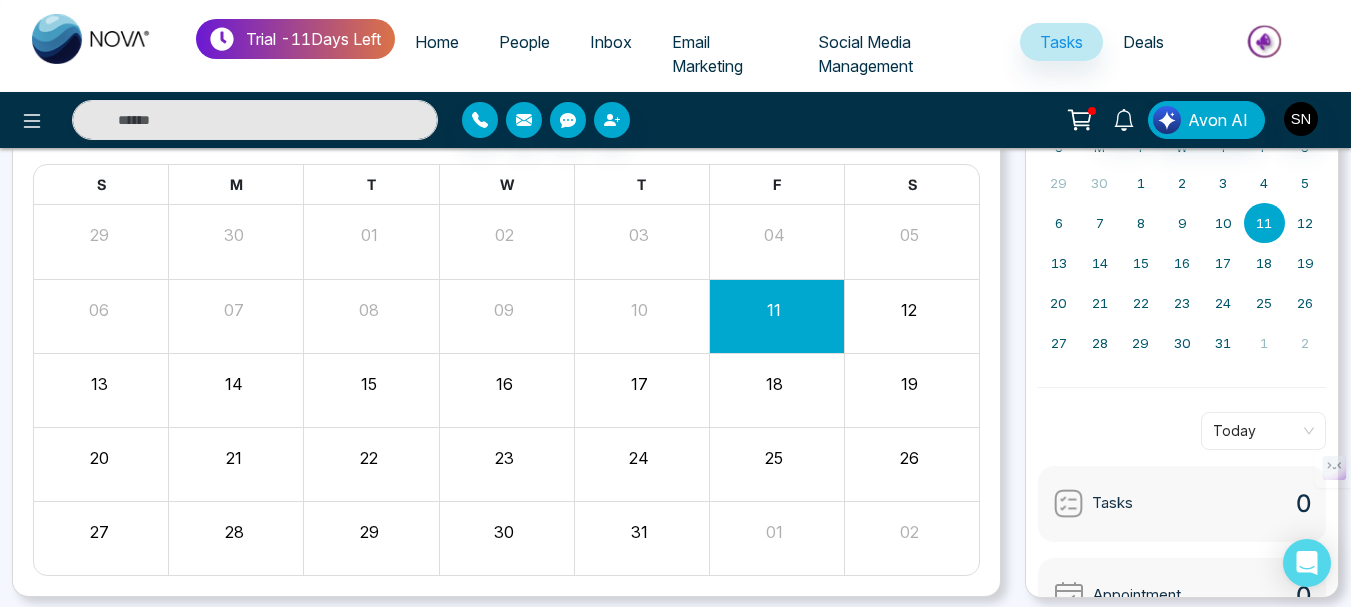 click on "19" at bounding box center [909, 381] 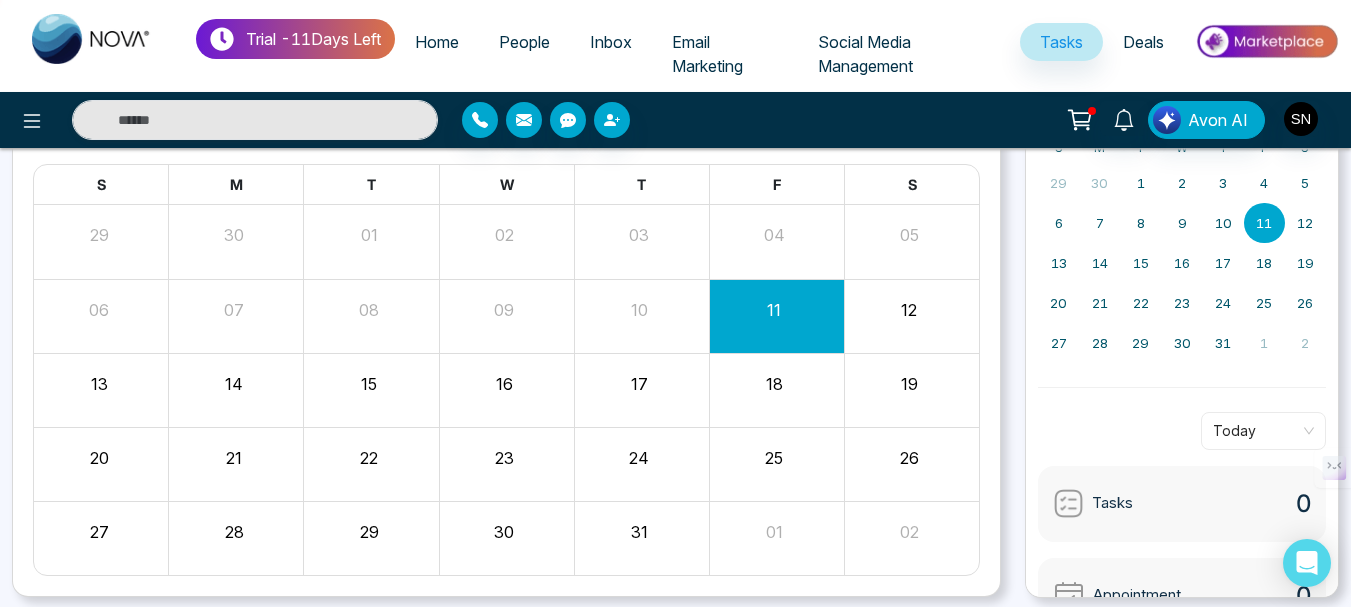 click on "12" at bounding box center (911, 316) 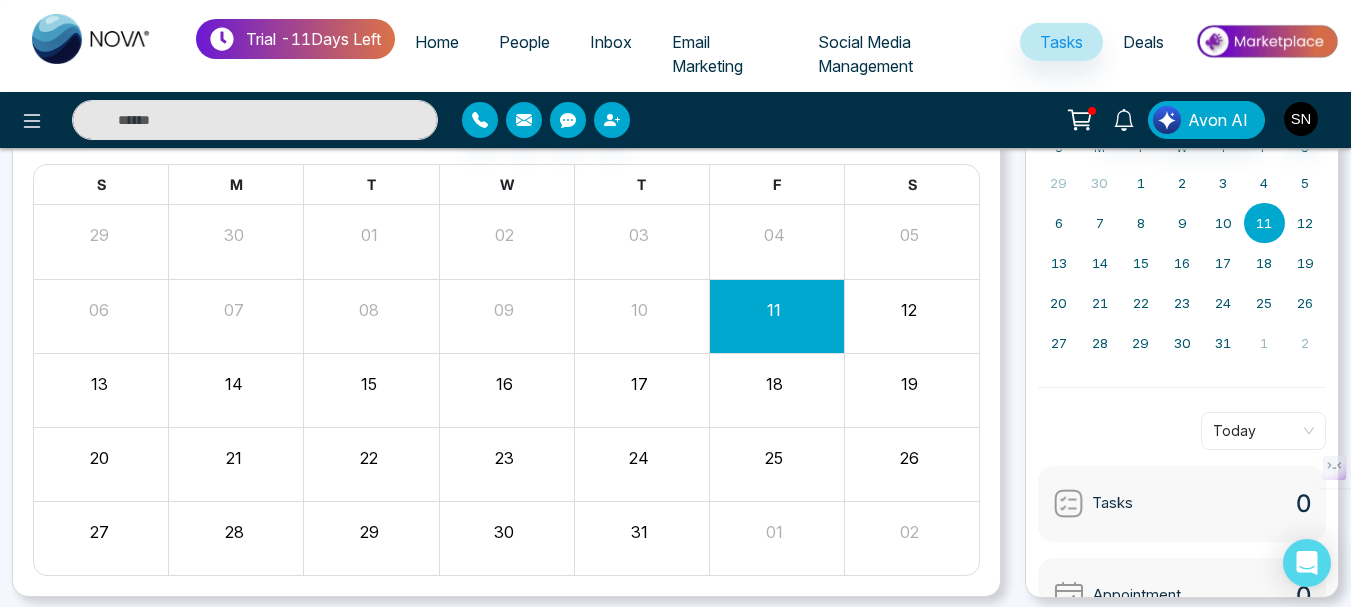 click on "16" at bounding box center [504, 381] 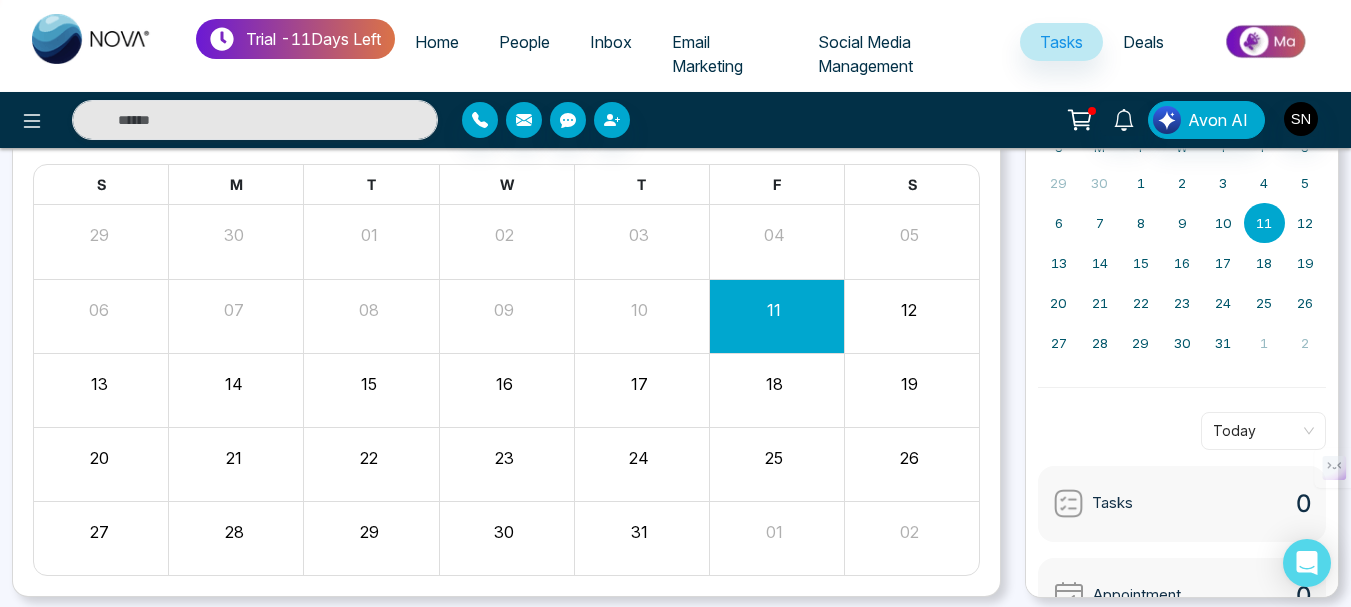 click on "17" at bounding box center [641, 390] 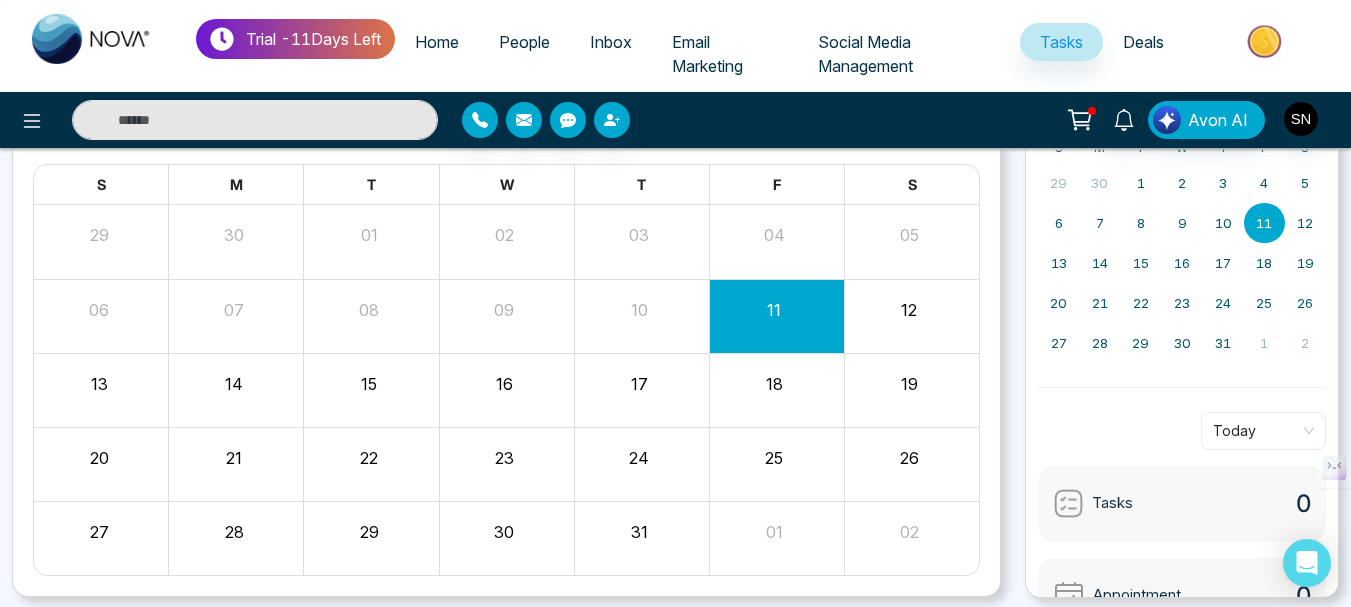 click on "24" at bounding box center (639, 455) 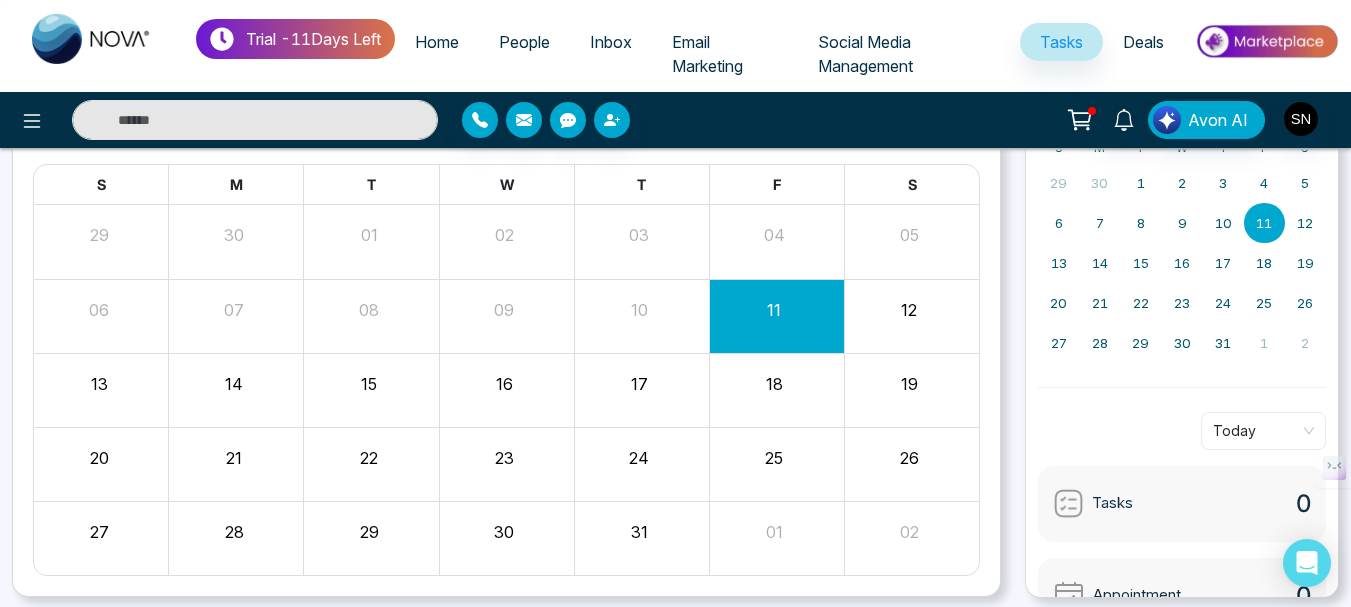 click on "31" at bounding box center [639, 532] 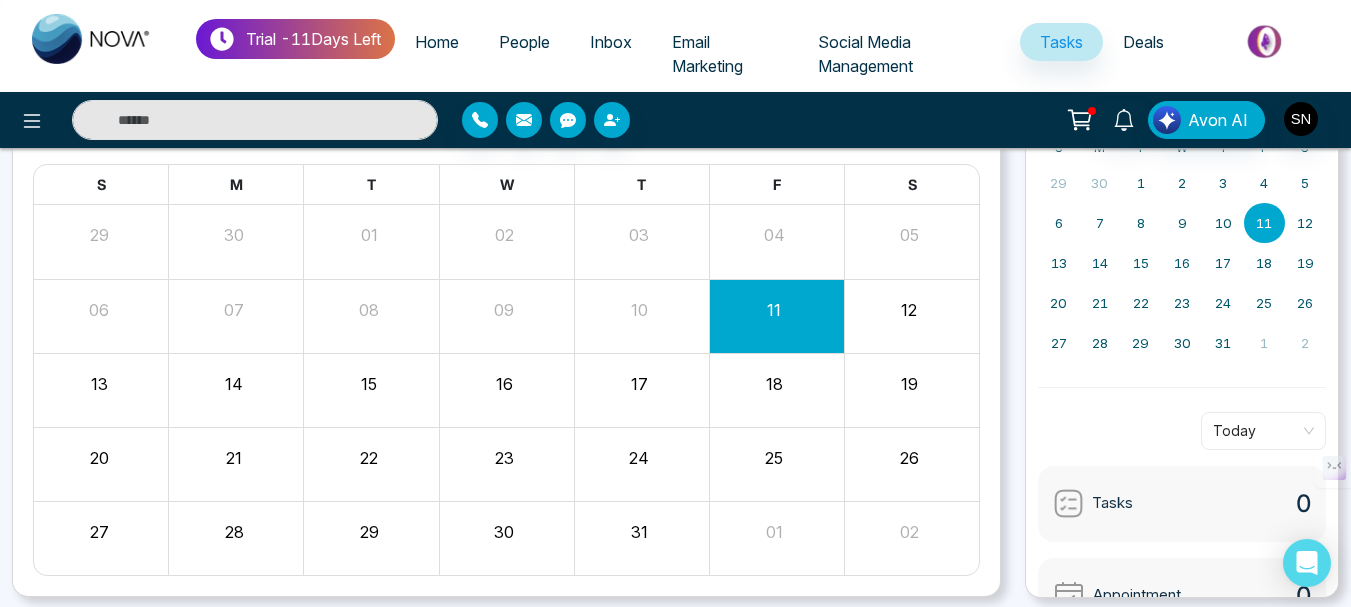 scroll, scrollTop: 0, scrollLeft: 0, axis: both 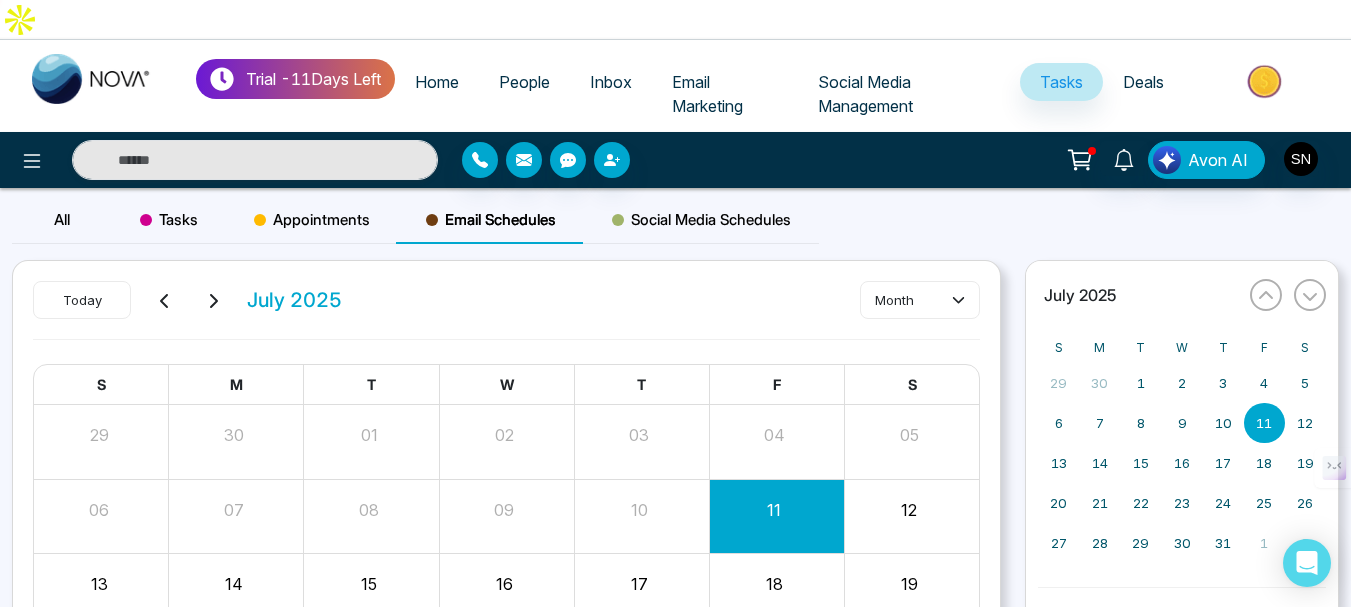 click on "Social Media Schedules" at bounding box center [701, 220] 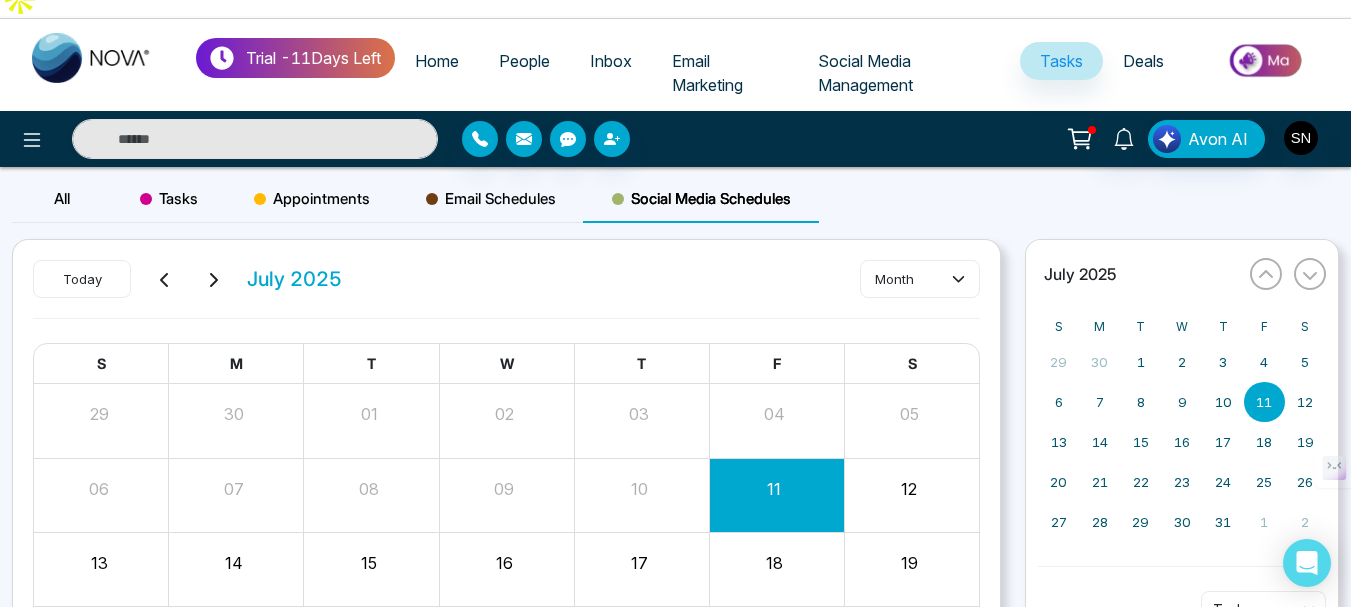 scroll, scrollTop: 0, scrollLeft: 0, axis: both 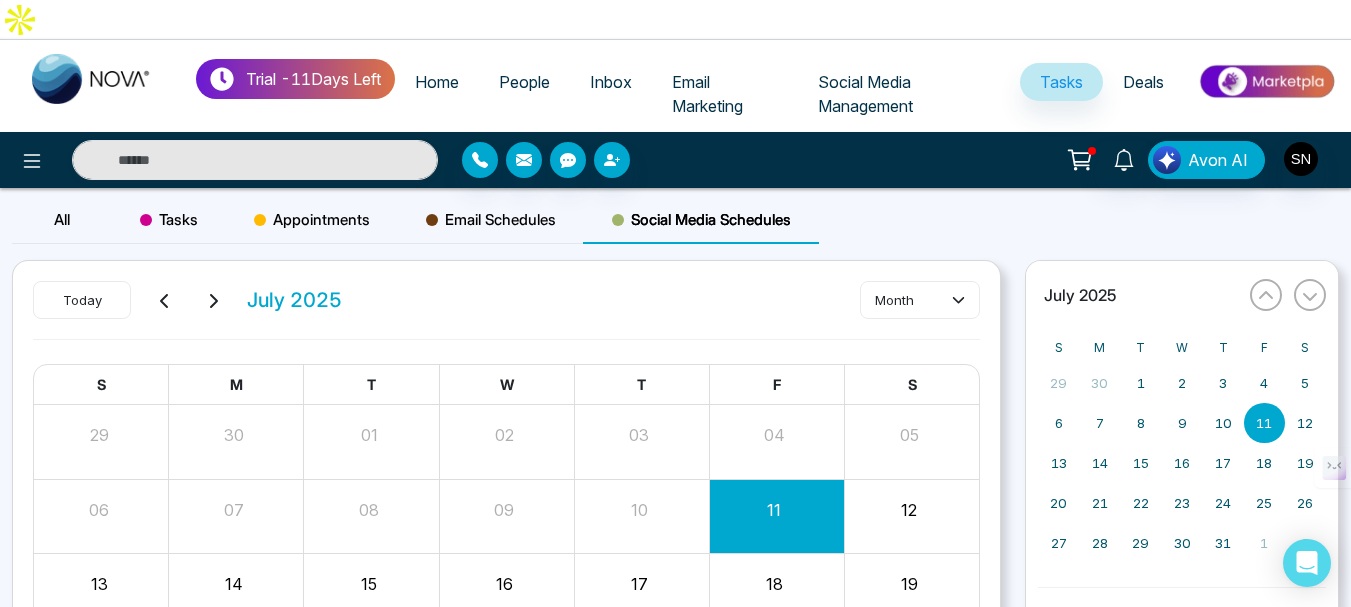 click on "Social Media Management" at bounding box center [865, 94] 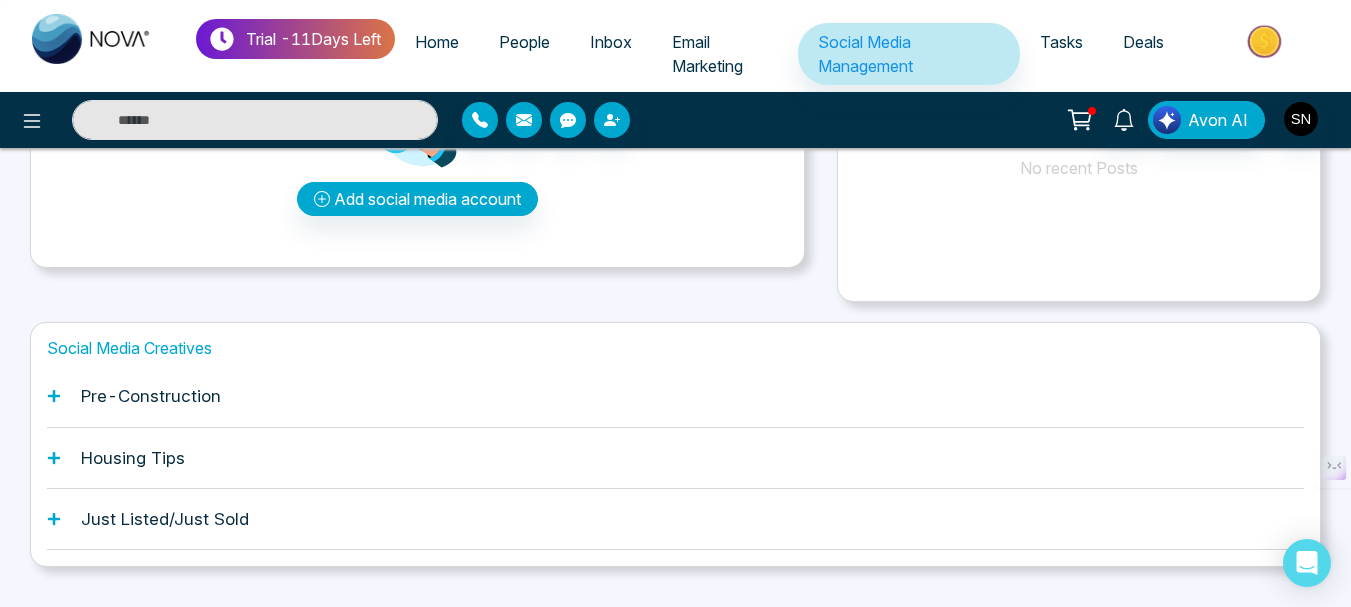 scroll, scrollTop: 0, scrollLeft: 0, axis: both 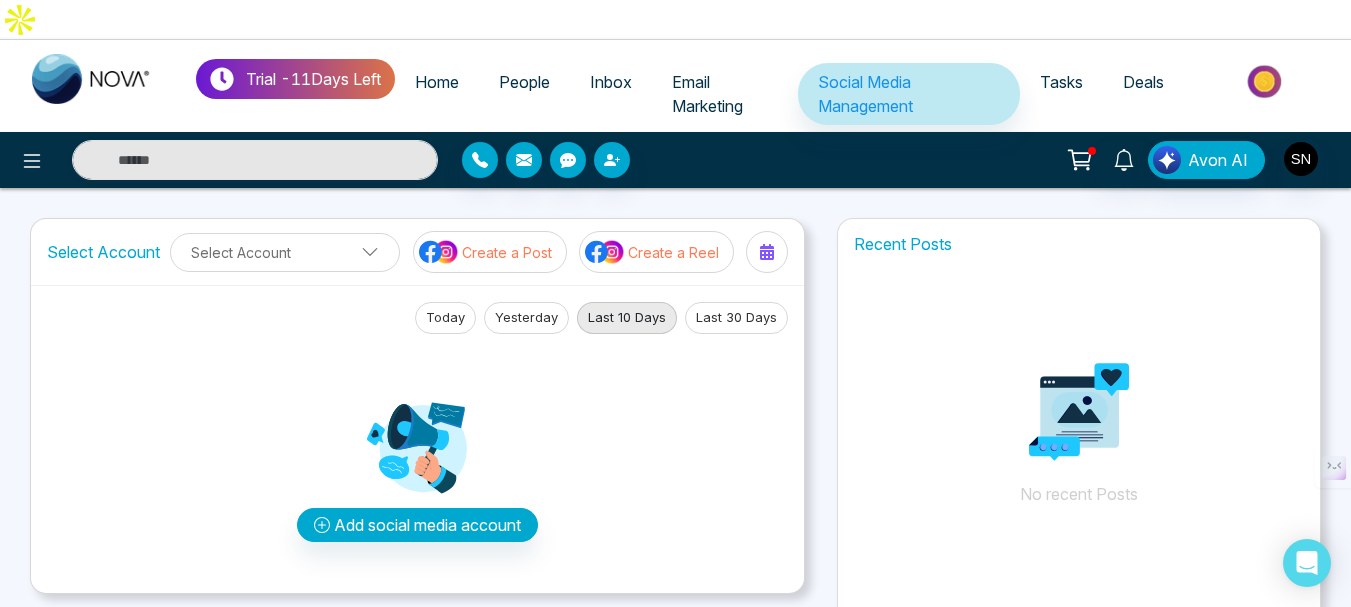 click on "People" at bounding box center [524, 82] 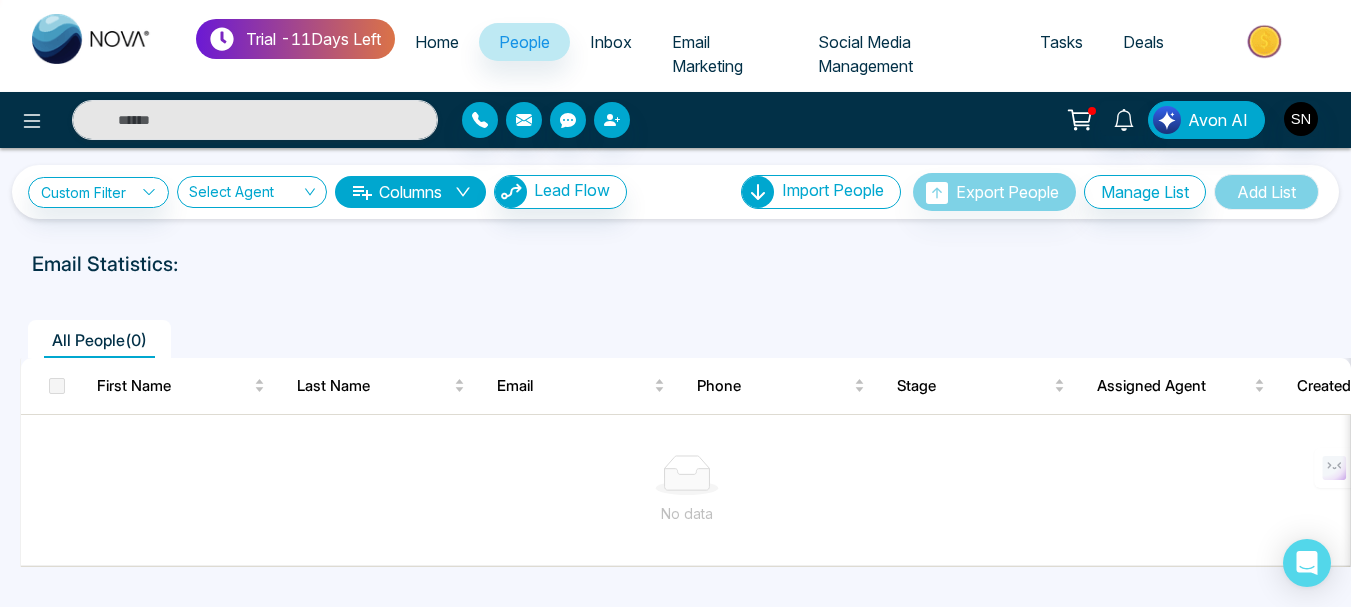 scroll, scrollTop: 66, scrollLeft: 0, axis: vertical 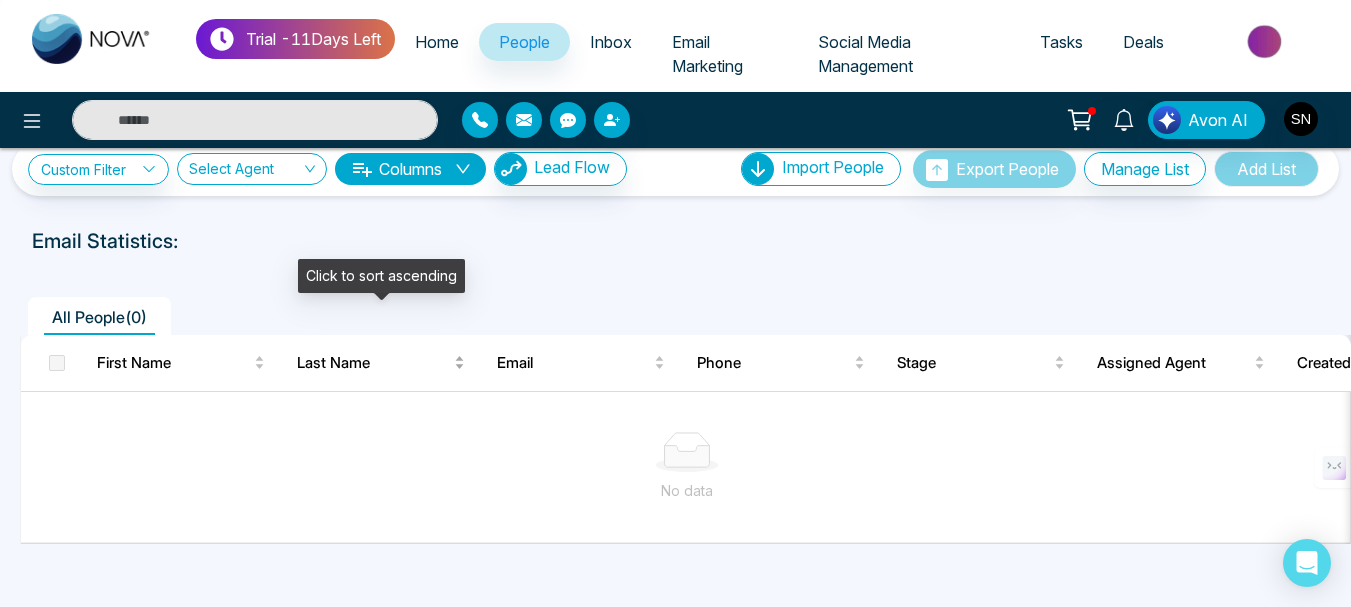 click on "Last Name" at bounding box center (381, 363) 